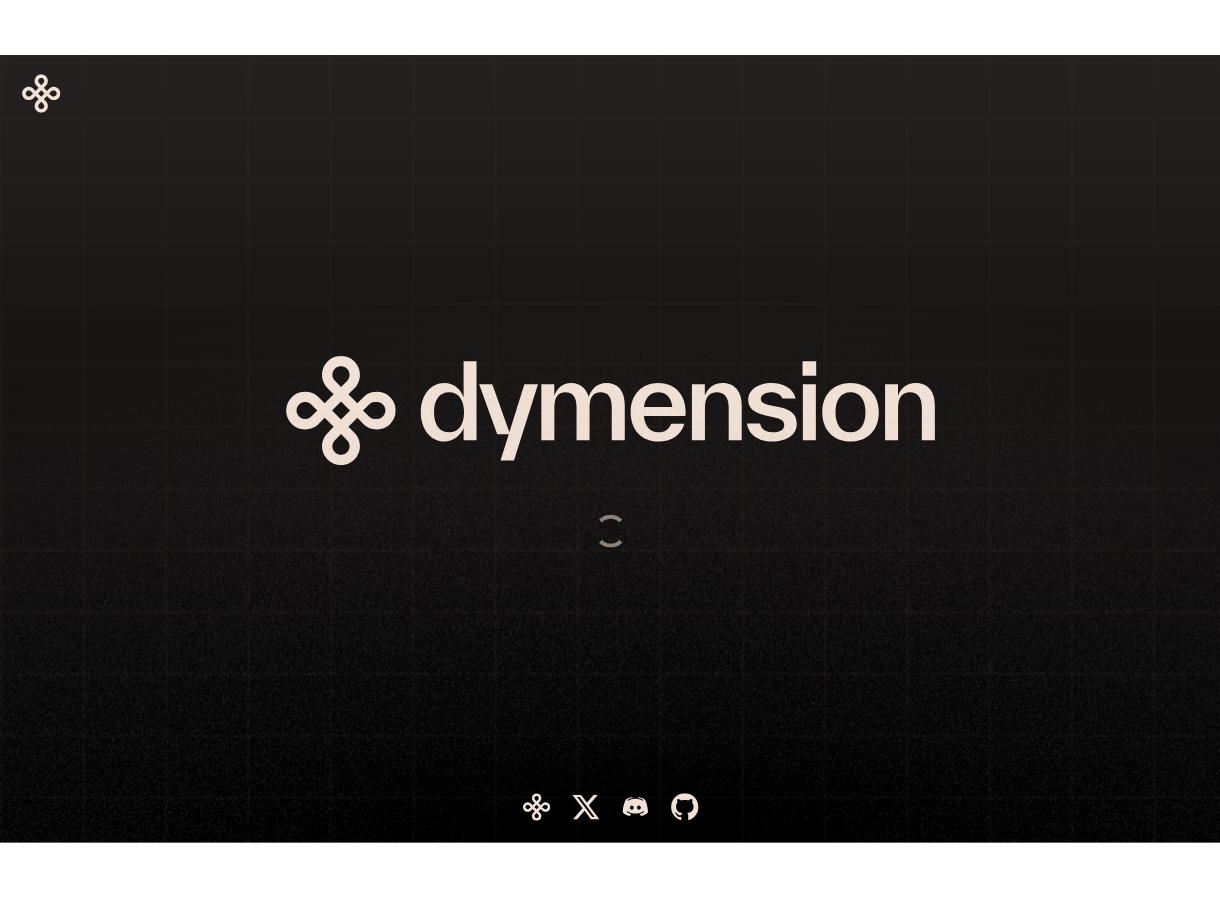 scroll, scrollTop: 0, scrollLeft: 0, axis: both 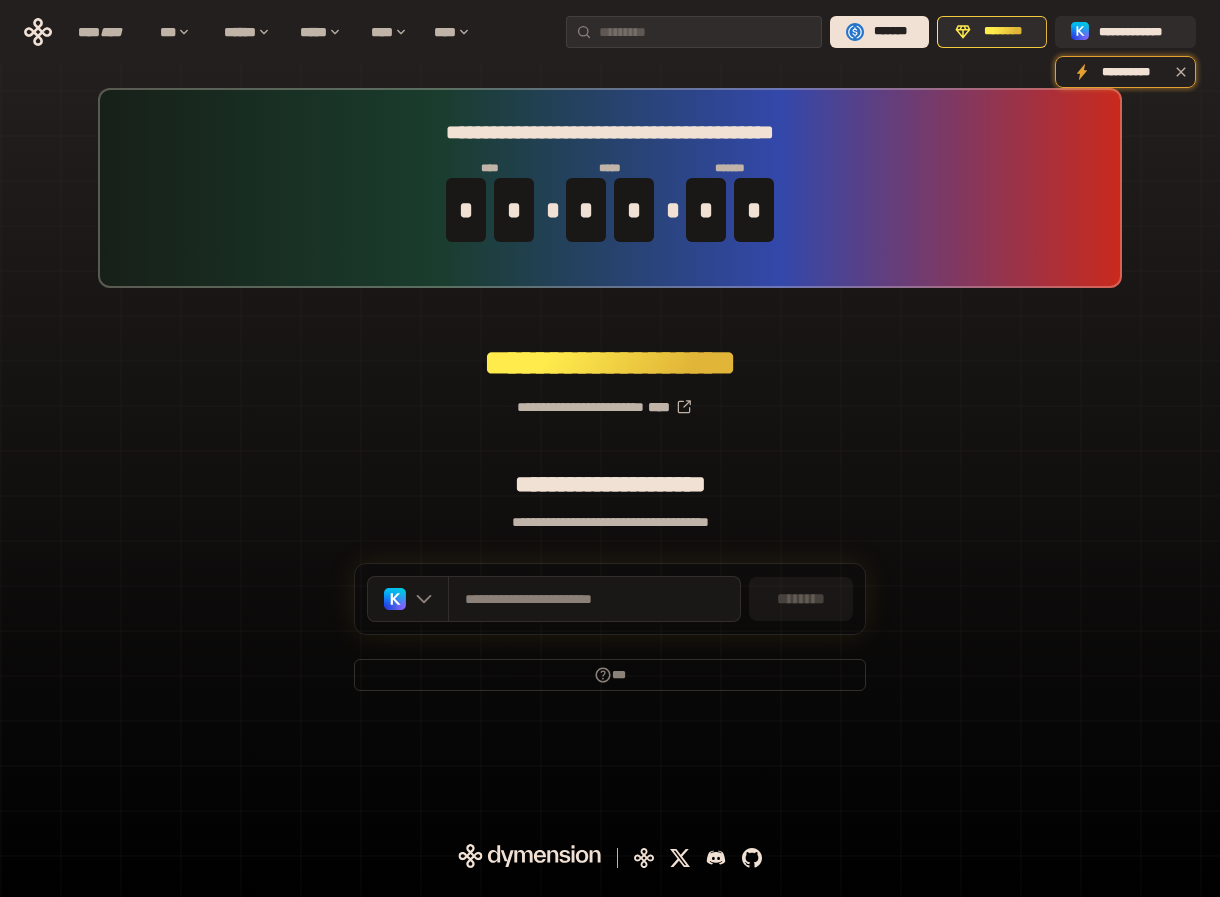 drag, startPoint x: 675, startPoint y: 525, endPoint x: 659, endPoint y: 531, distance: 17.088007 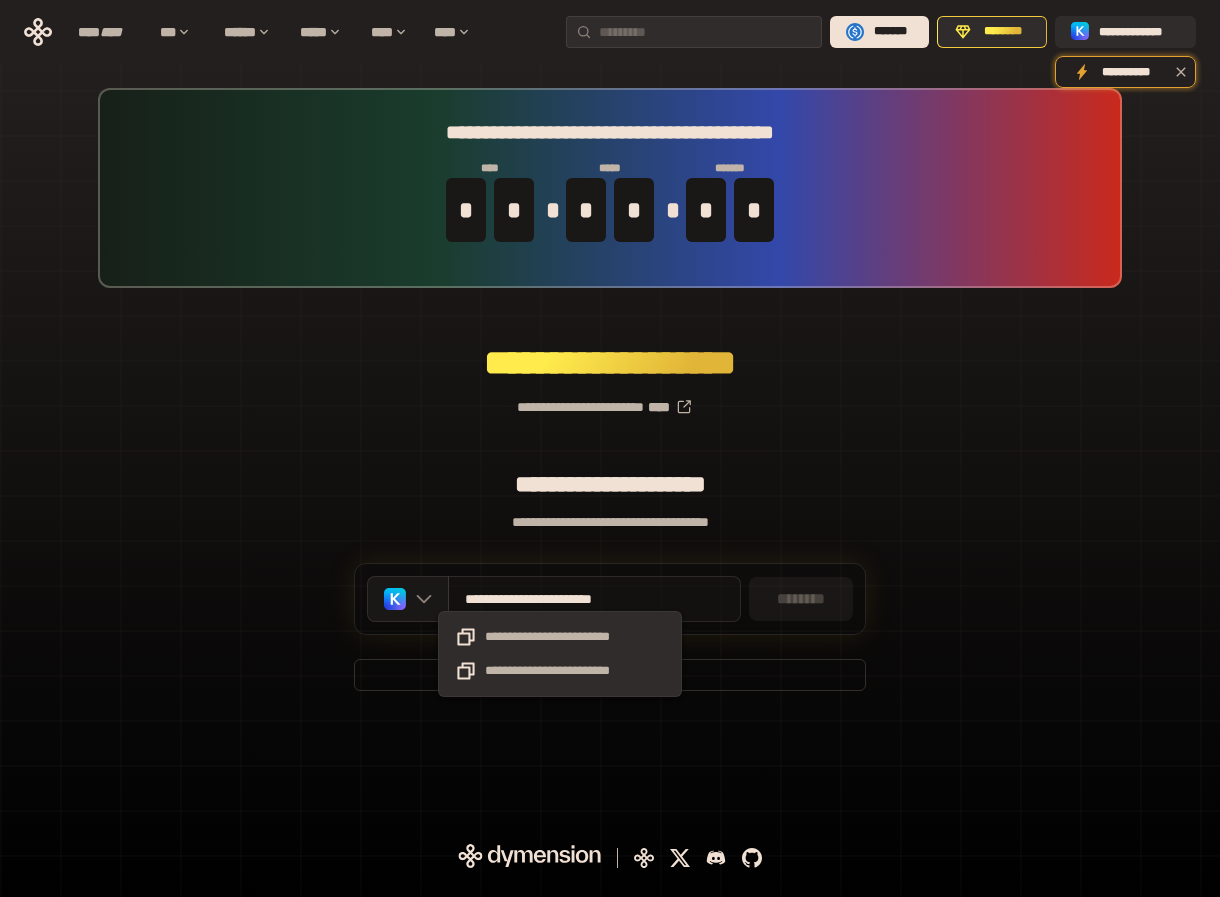 click on "**********" at bounding box center [561, 599] 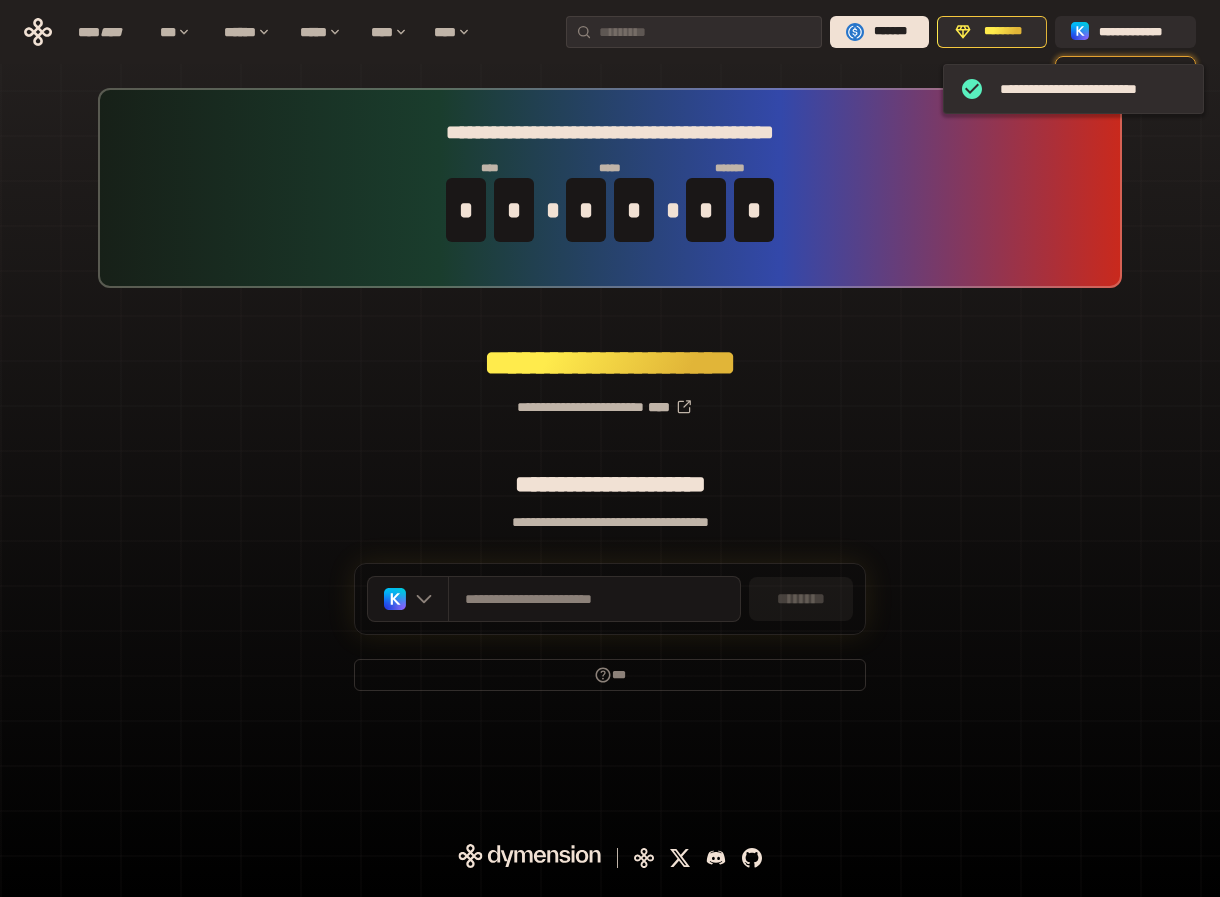 click on "**********" at bounding box center [610, 399] 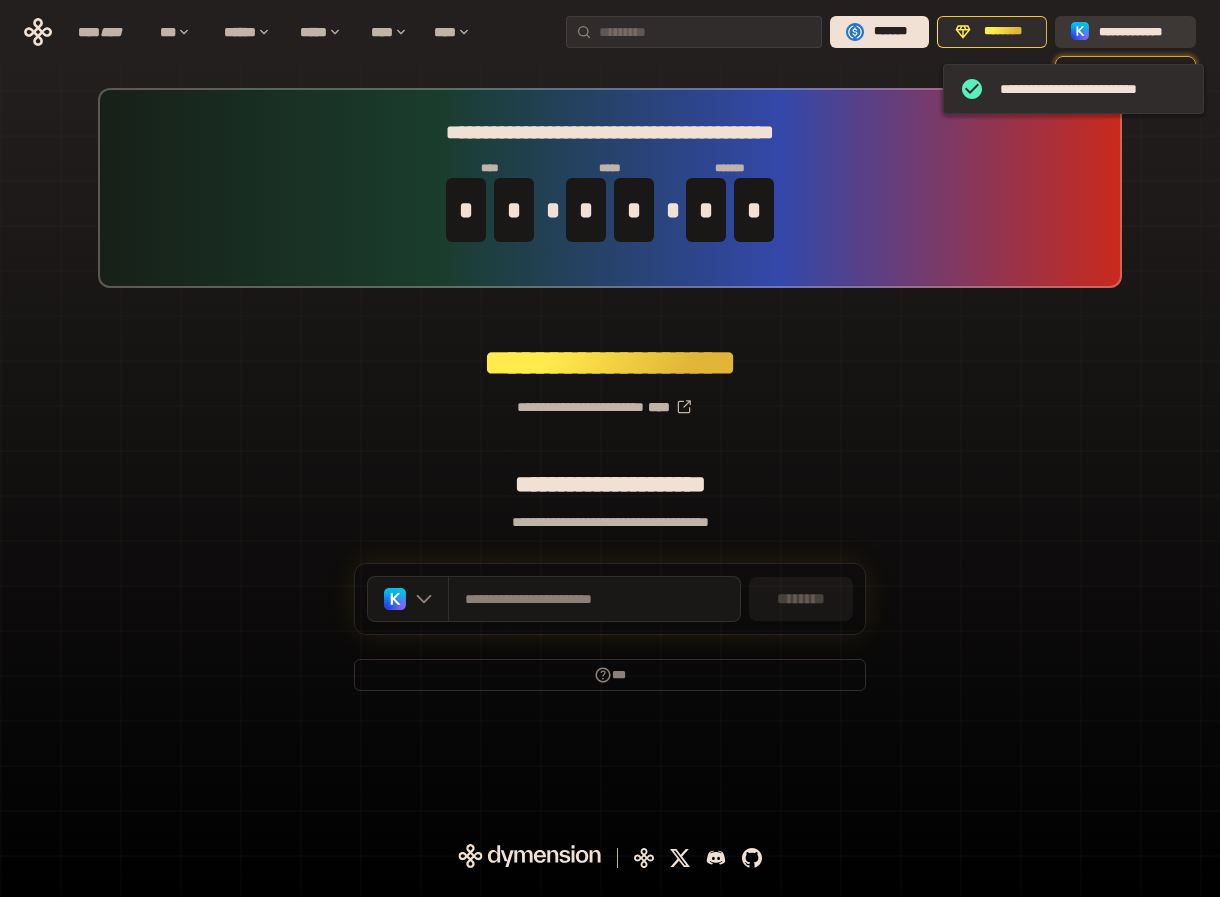 click on "**********" at bounding box center [1139, 32] 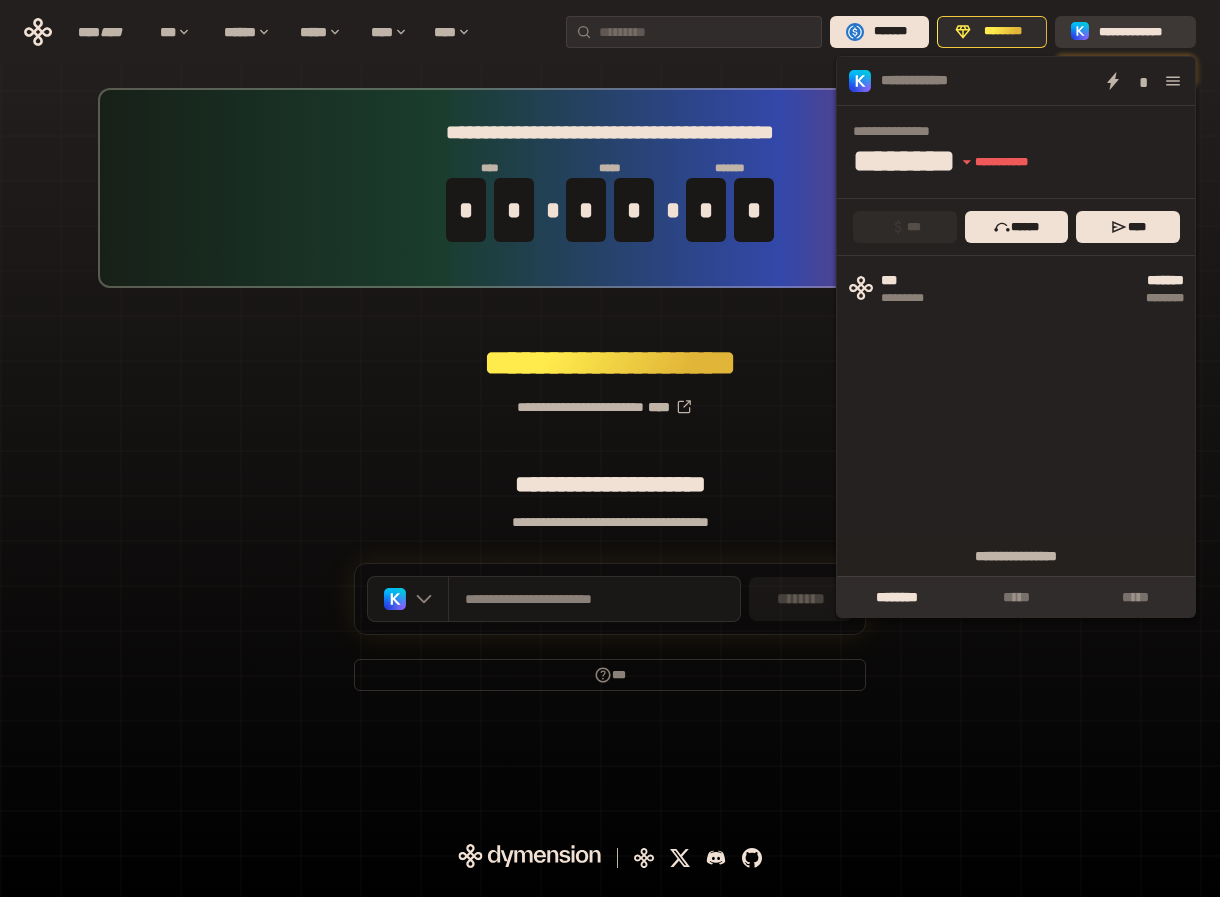 click on "**********" at bounding box center [1139, 32] 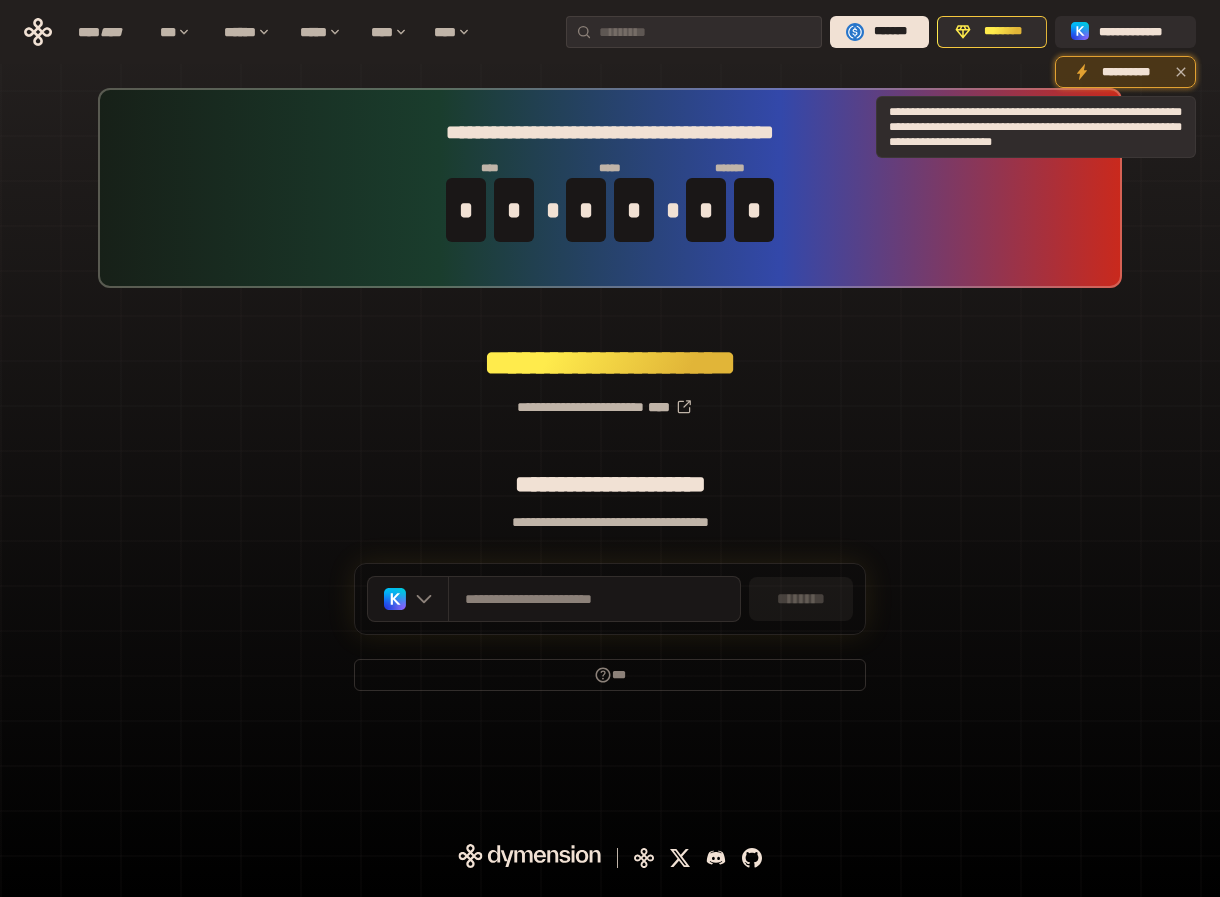 click 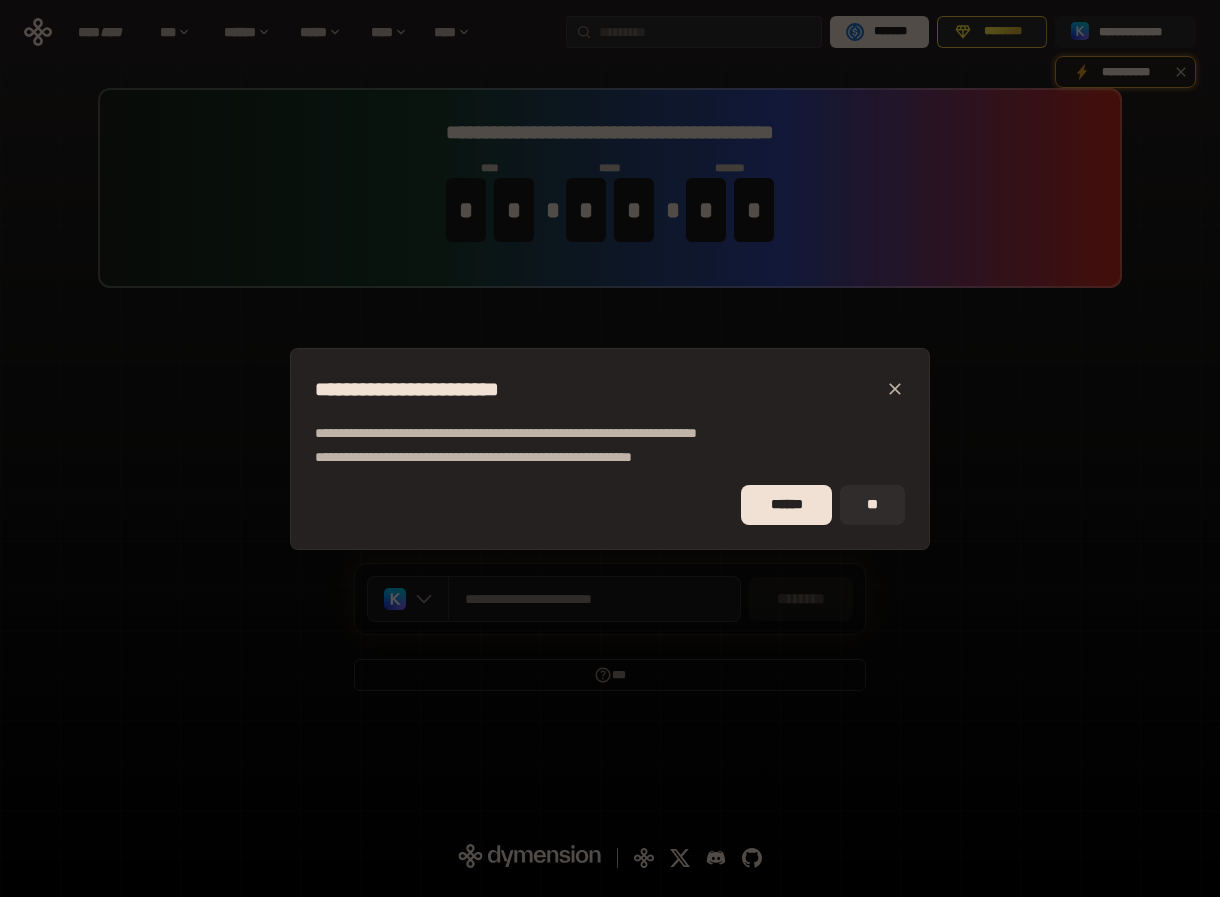 click on "**********" at bounding box center [610, 448] 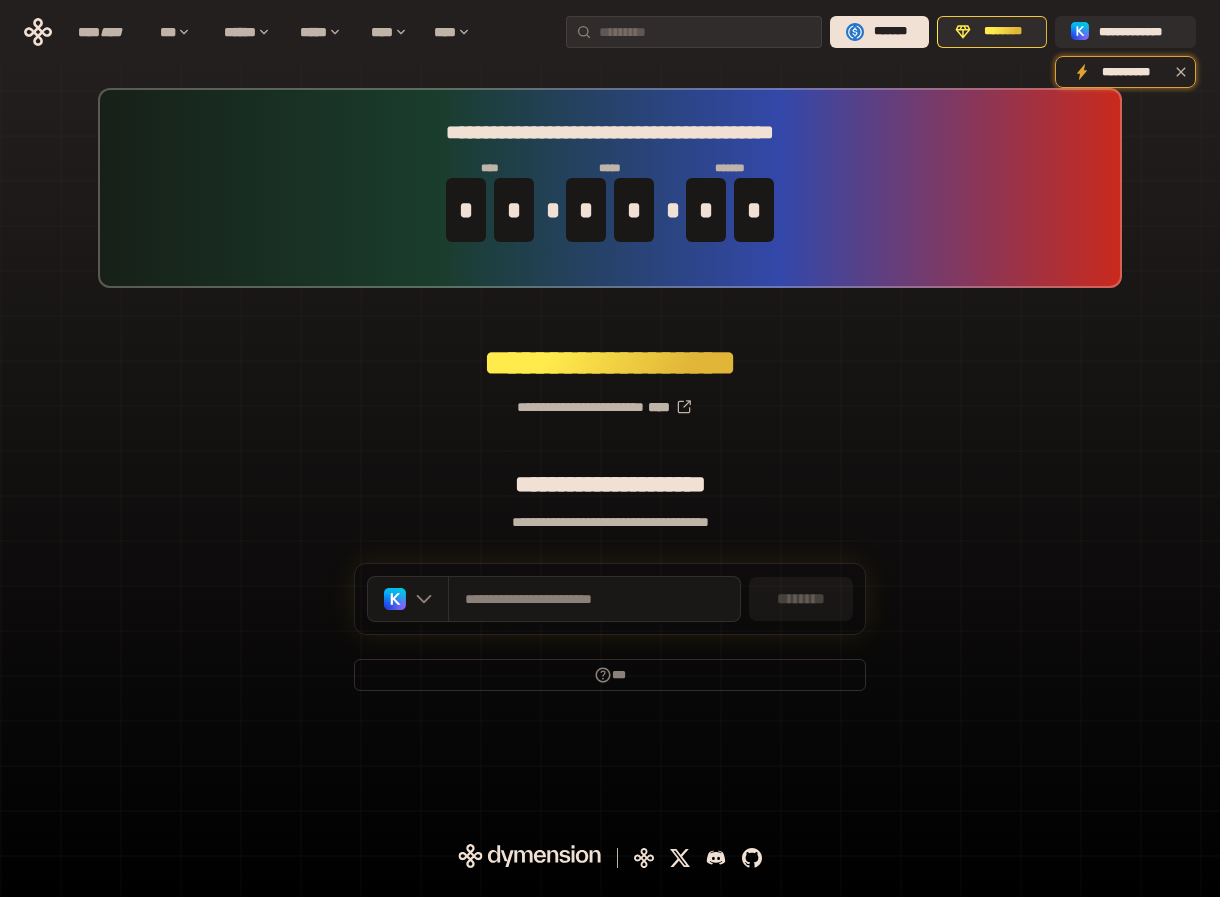 click on "**********" at bounding box center [610, 399] 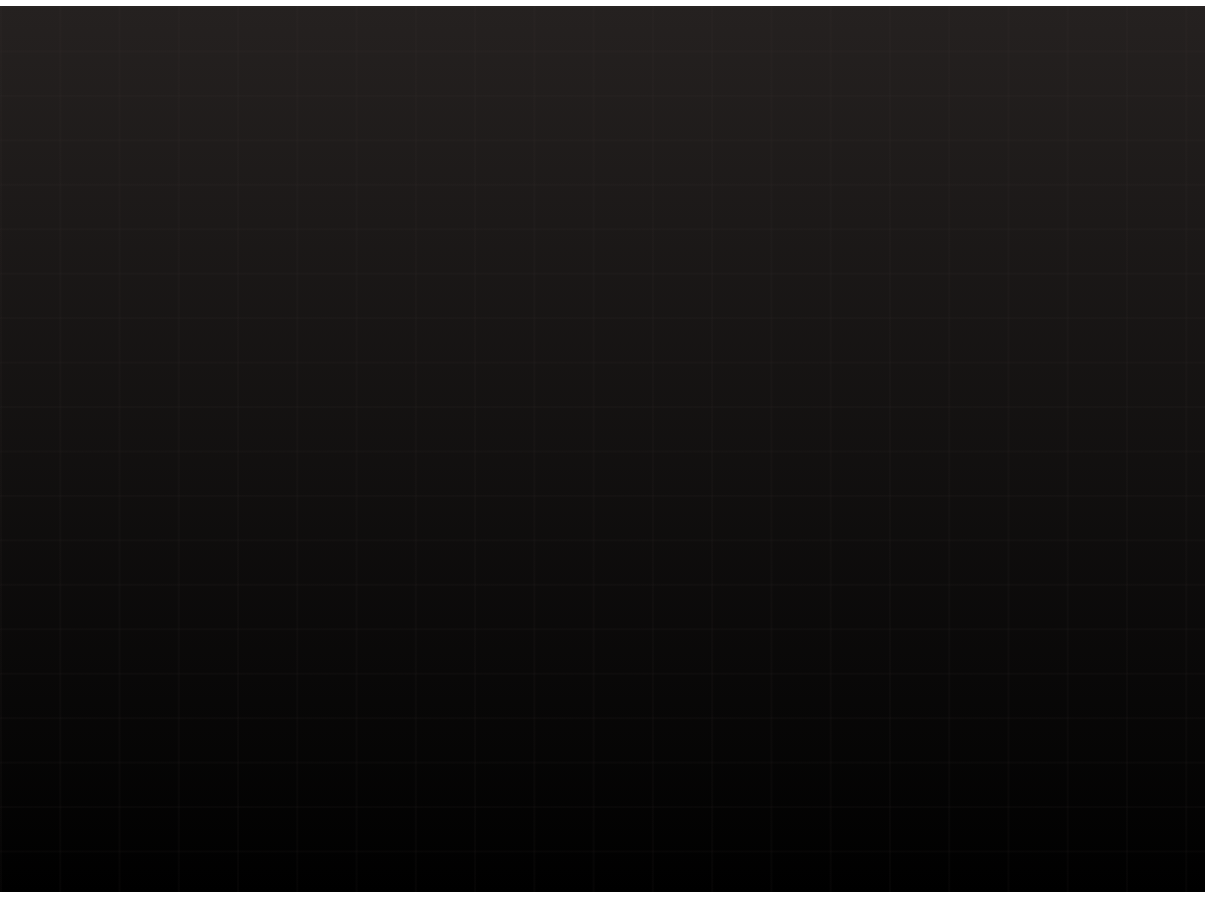 scroll, scrollTop: 0, scrollLeft: 0, axis: both 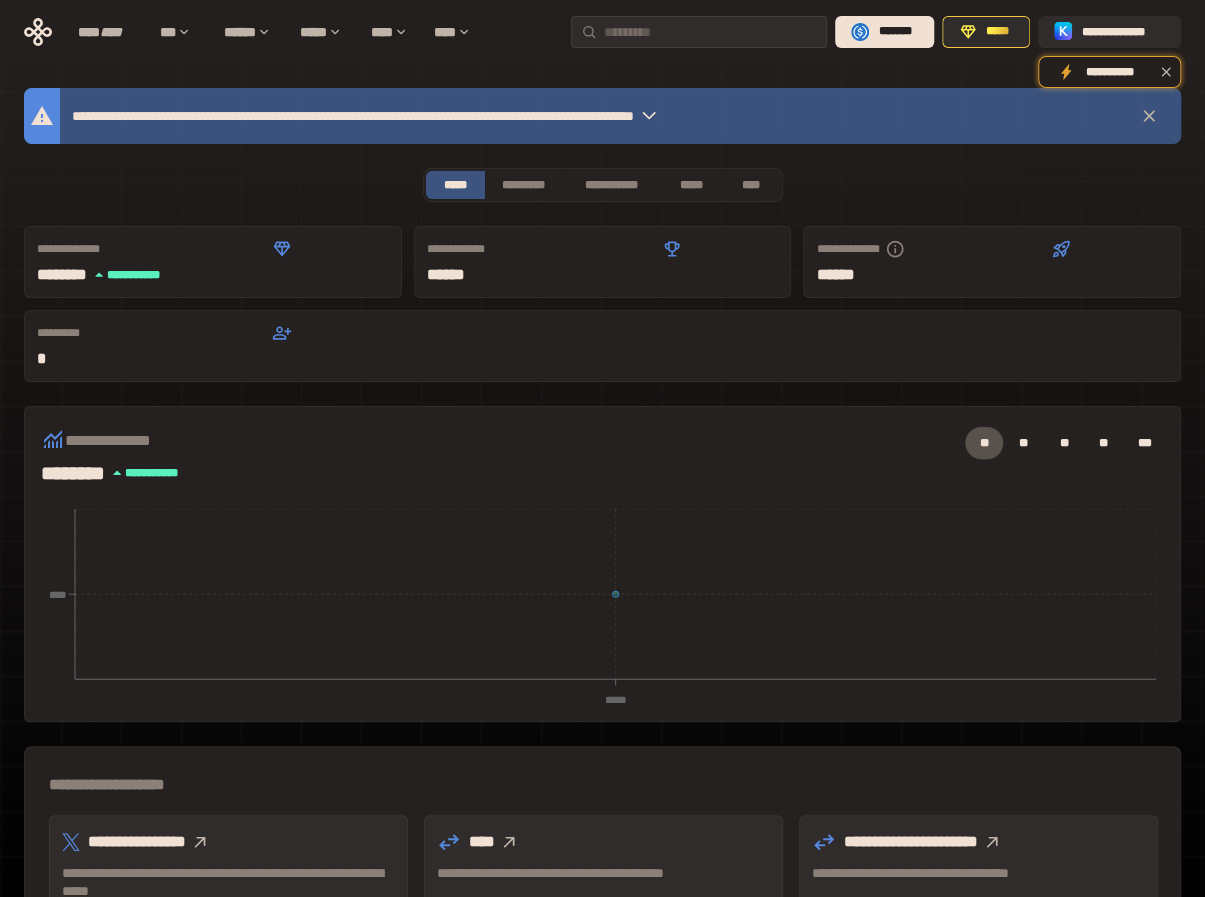 click 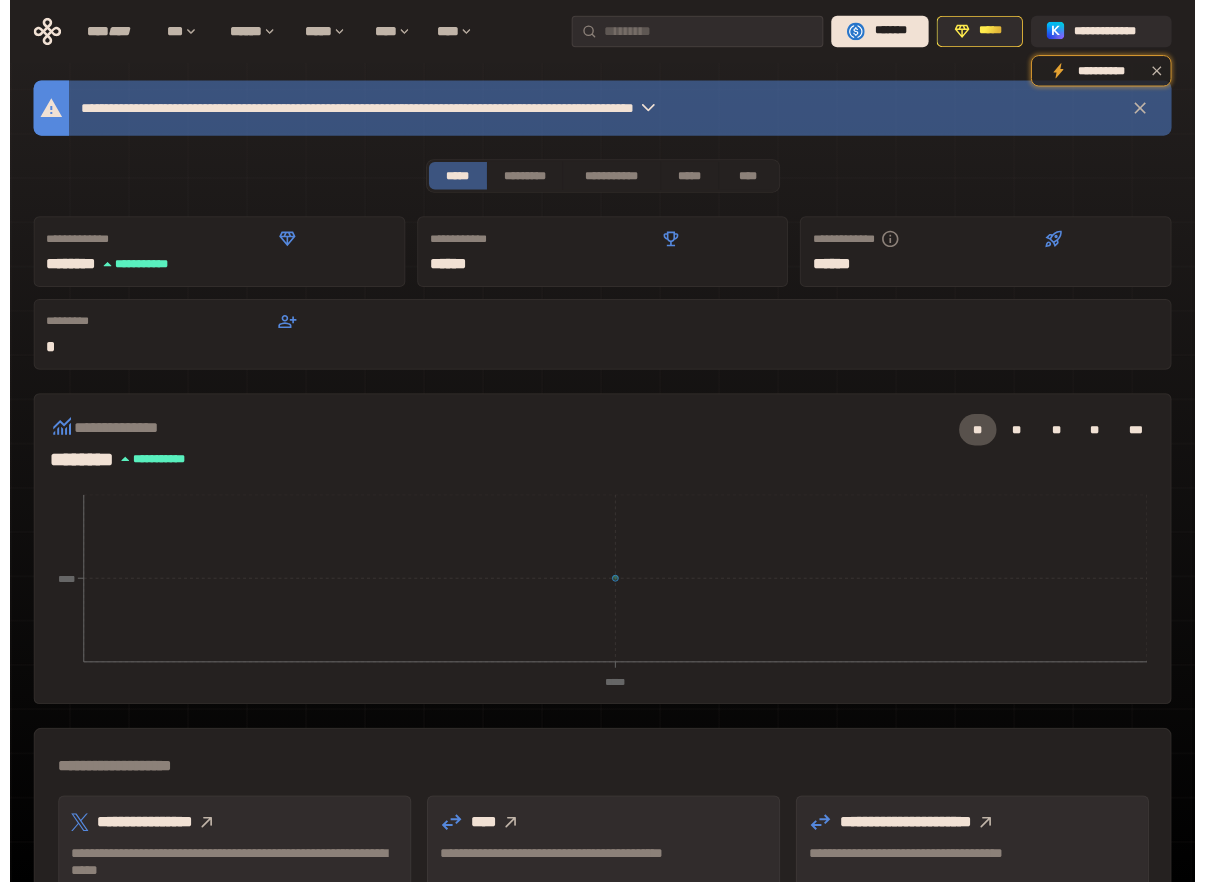 scroll, scrollTop: 0, scrollLeft: 0, axis: both 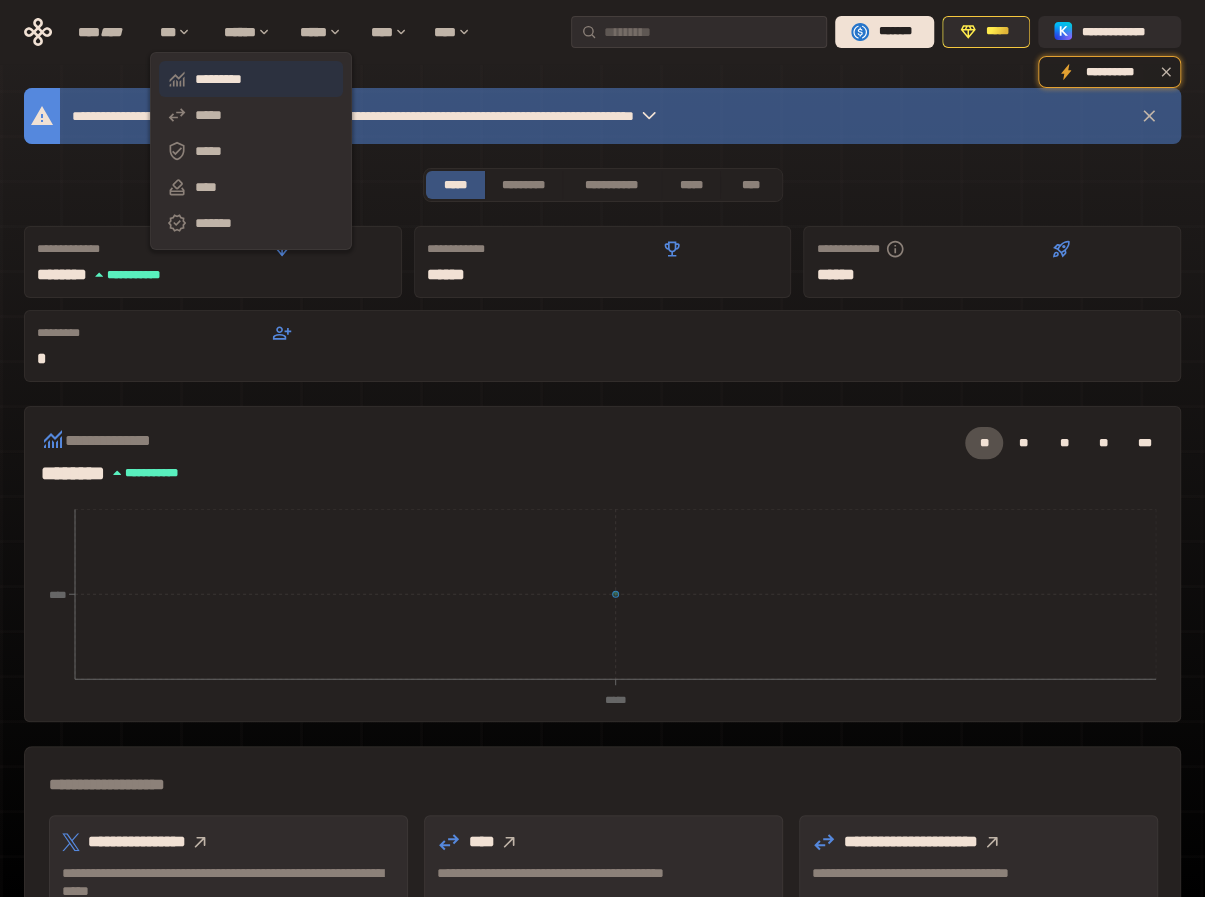 click on "*********" at bounding box center (251, 79) 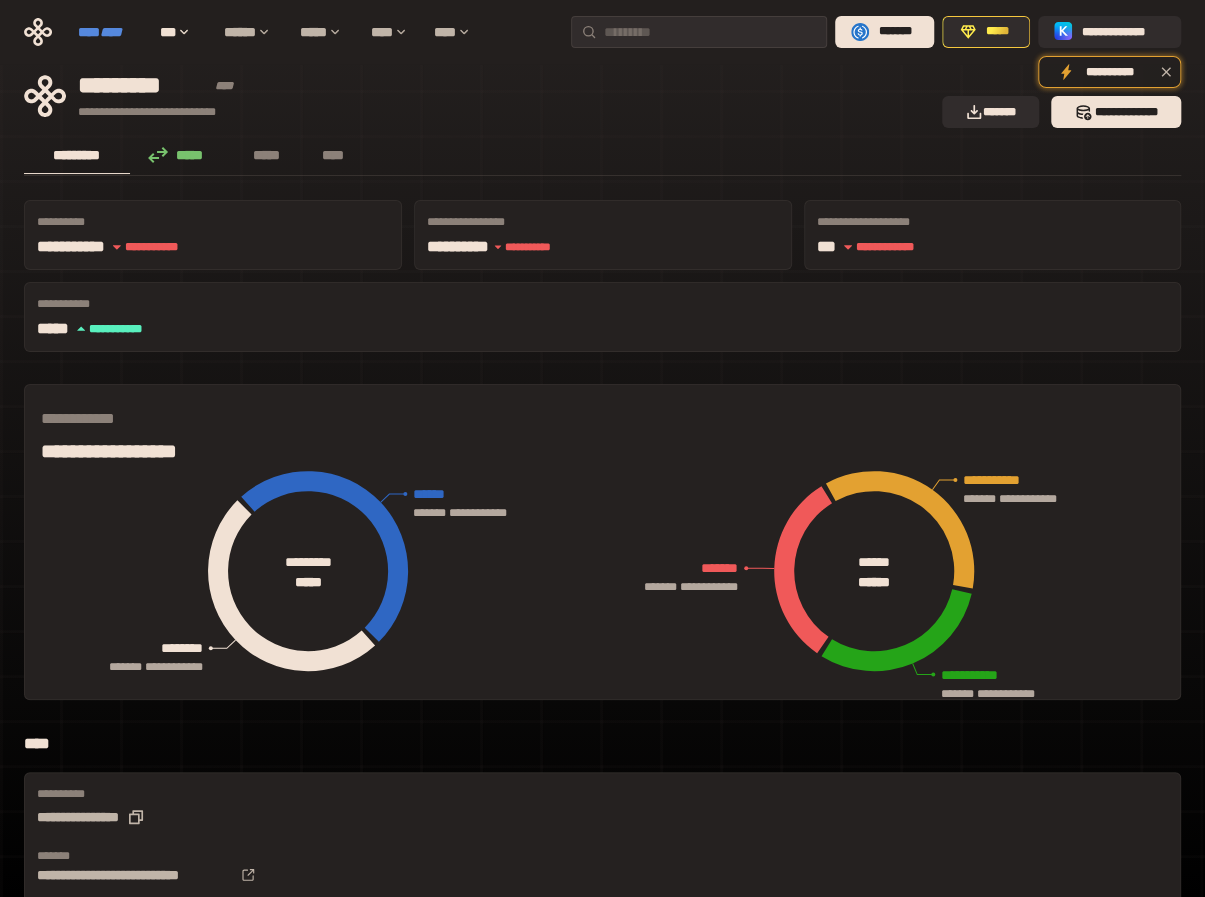 click on "**** ****" at bounding box center (109, 32) 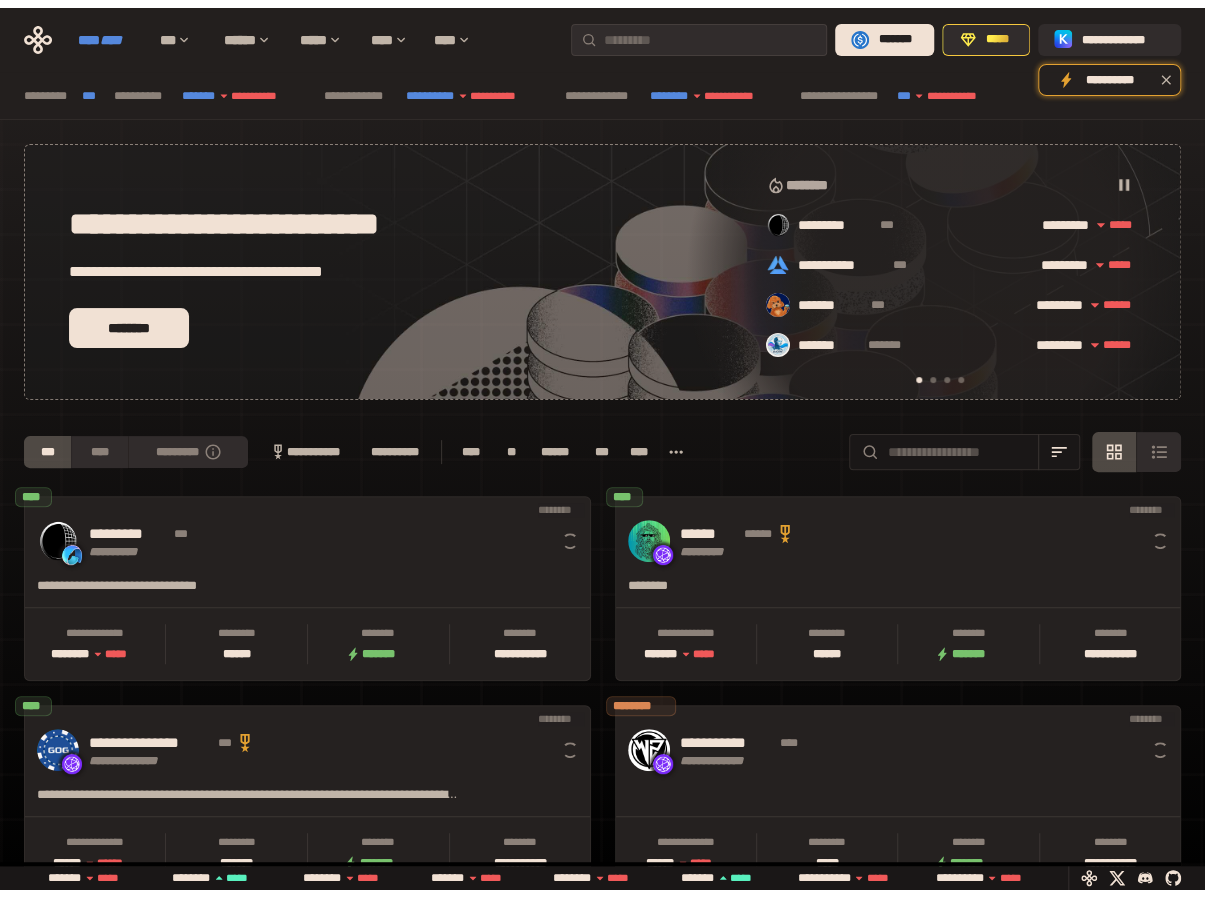 scroll, scrollTop: 0, scrollLeft: 16, axis: horizontal 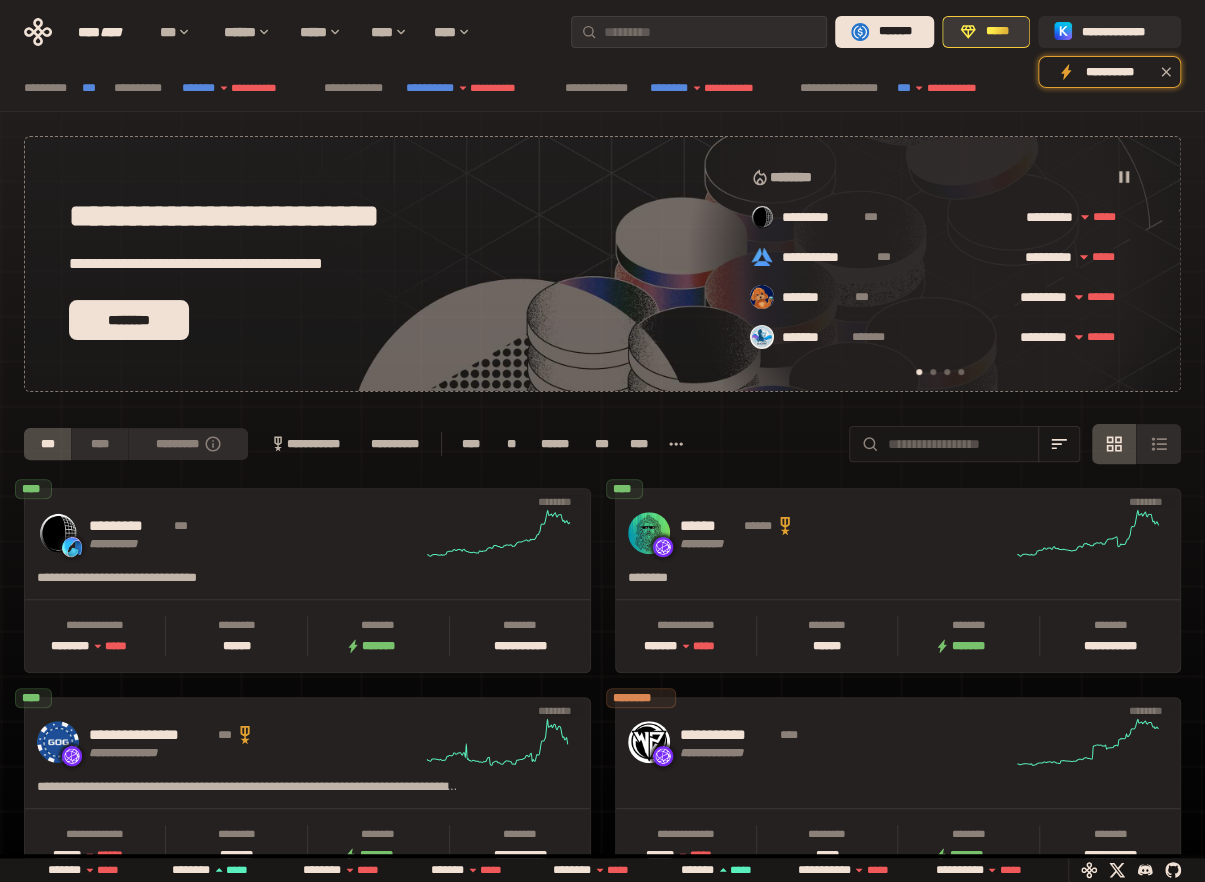 click on "*****" at bounding box center (997, 32) 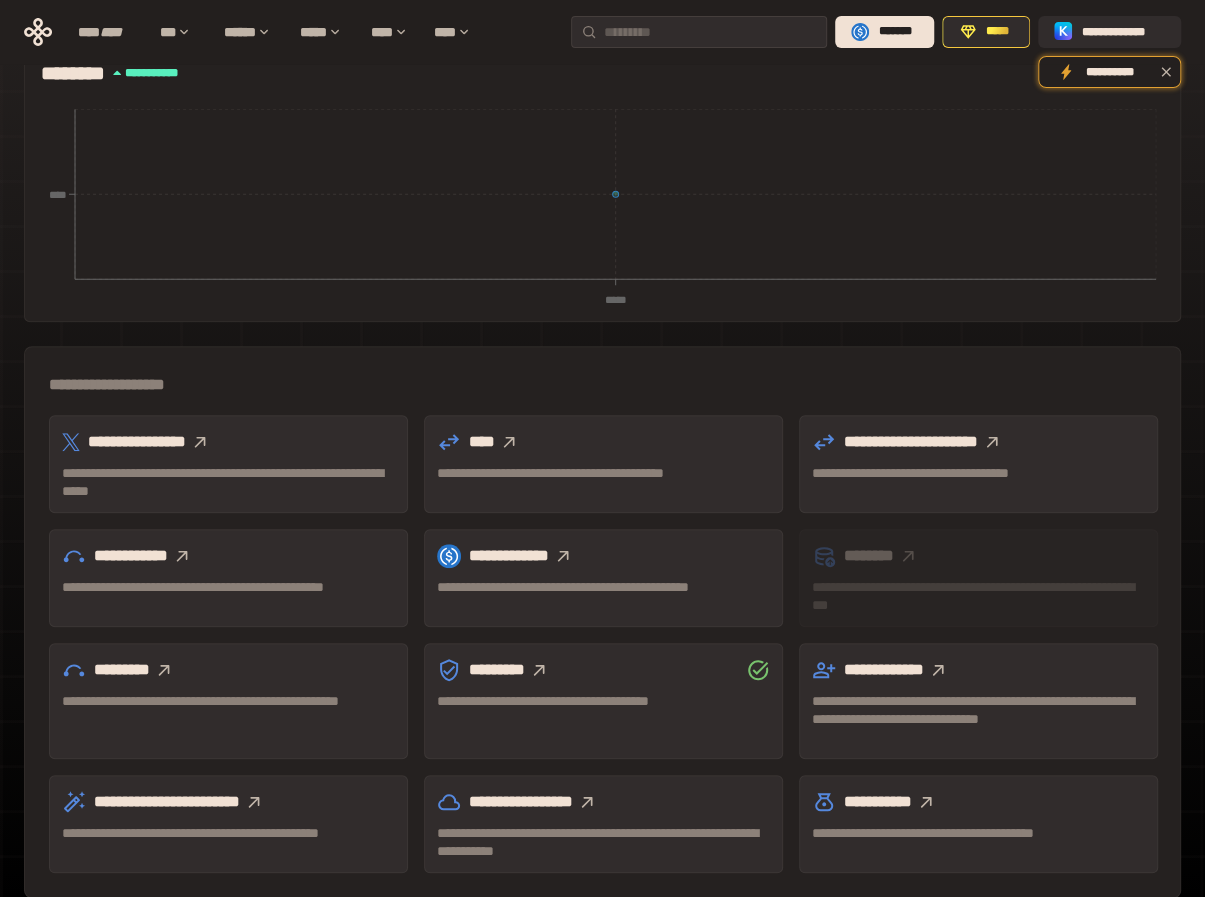 scroll, scrollTop: 403, scrollLeft: 0, axis: vertical 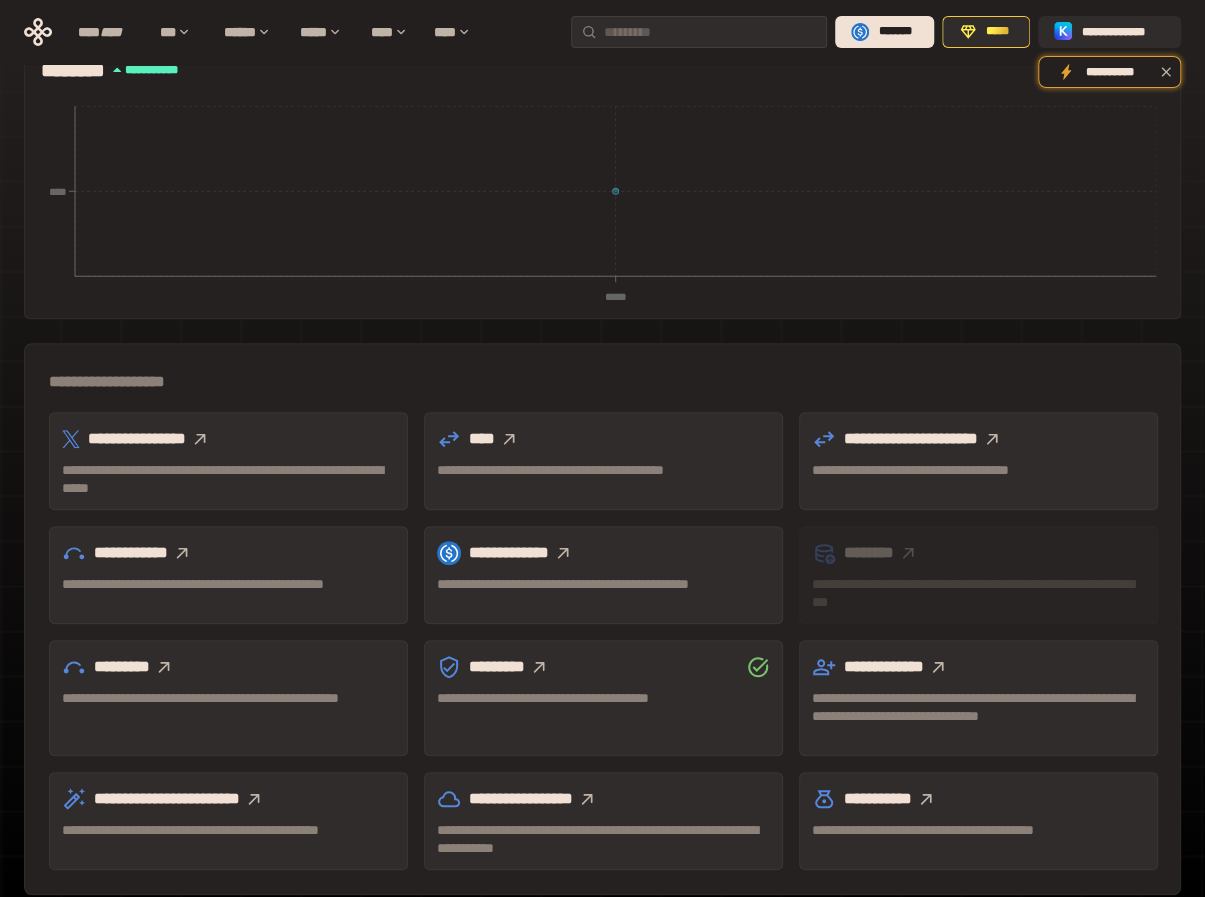 click on "**********" at bounding box center (228, 461) 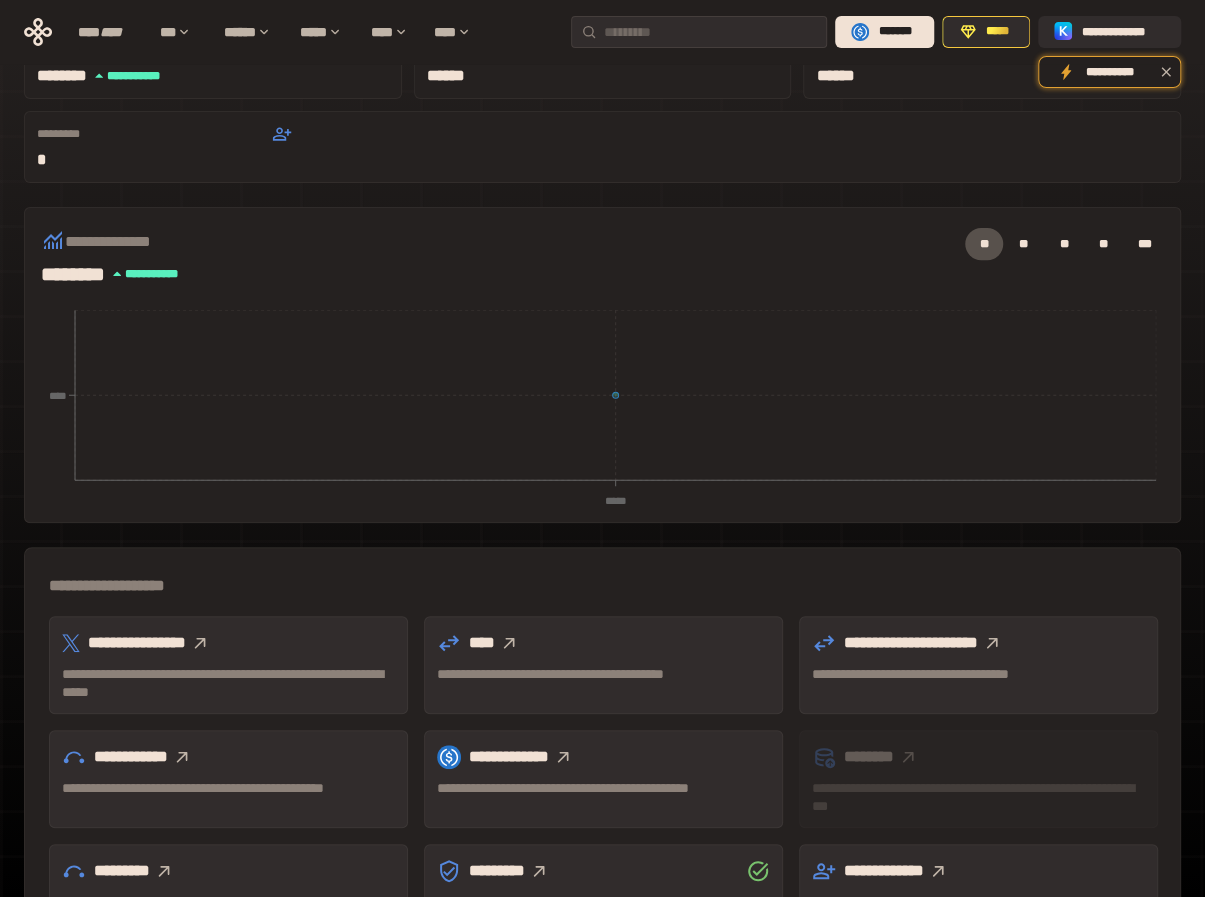 scroll, scrollTop: 0, scrollLeft: 0, axis: both 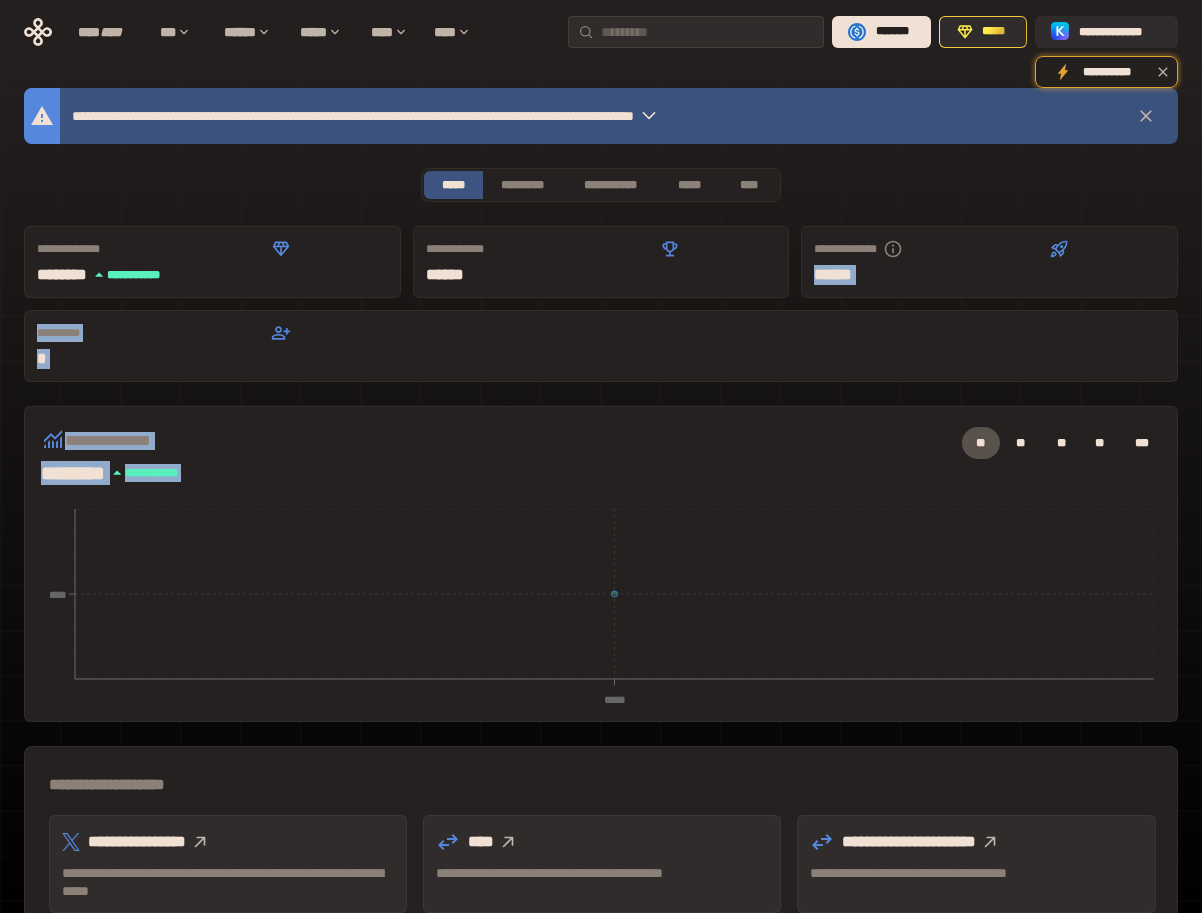 drag, startPoint x: 715, startPoint y: 254, endPoint x: 724, endPoint y: 304, distance: 50.803543 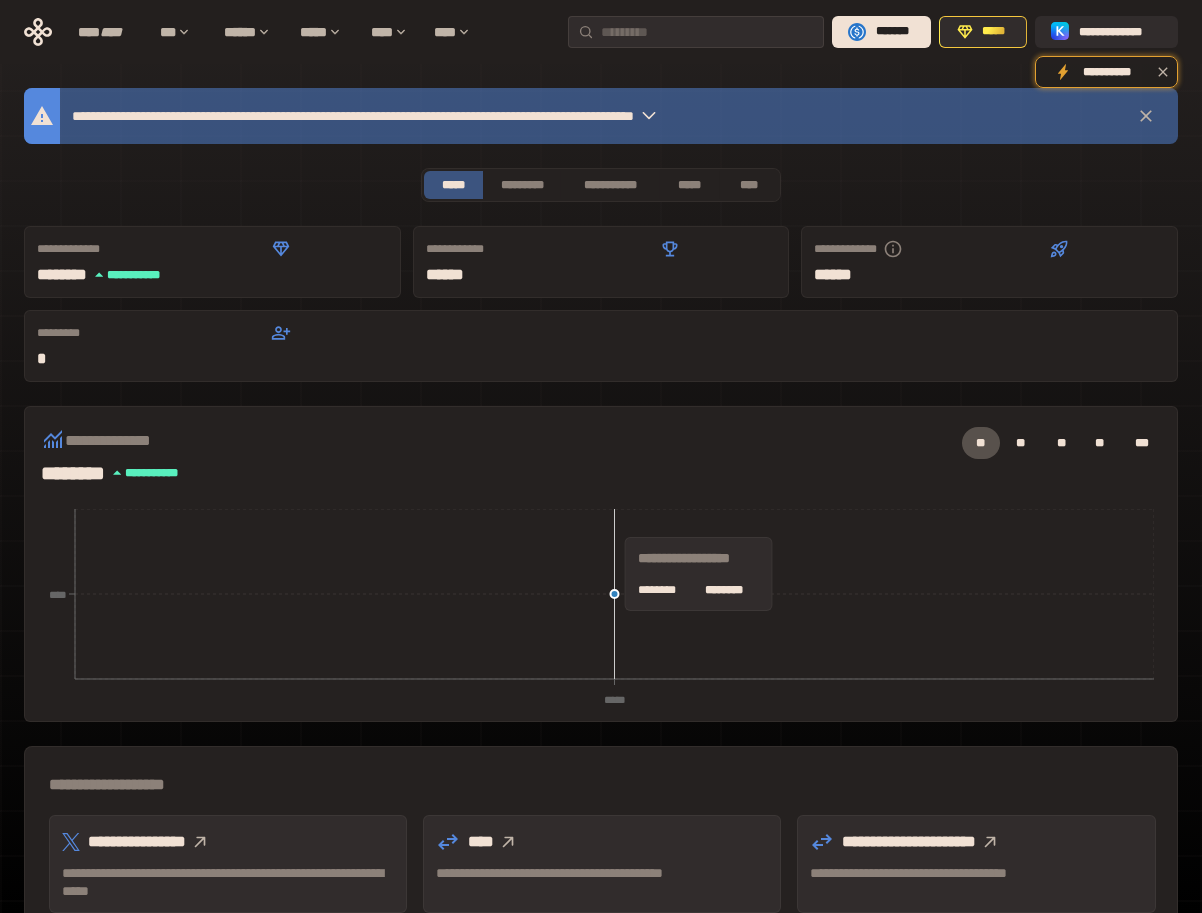 click on "***** ****" 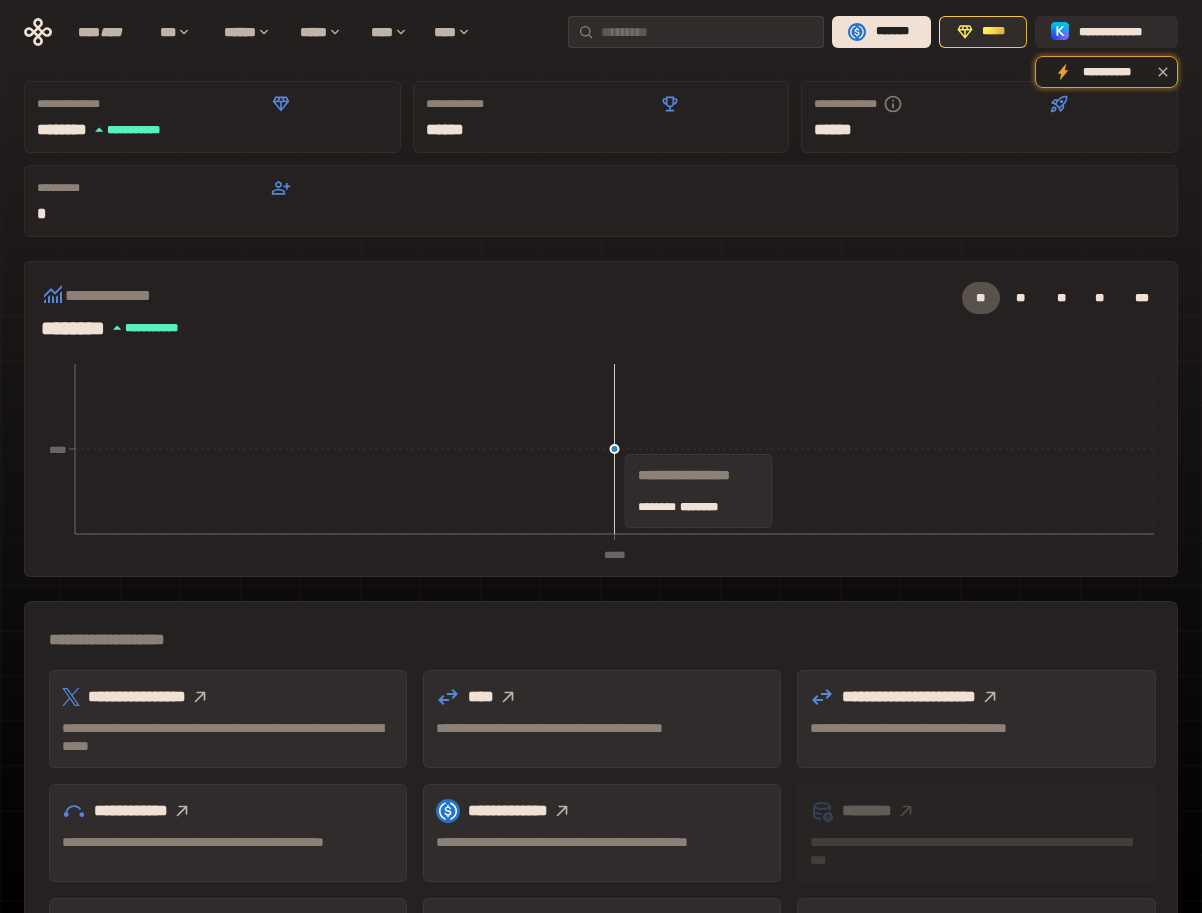 scroll, scrollTop: 0, scrollLeft: 0, axis: both 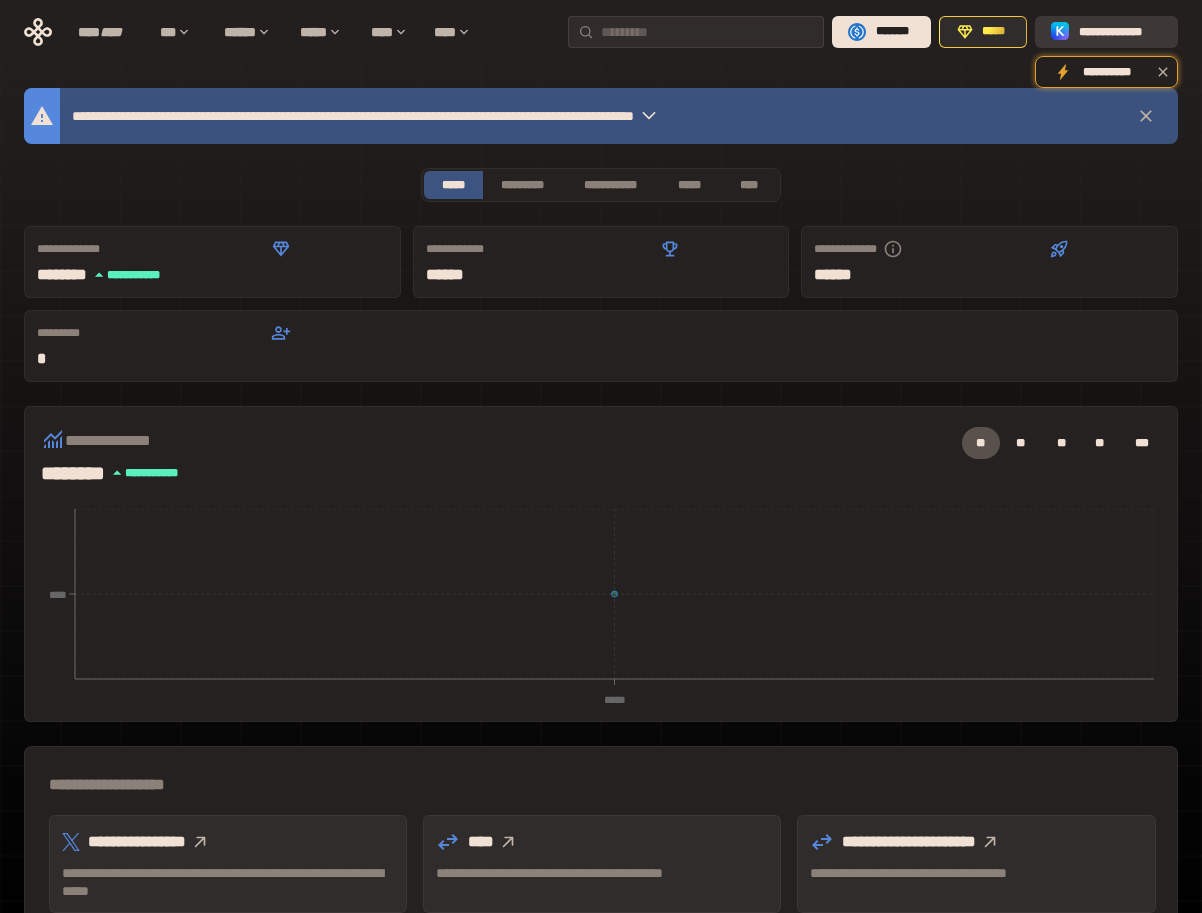 click on "**********" at bounding box center [1120, 32] 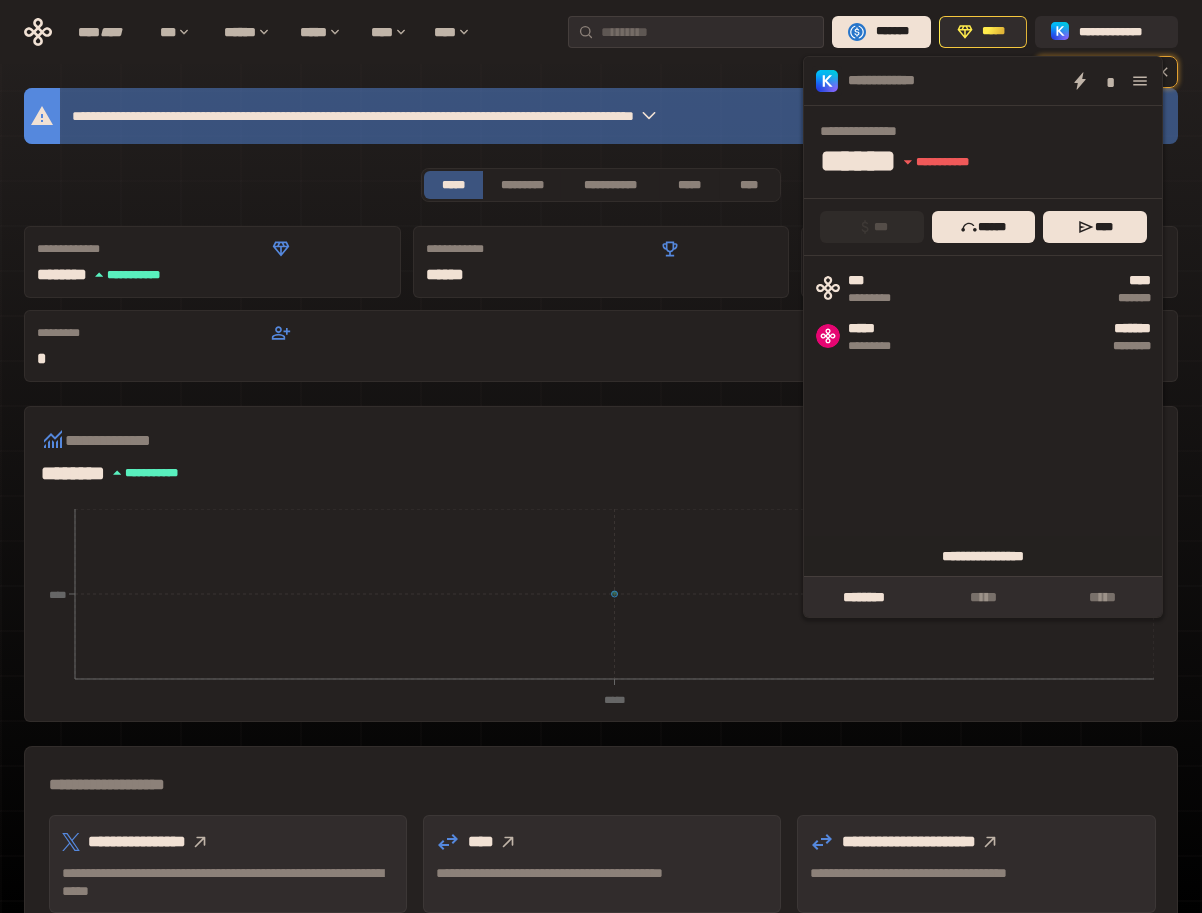 click on "**********" at bounding box center [983, 556] 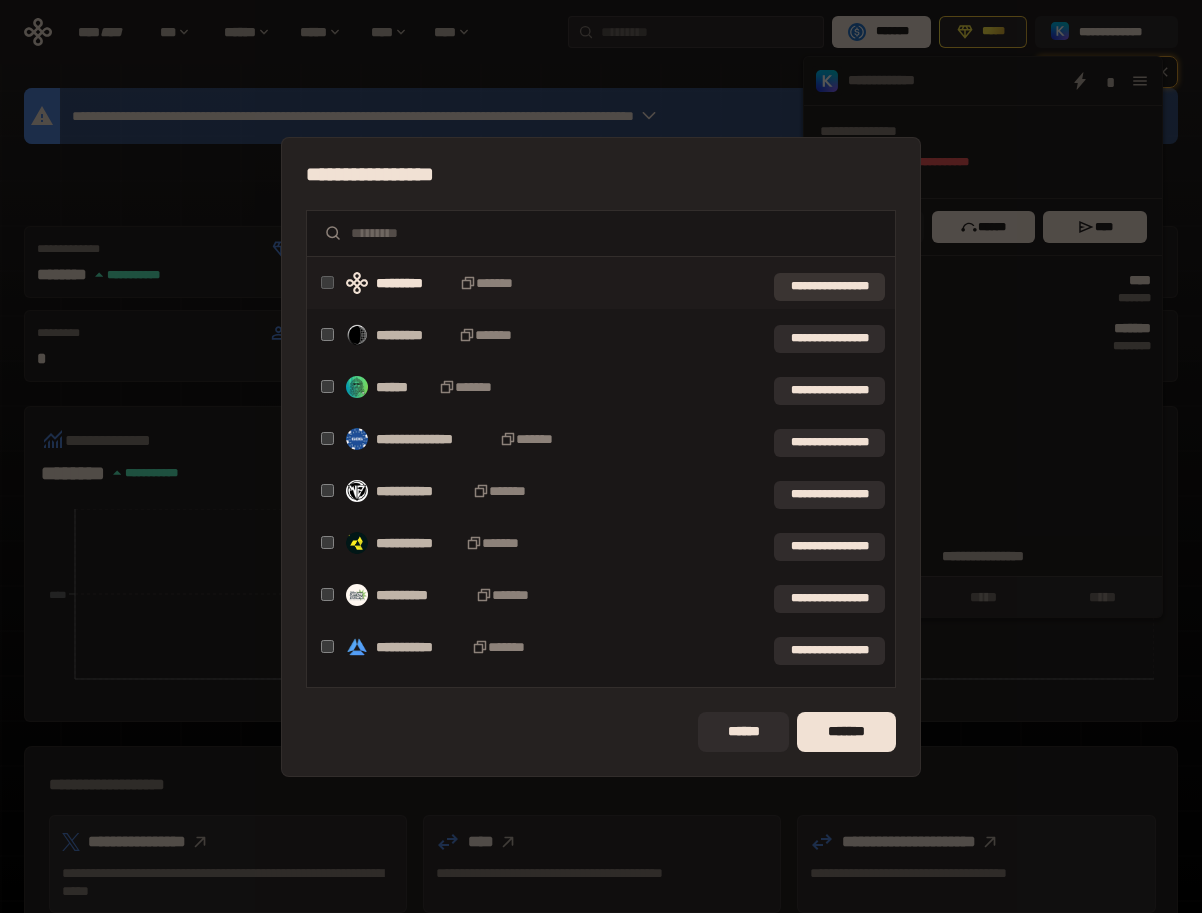 click on "**********" at bounding box center [829, 287] 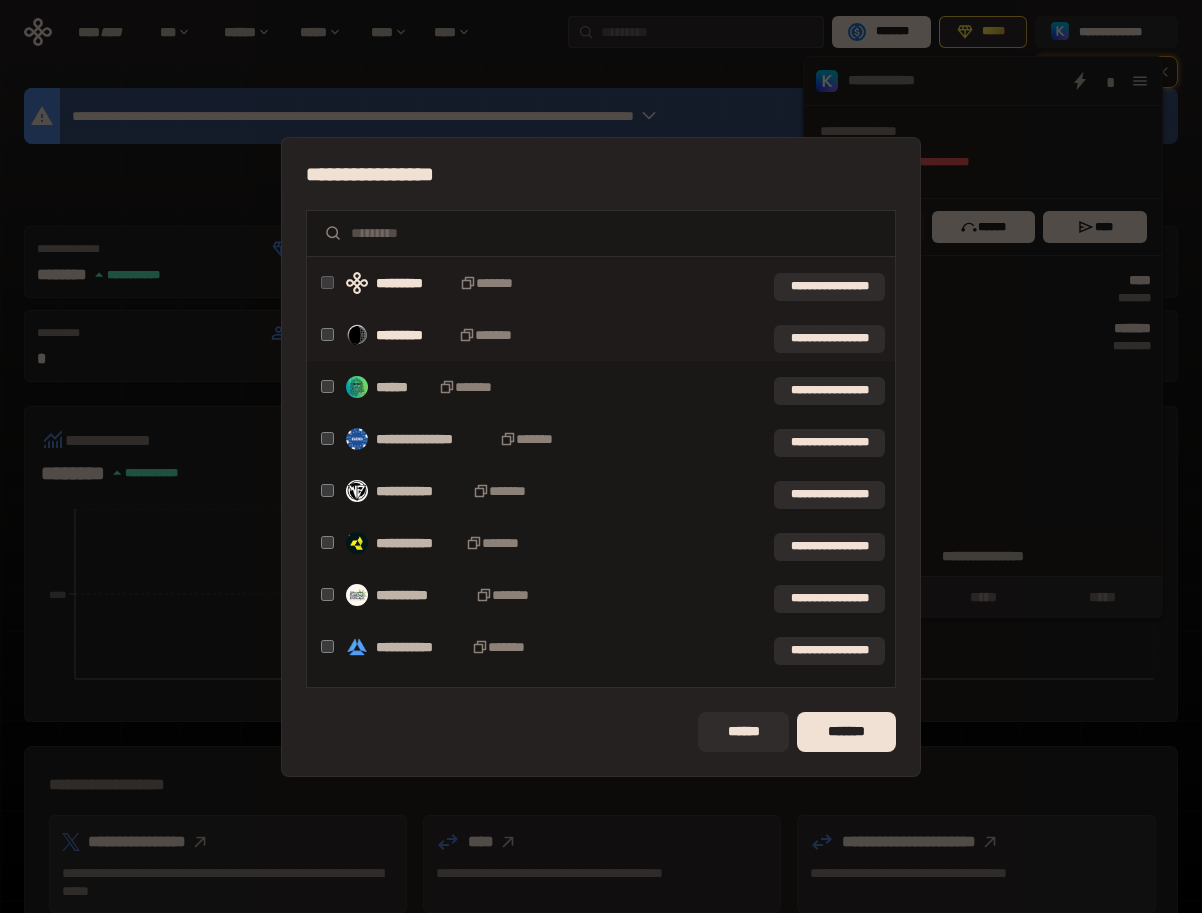 click on "**********" at bounding box center [601, 335] 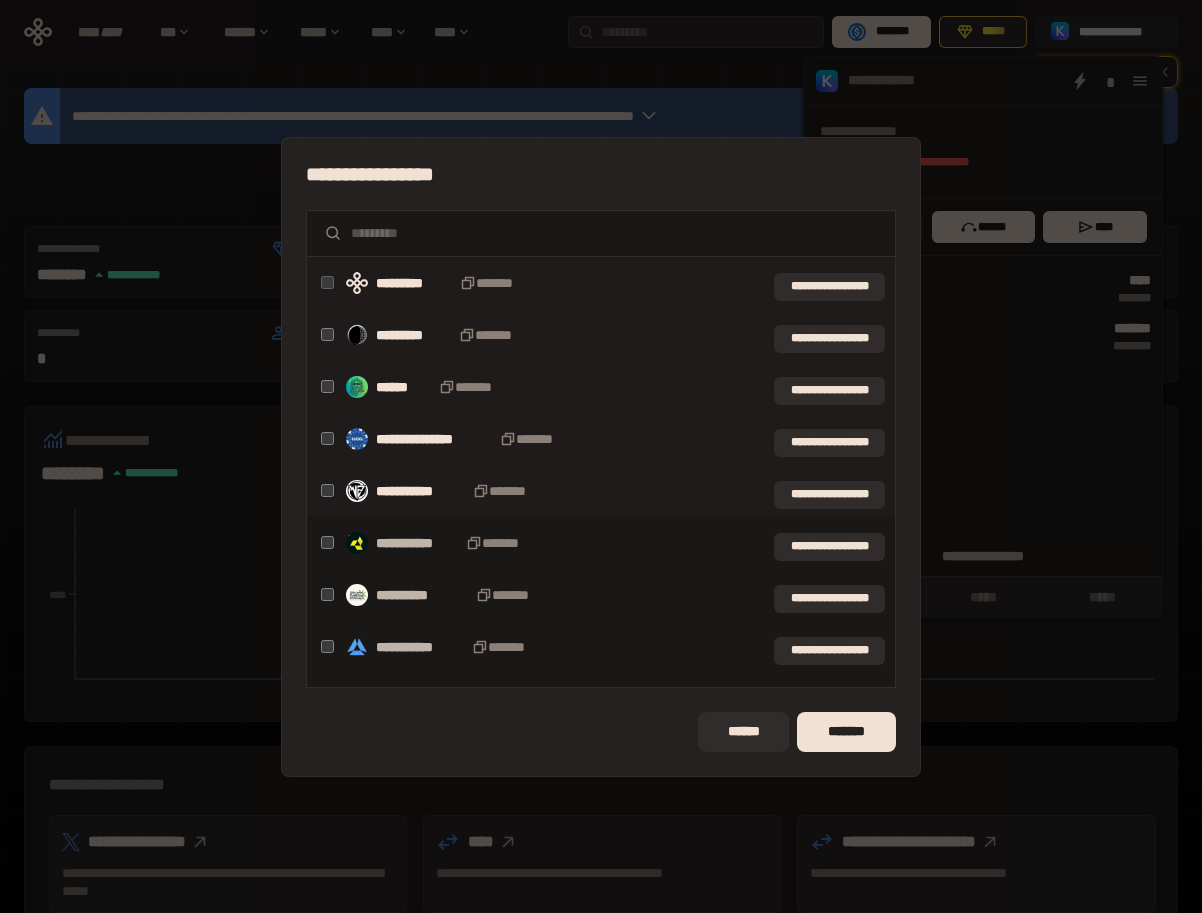 click on "**********" at bounding box center [601, 491] 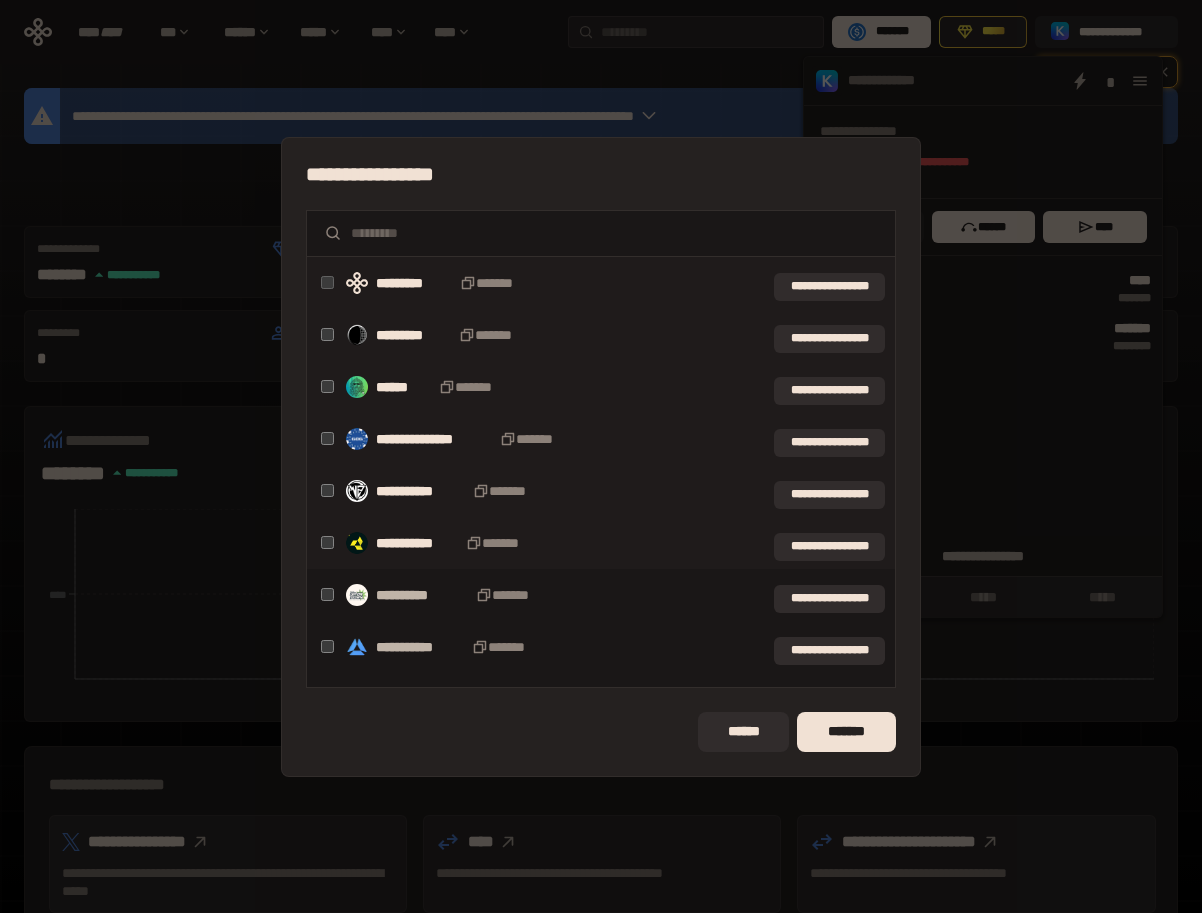 click on "**********" at bounding box center (601, 543) 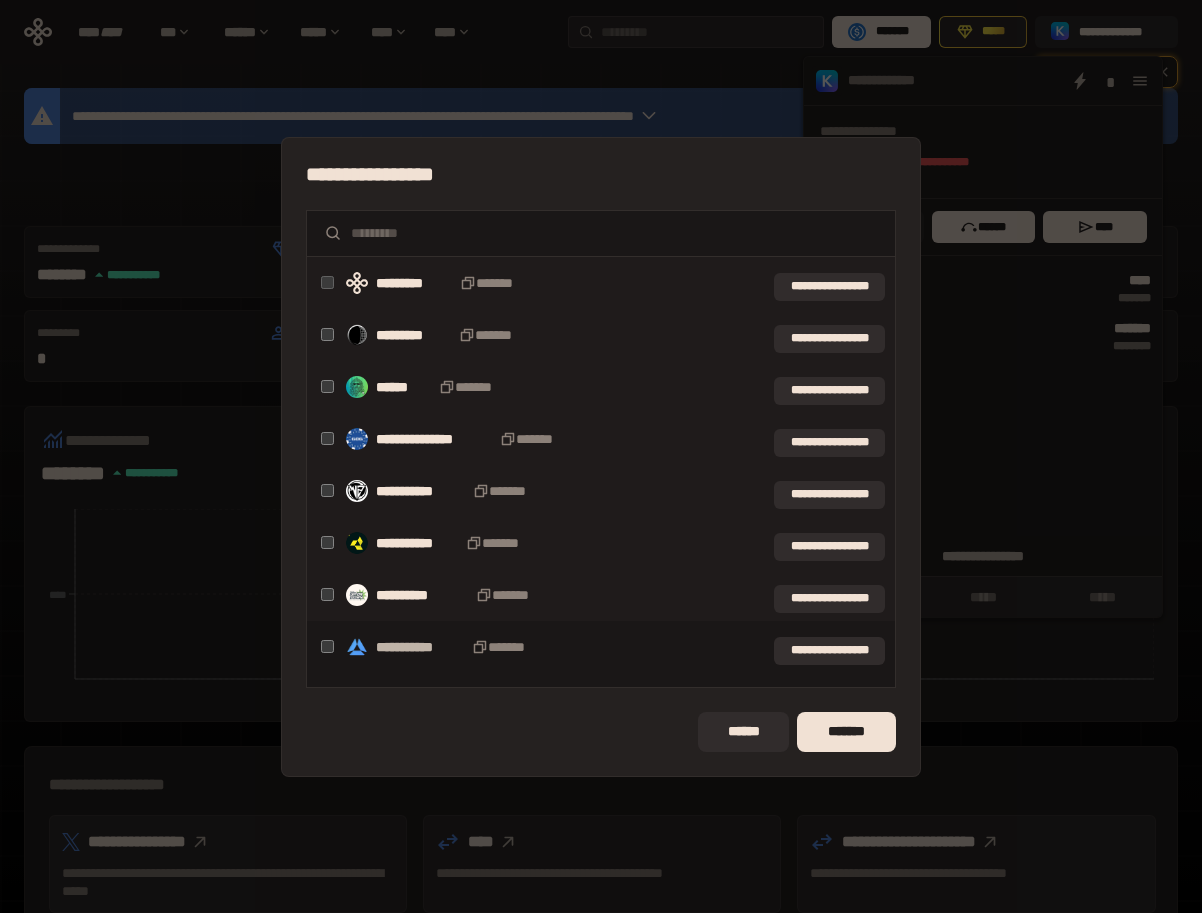 click on "**********" at bounding box center (601, 595) 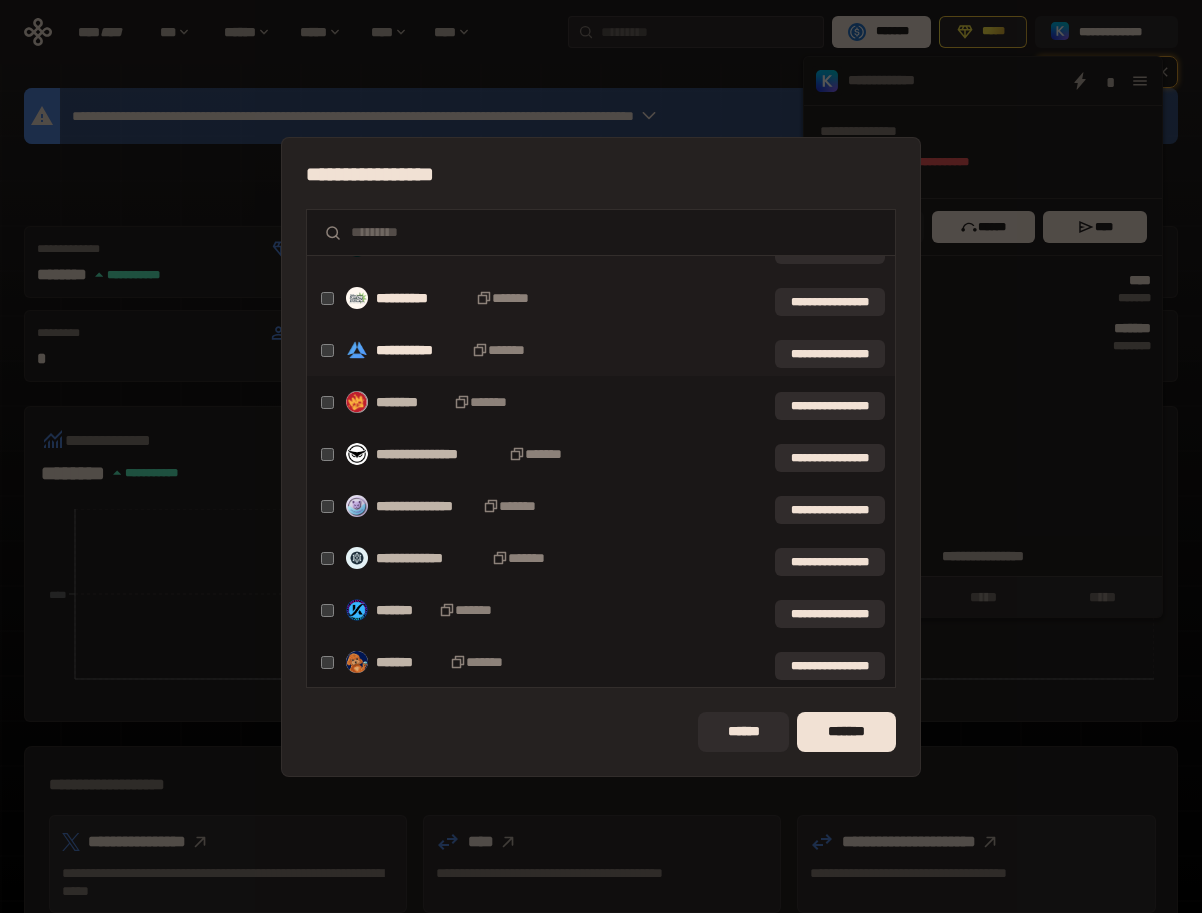 scroll, scrollTop: 300, scrollLeft: 0, axis: vertical 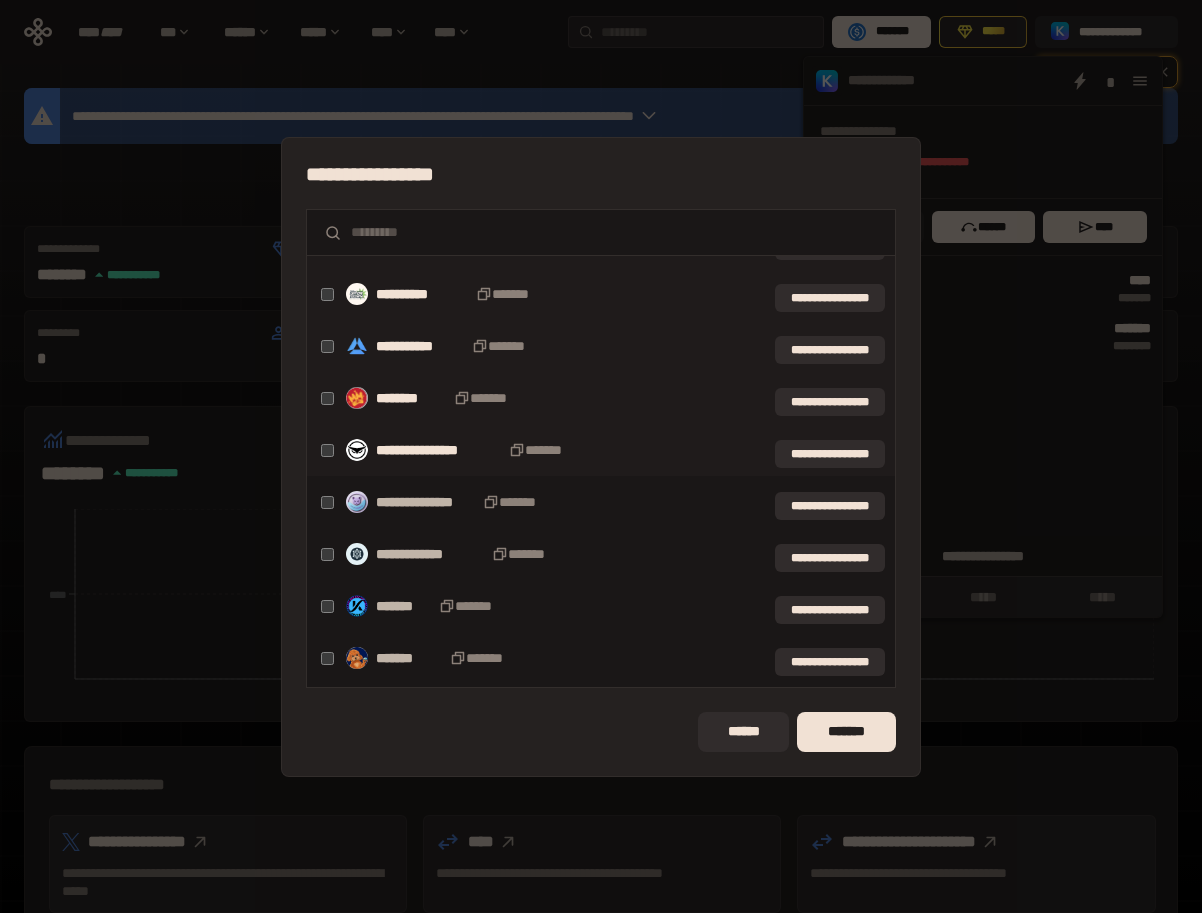 click on "**********" at bounding box center [601, 450] 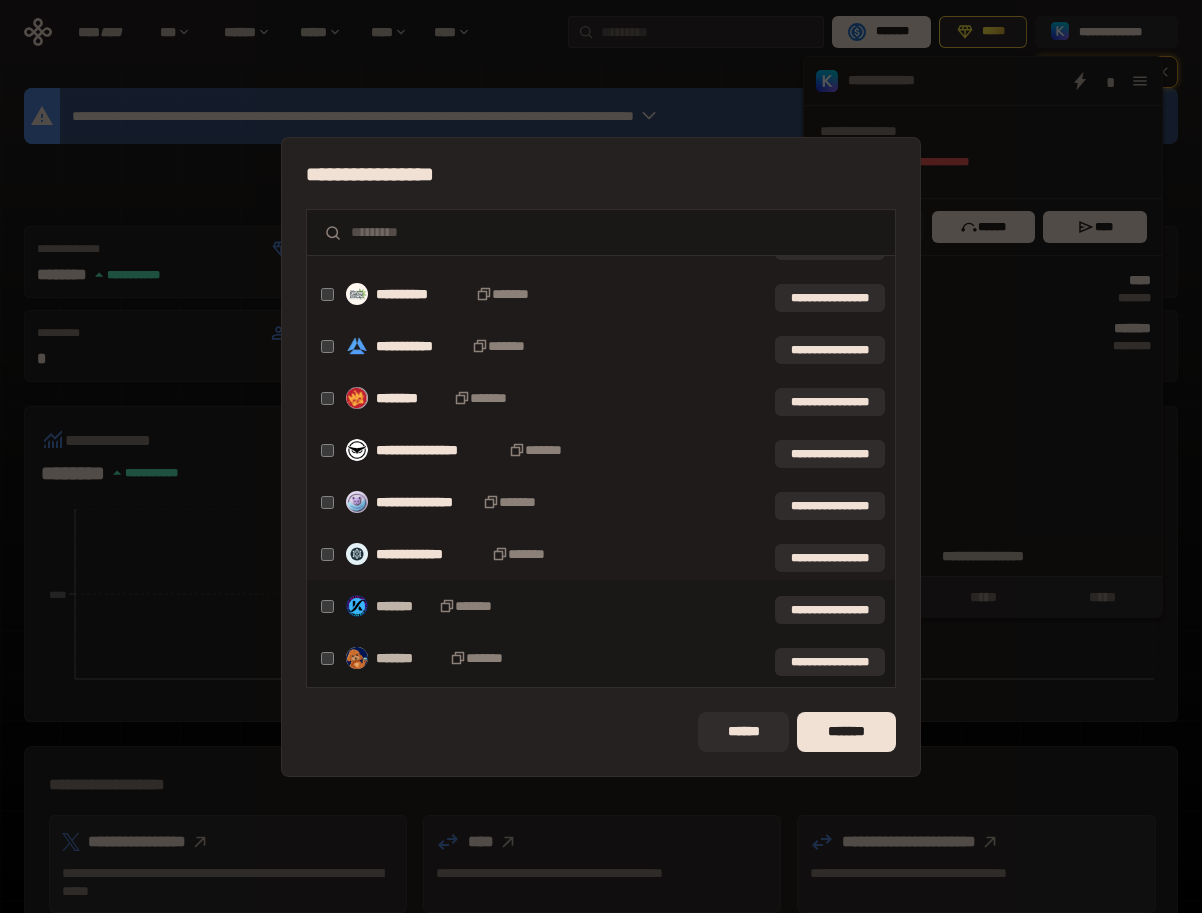 click on "**********" at bounding box center [601, 554] 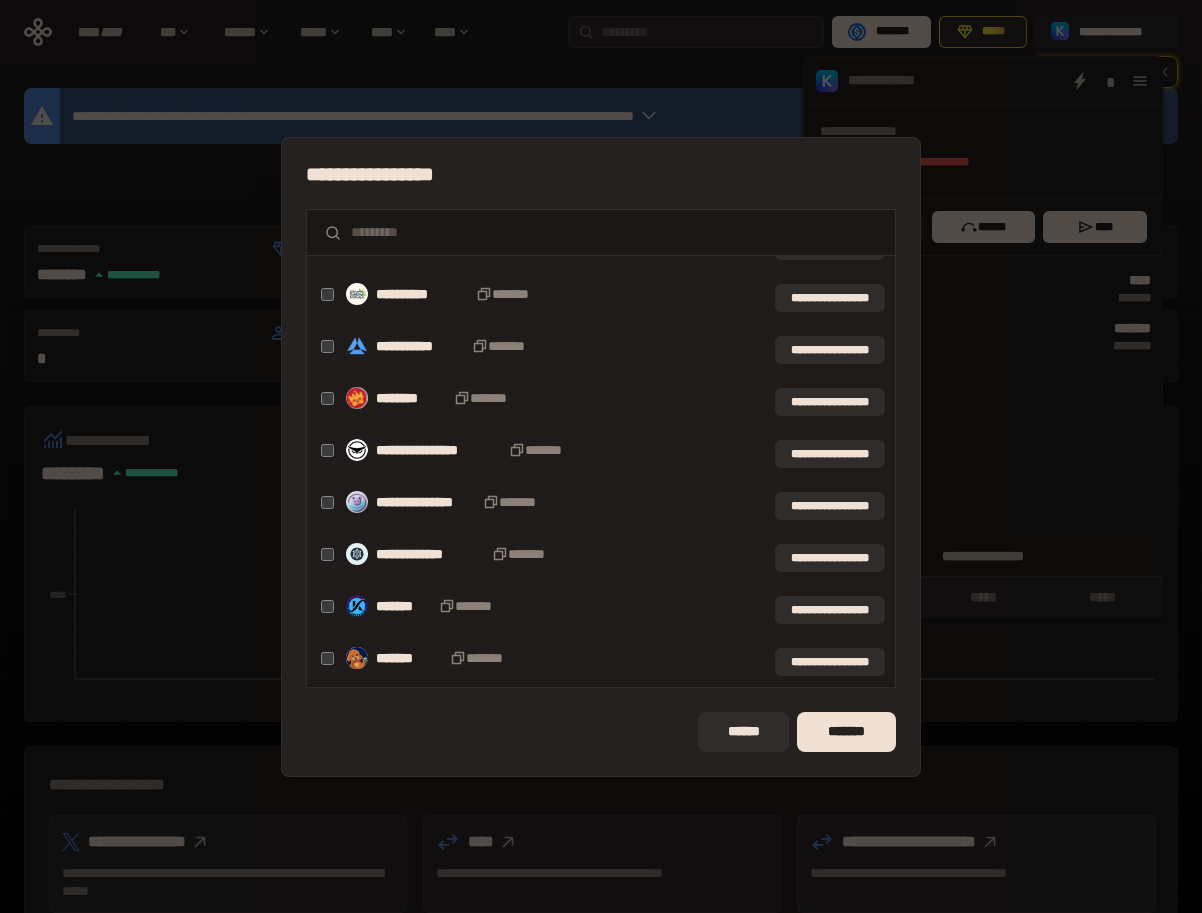 click on "**********" at bounding box center [601, 658] 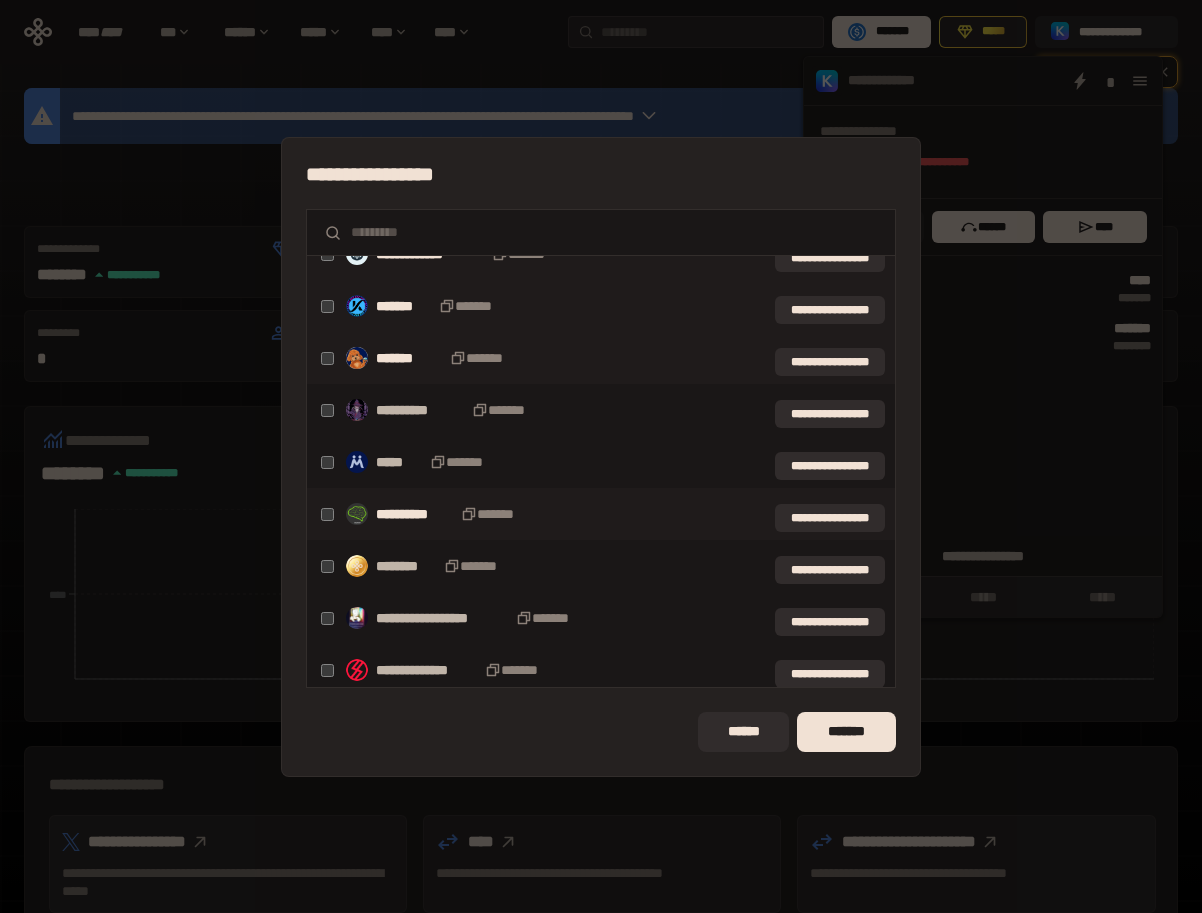 scroll, scrollTop: 608, scrollLeft: 0, axis: vertical 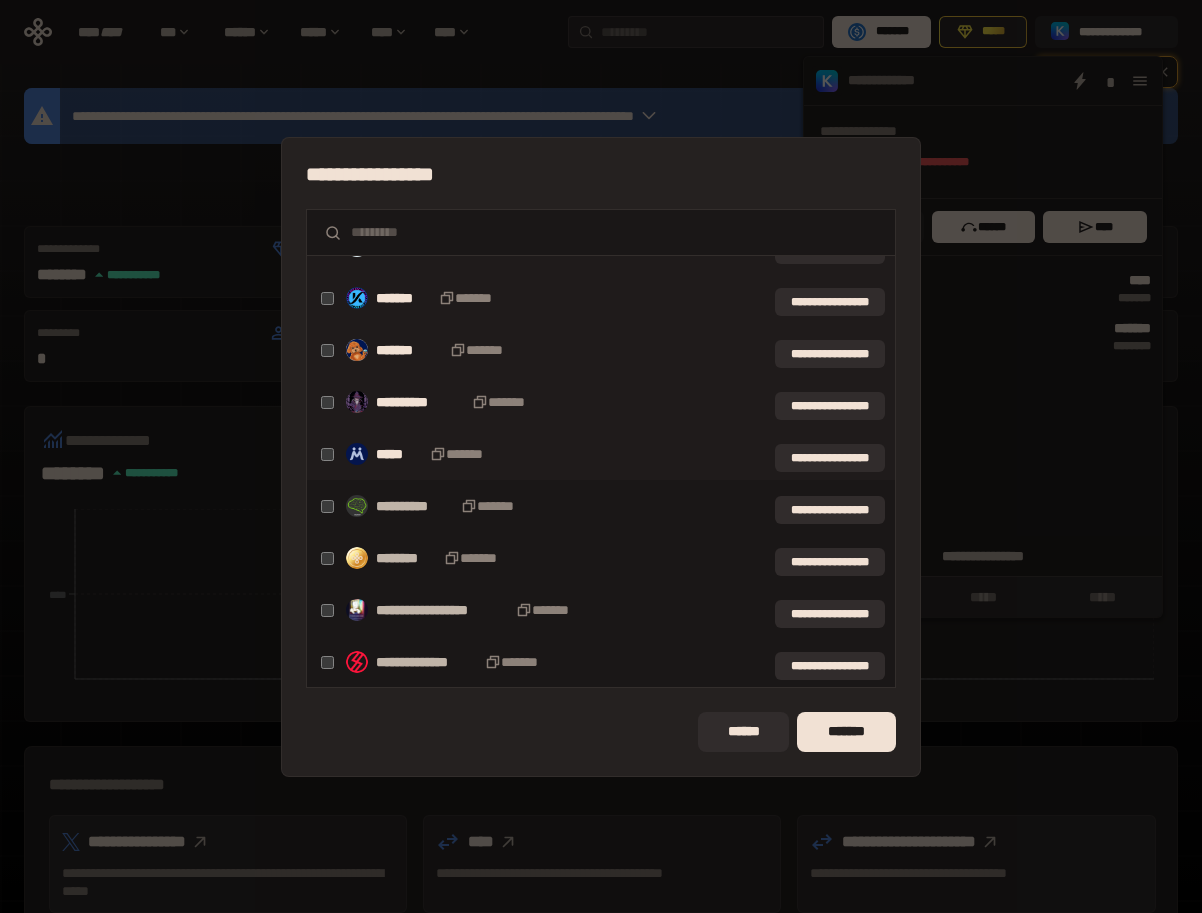 click on "**********" at bounding box center (601, 454) 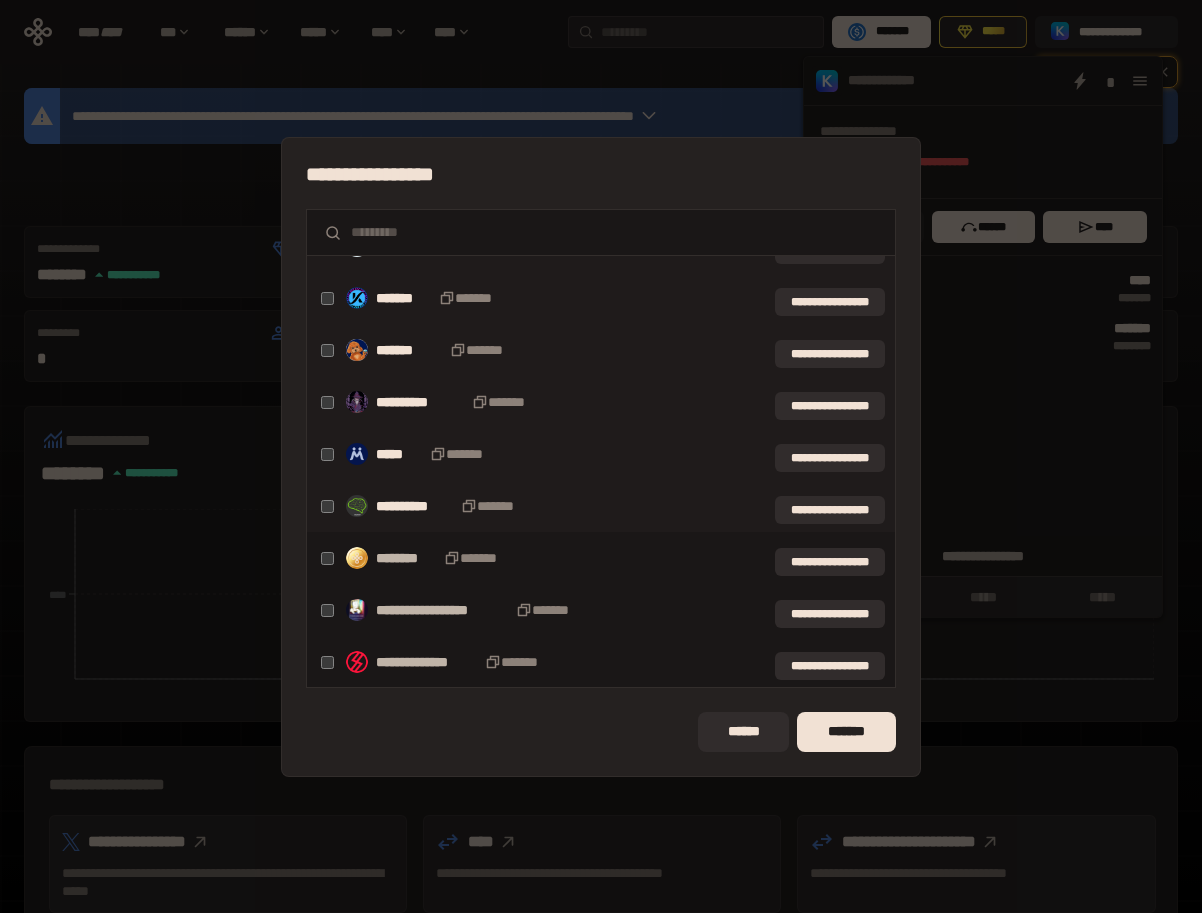 click on "**********" at bounding box center (601, 506) 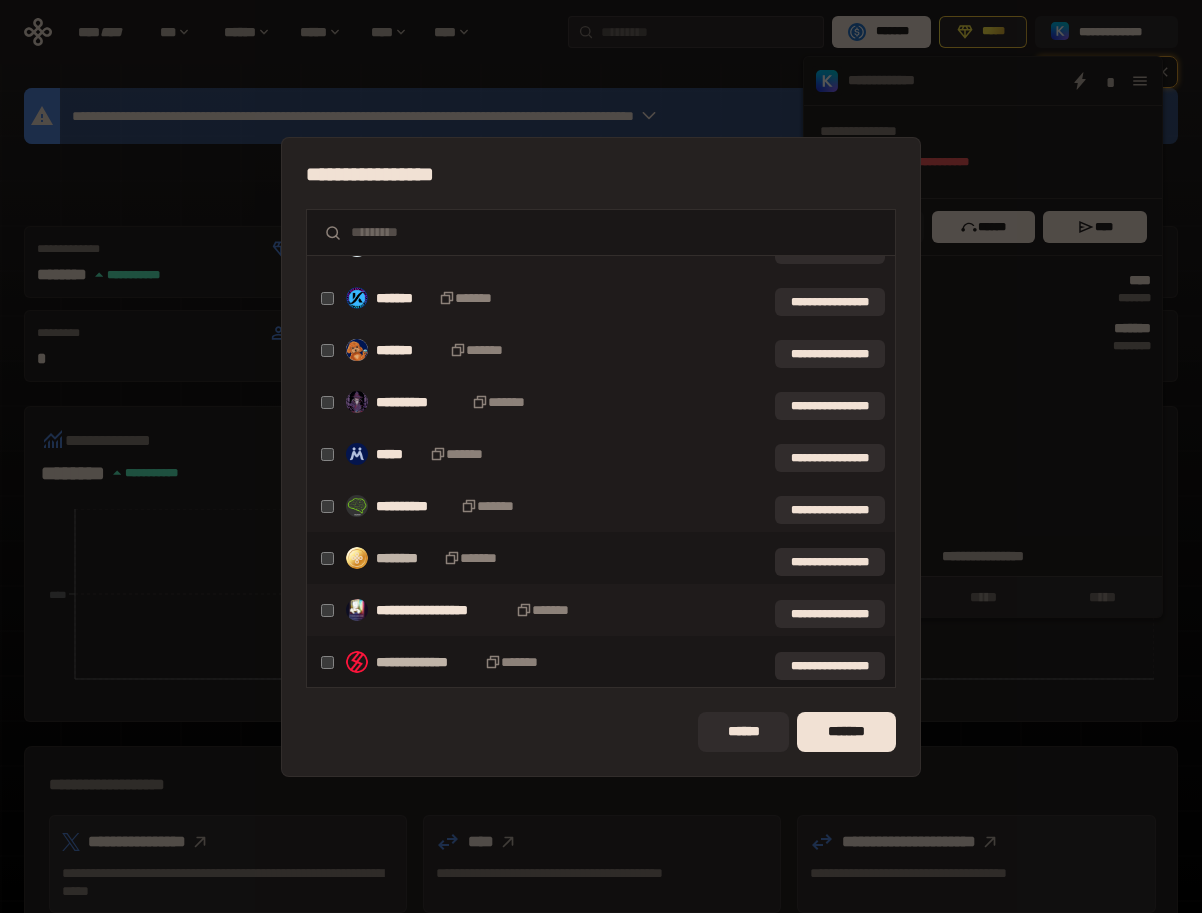 click on "**********" at bounding box center [601, 610] 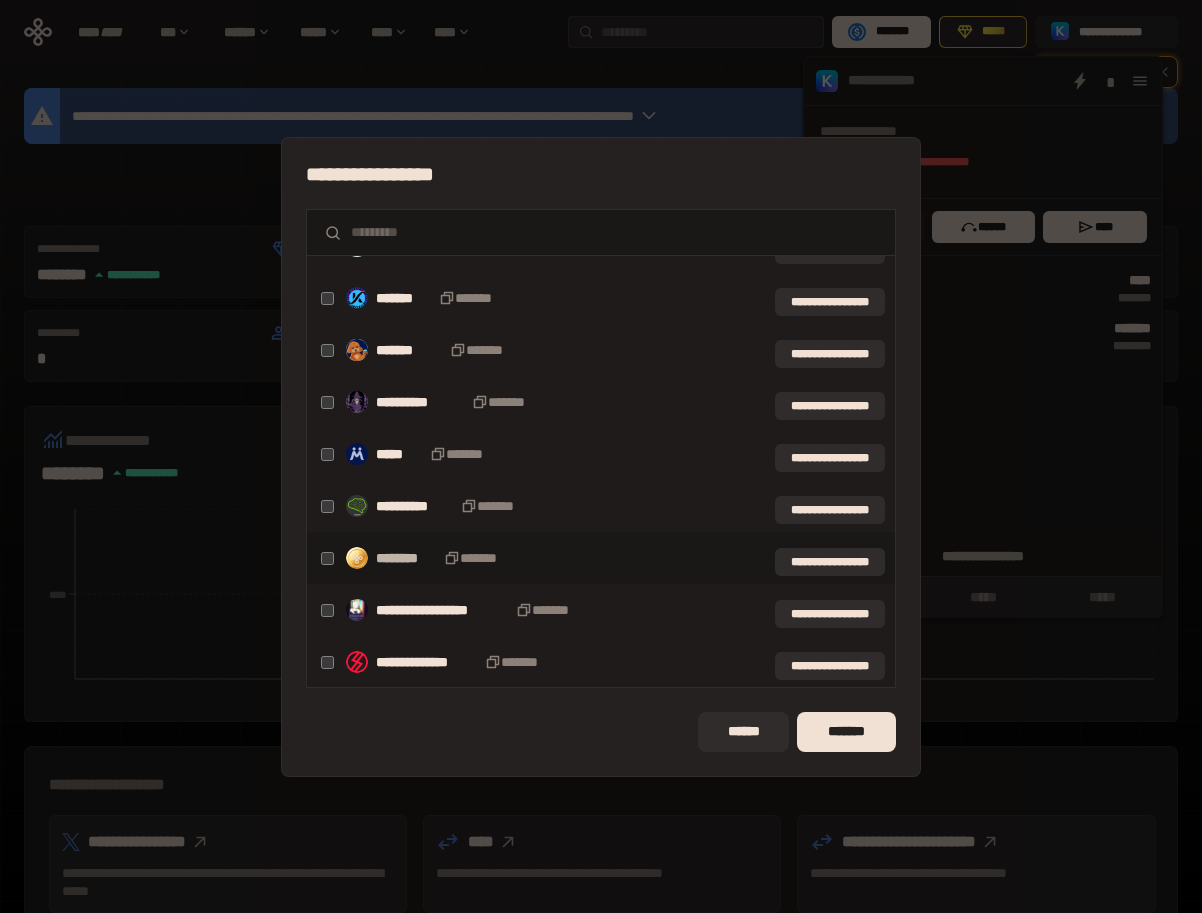 click on "**********" at bounding box center (601, 662) 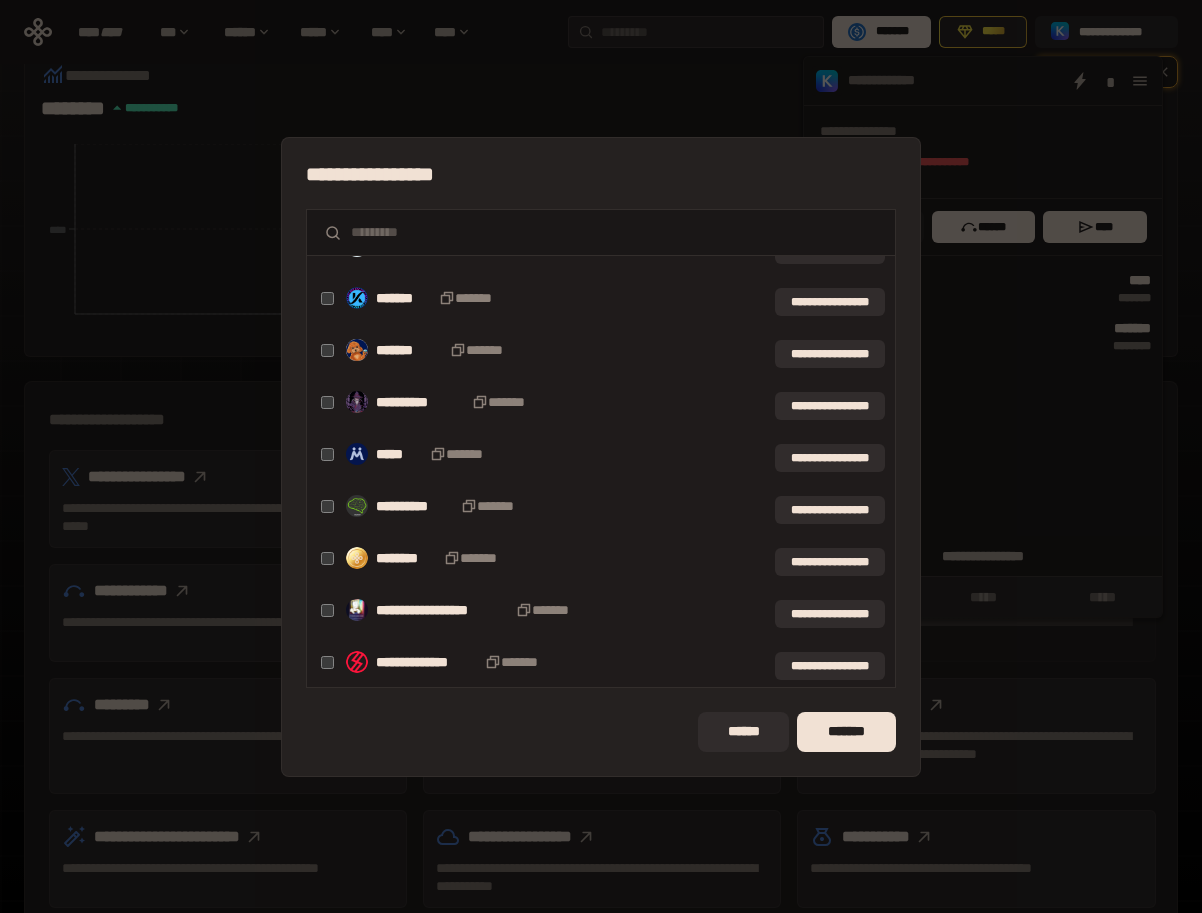 scroll, scrollTop: 387, scrollLeft: 0, axis: vertical 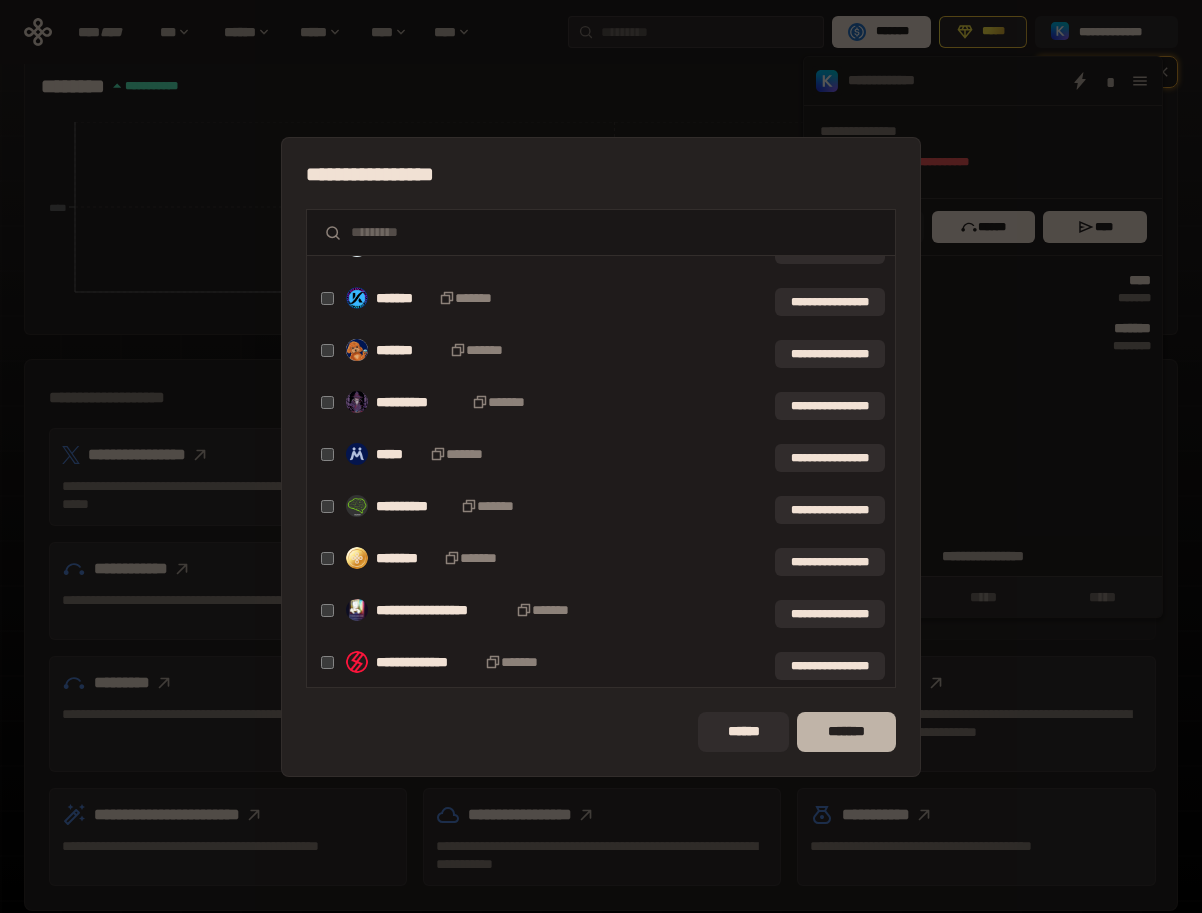 click on "*******" at bounding box center (846, 732) 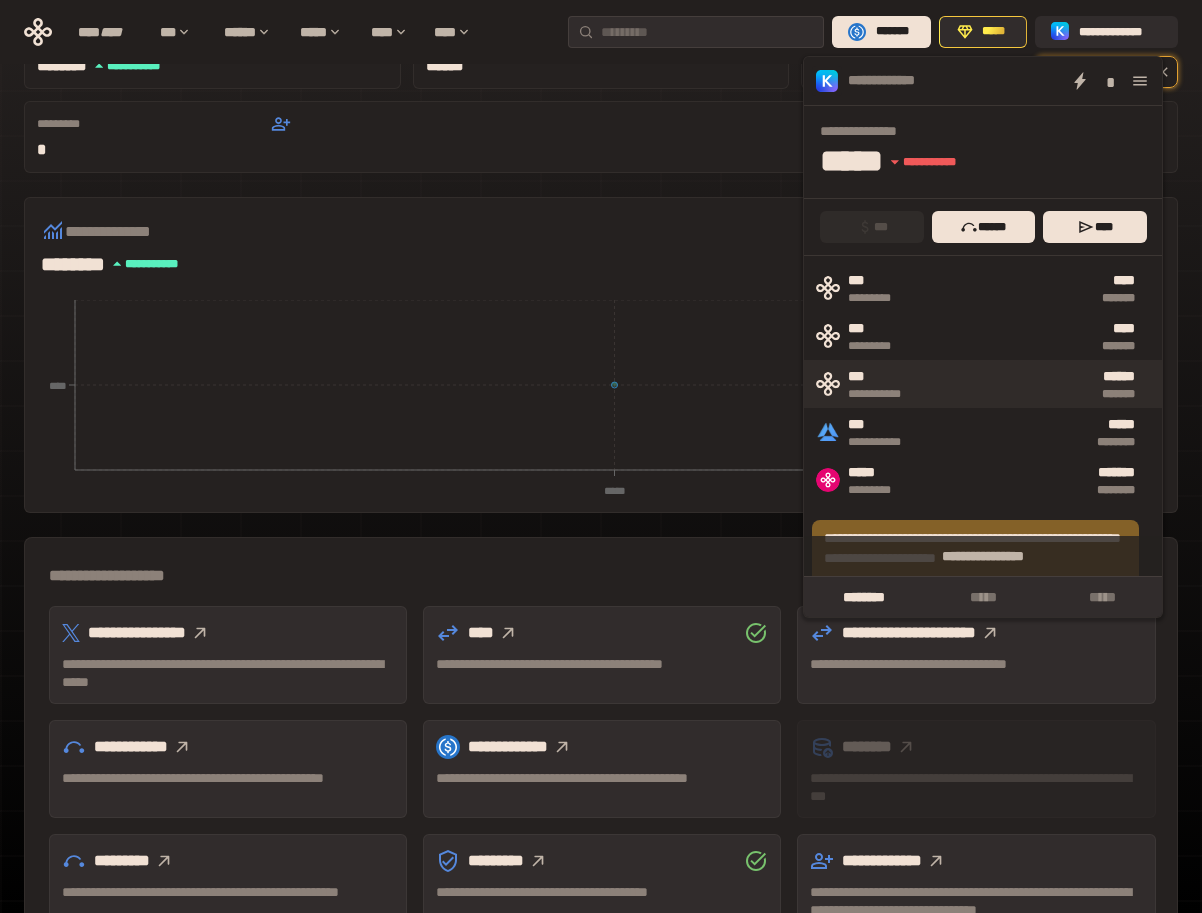 scroll, scrollTop: 187, scrollLeft: 0, axis: vertical 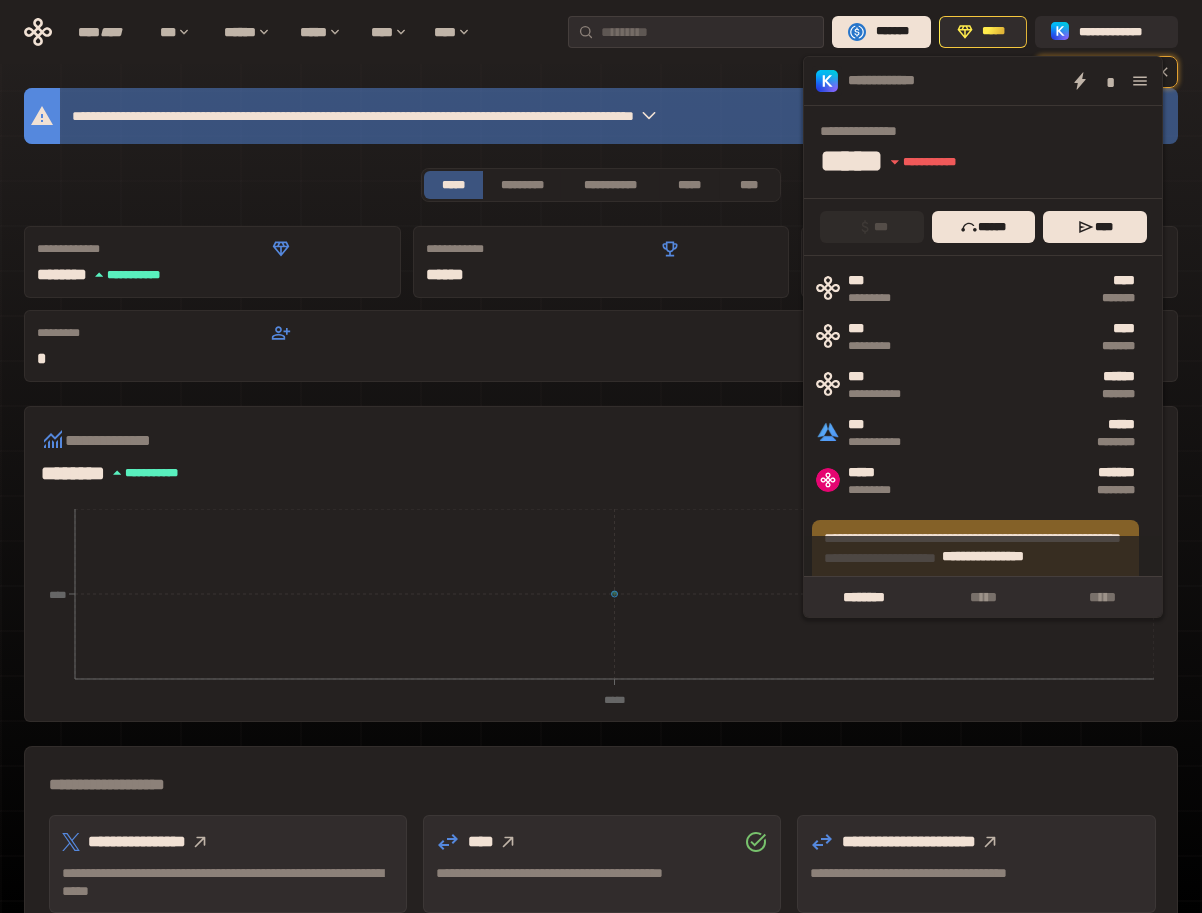 click on "**********" at bounding box center (983, 556) 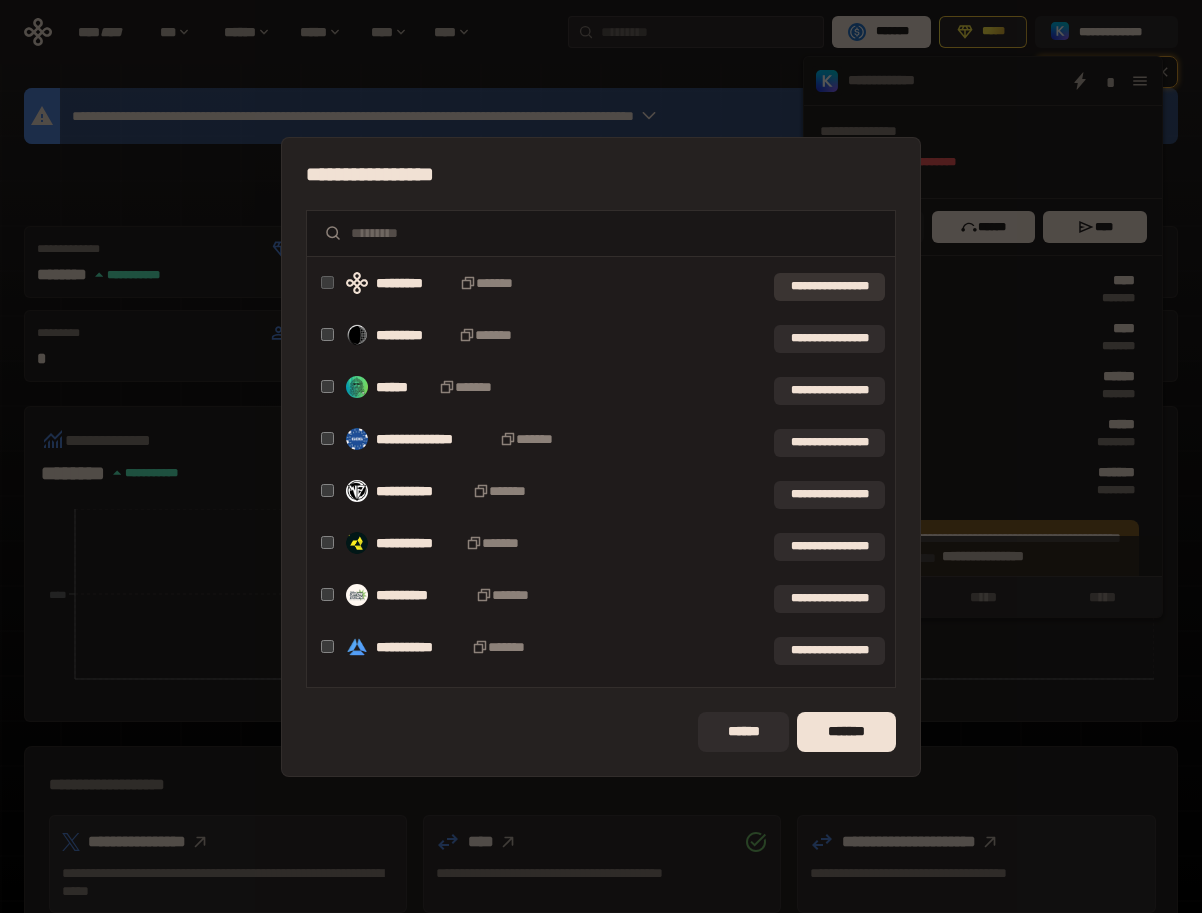 click on "**********" at bounding box center [829, 287] 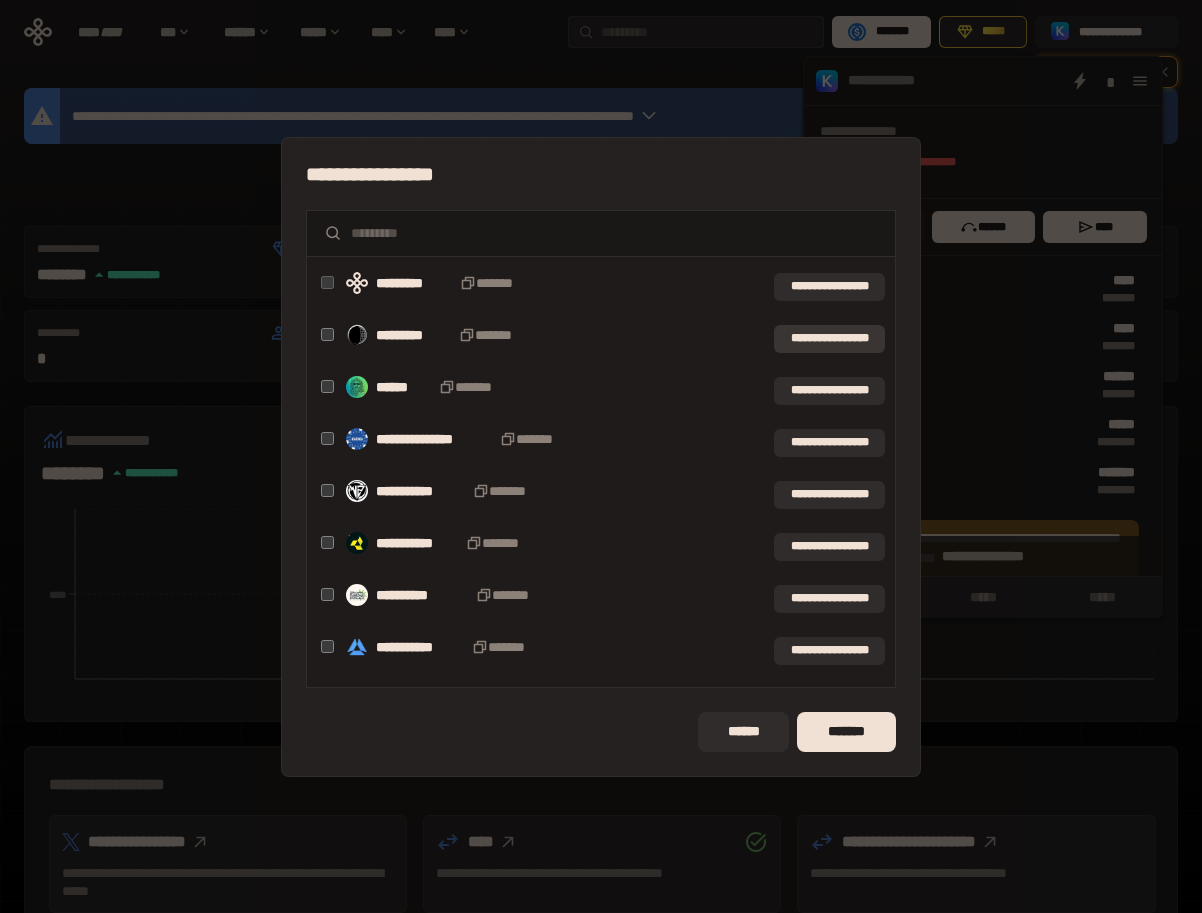 click on "**********" at bounding box center [829, 339] 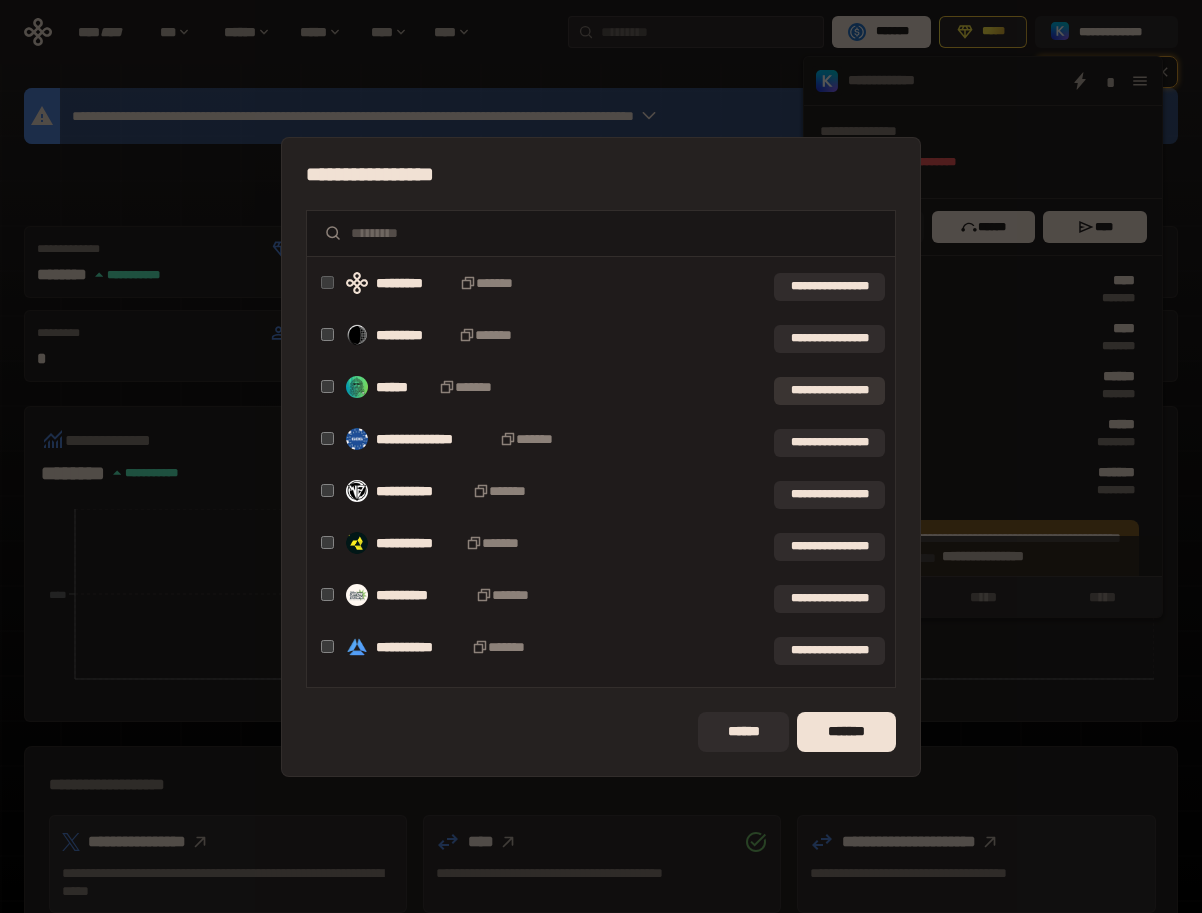 click on "**********" at bounding box center [829, 391] 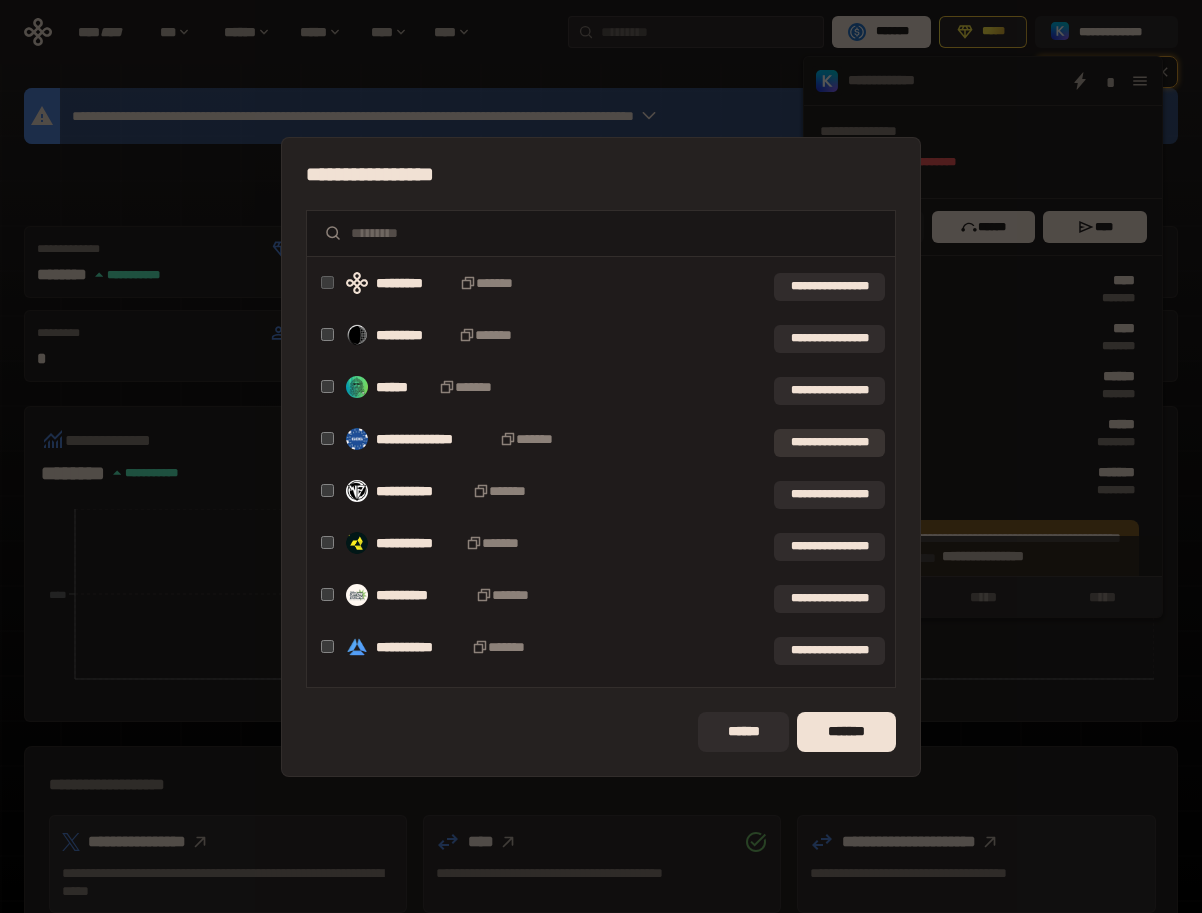 click on "**********" at bounding box center (829, 443) 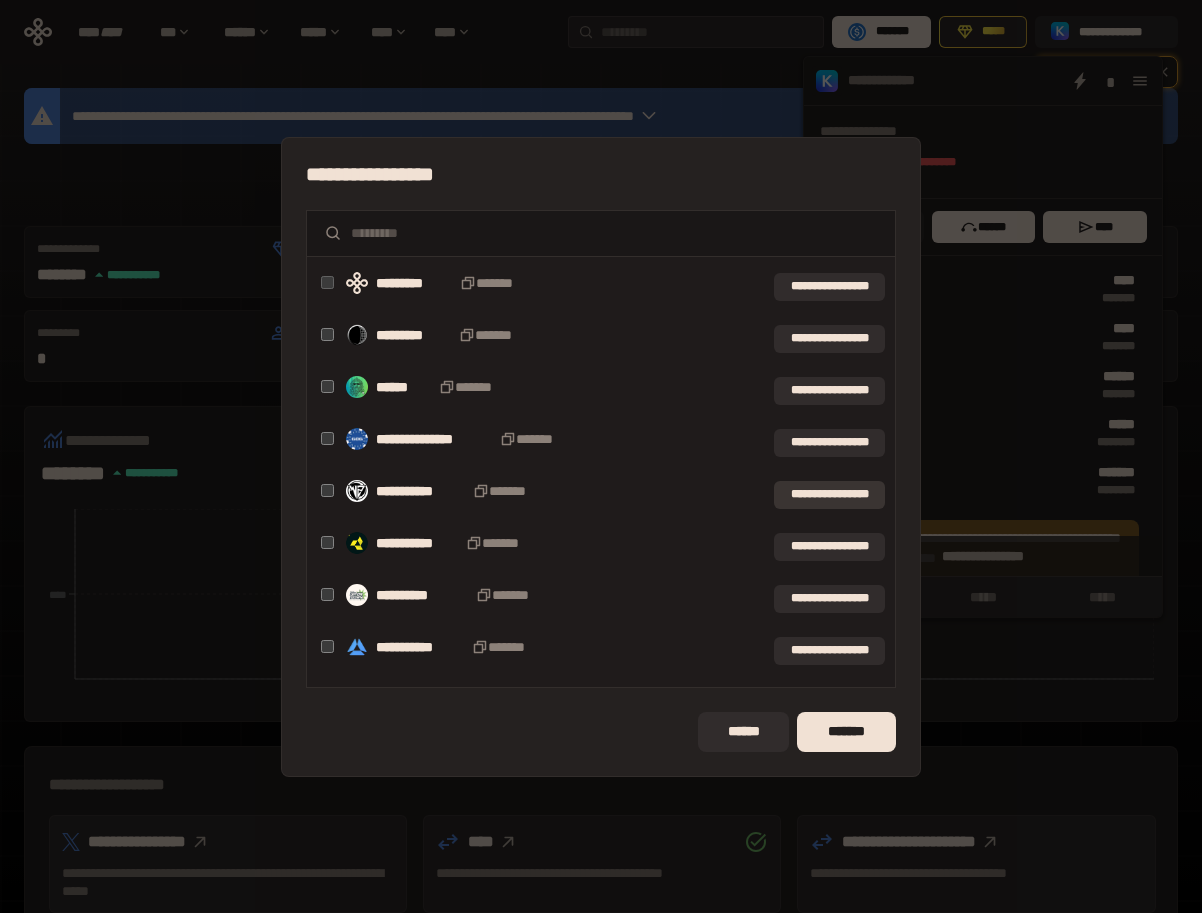 click on "**********" at bounding box center (829, 495) 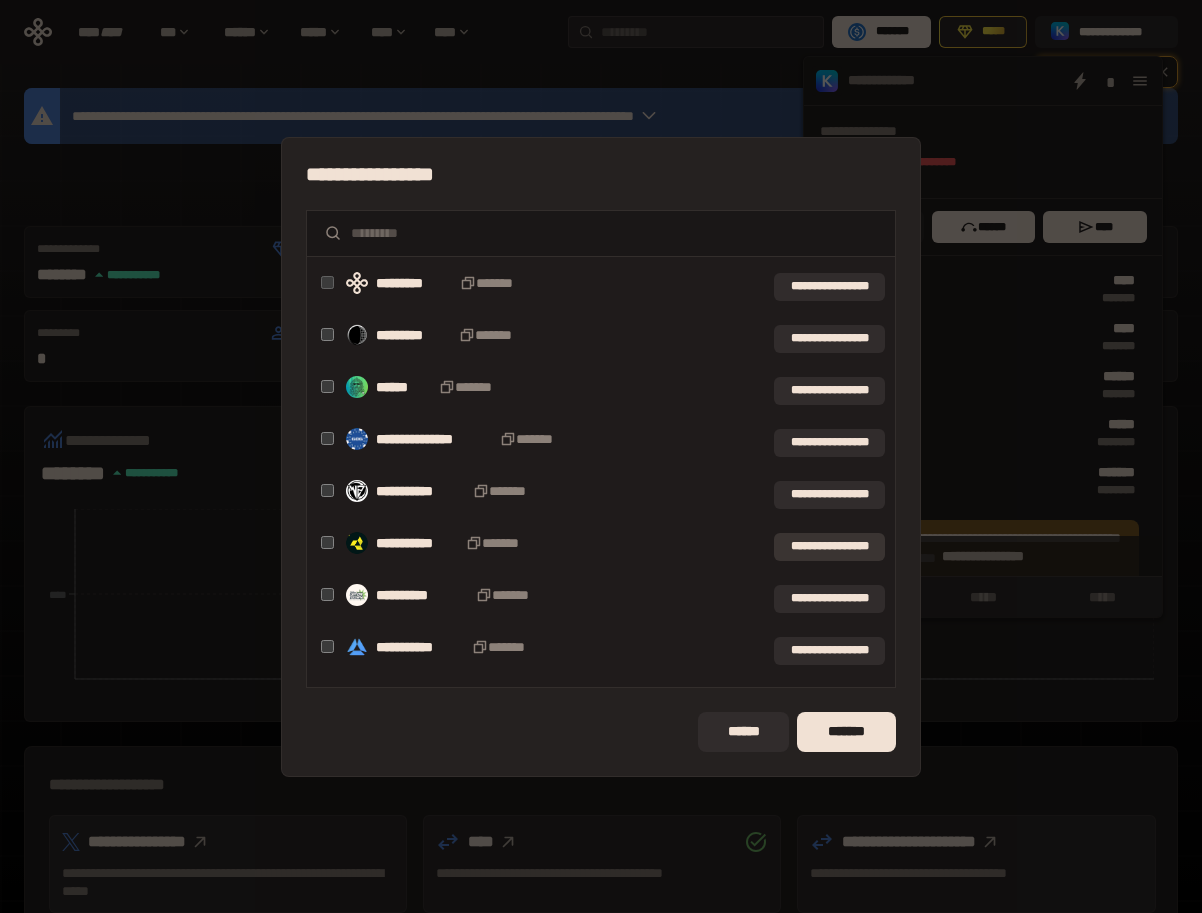 click on "**********" at bounding box center (829, 547) 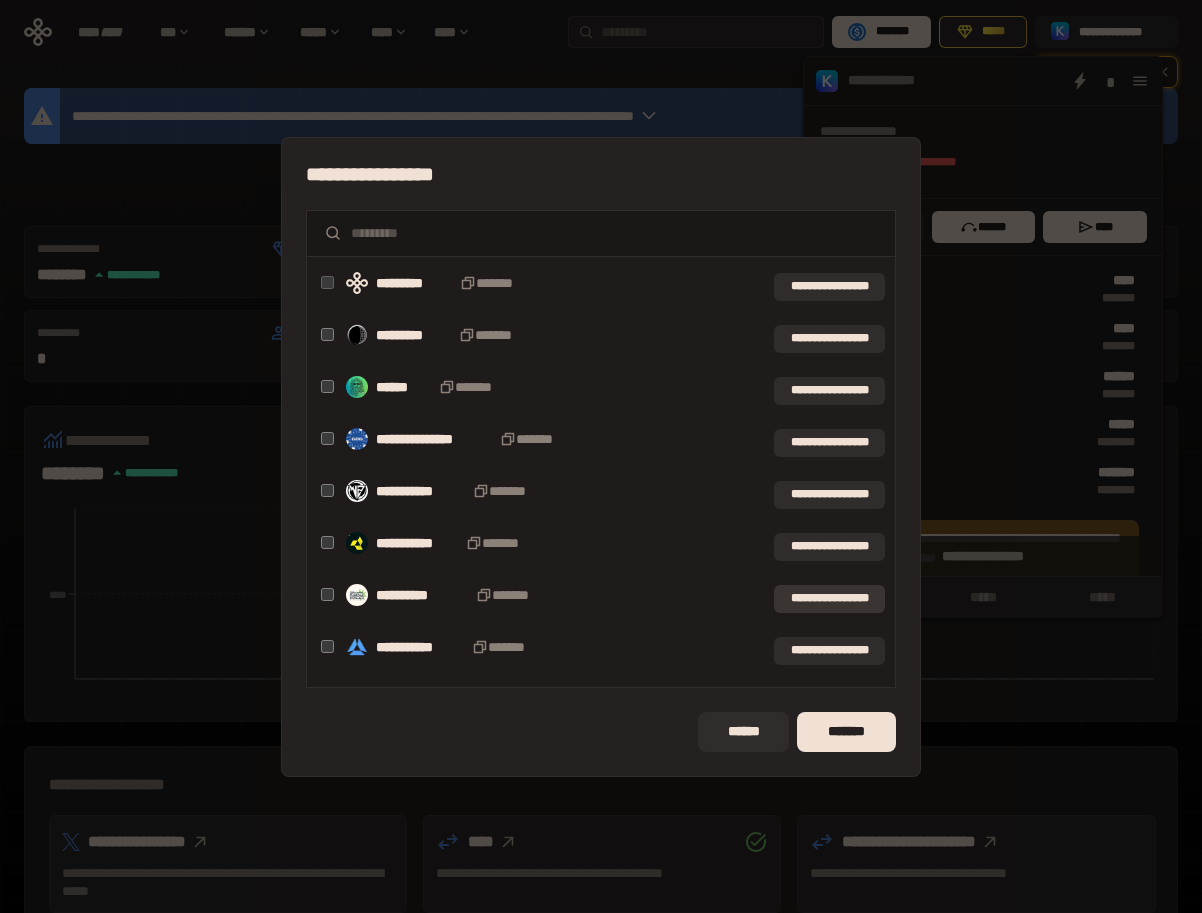click on "**********" at bounding box center [829, 599] 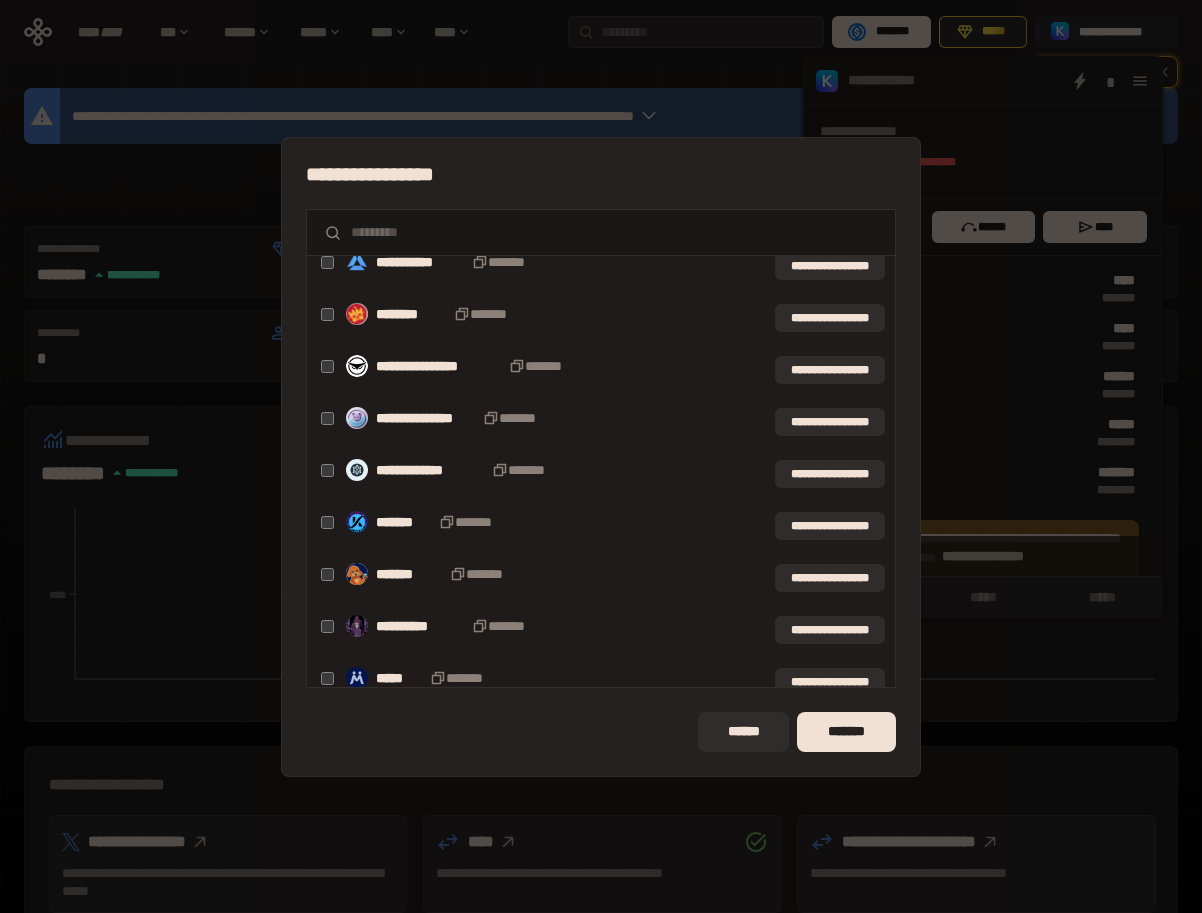 scroll, scrollTop: 400, scrollLeft: 0, axis: vertical 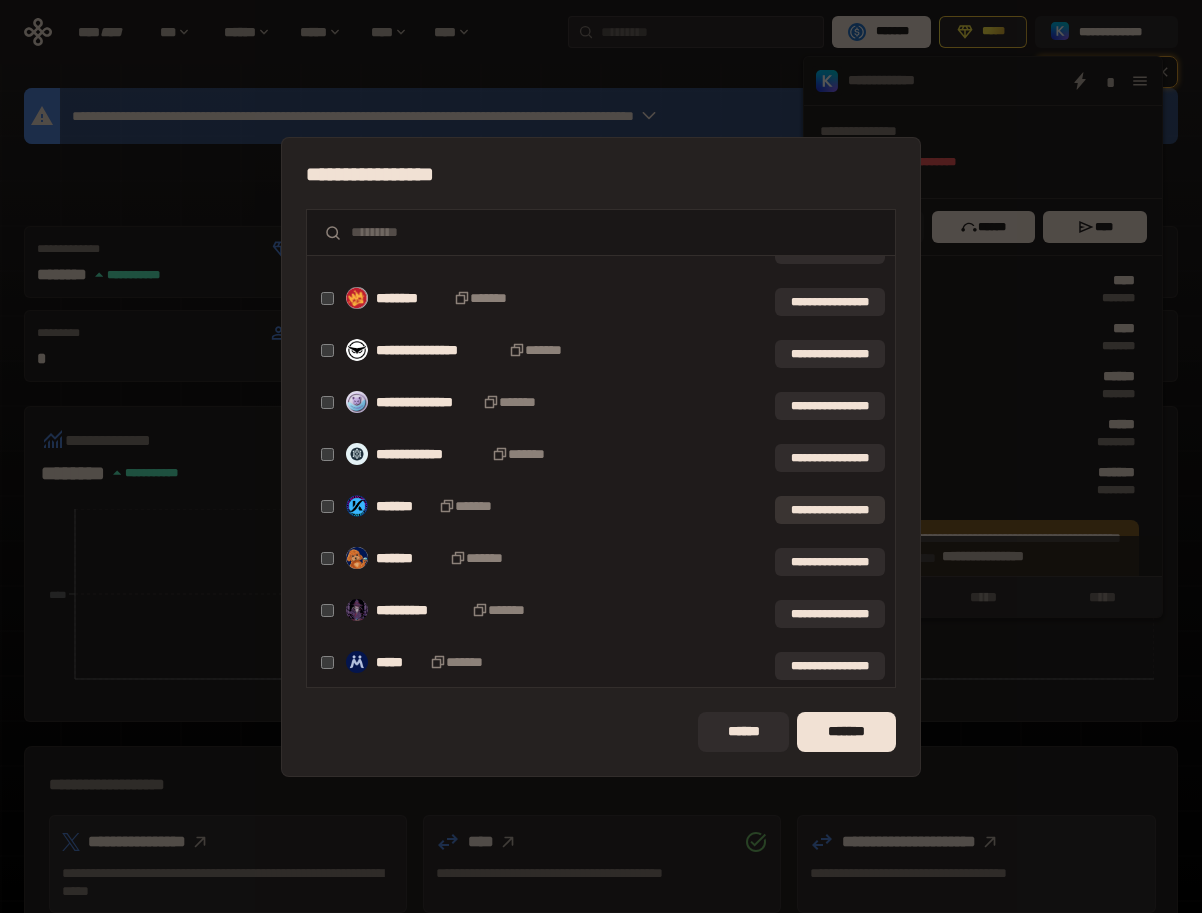 click on "**********" at bounding box center [830, 510] 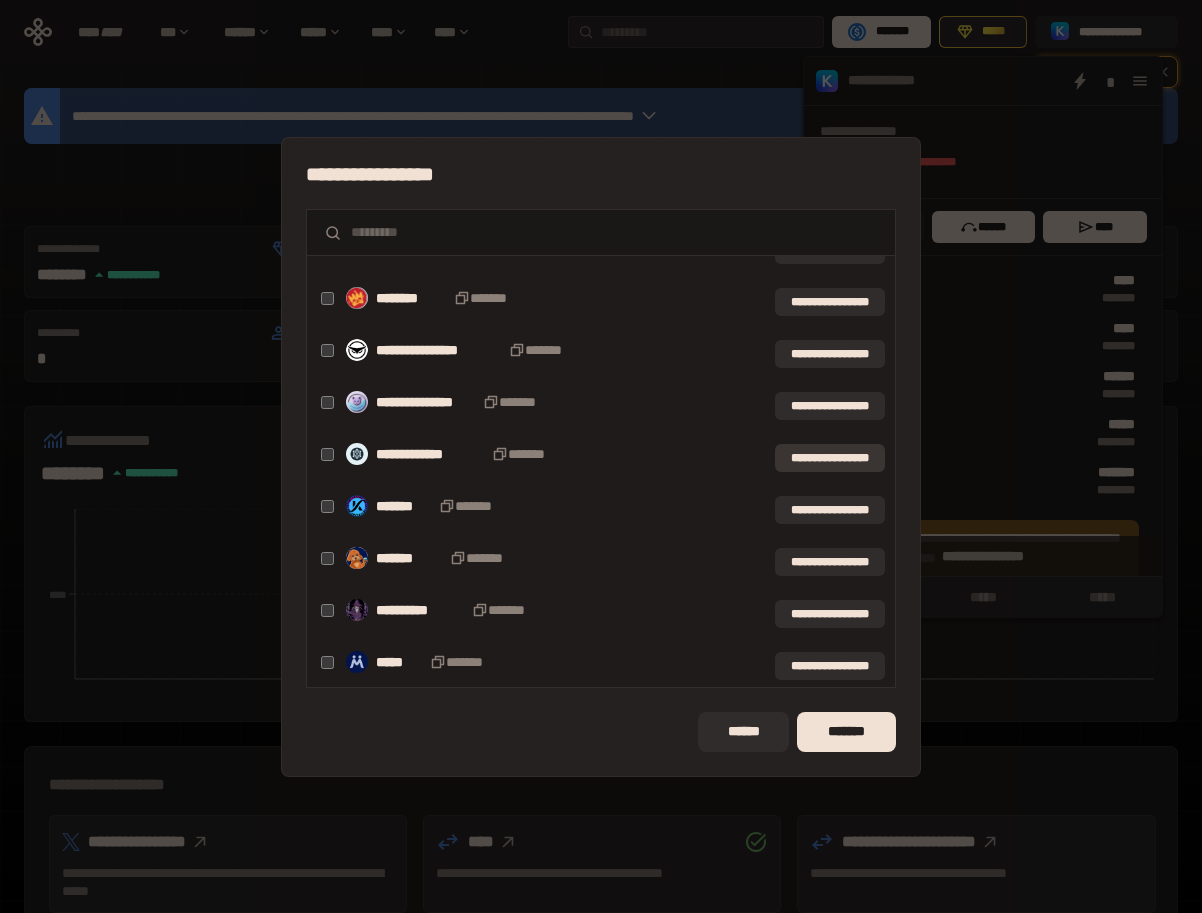 drag, startPoint x: 811, startPoint y: 457, endPoint x: 815, endPoint y: 395, distance: 62.1289 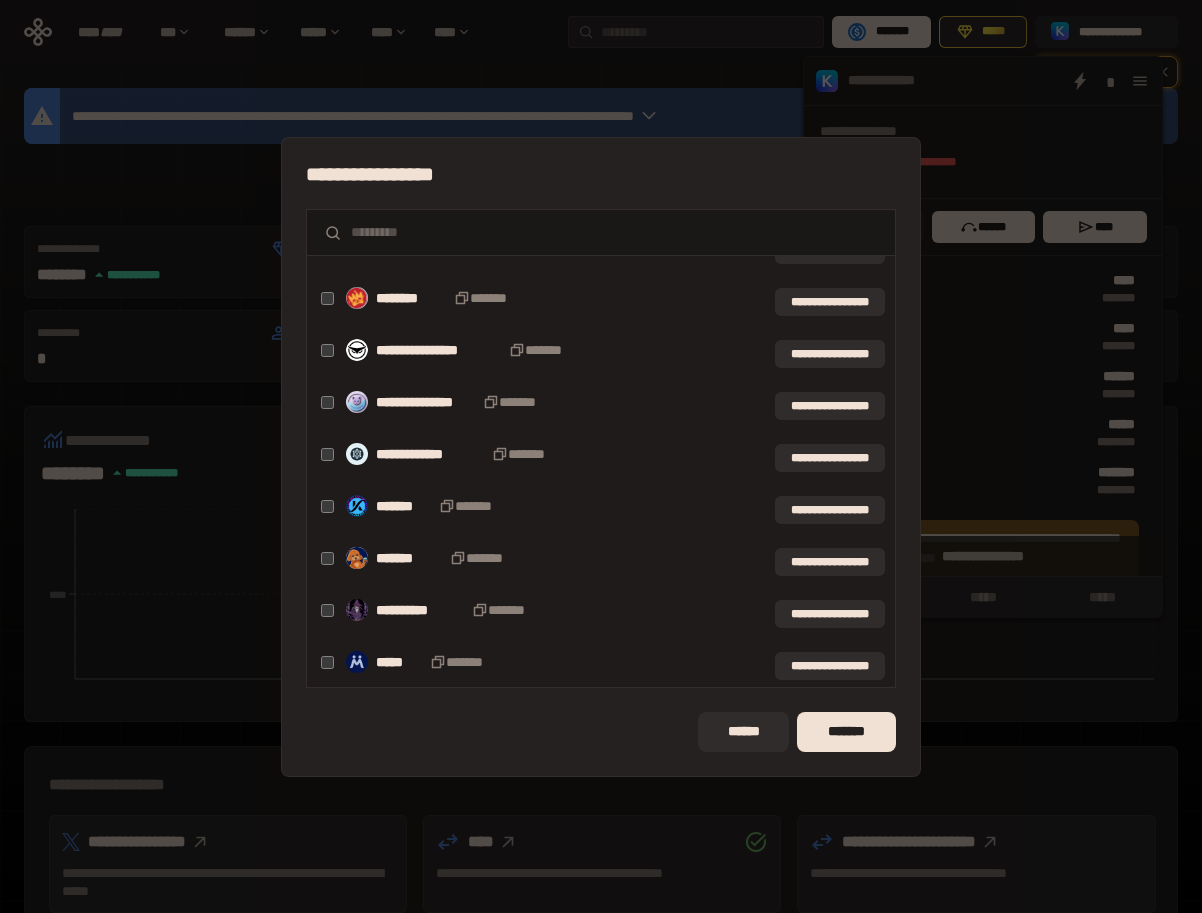 click on "**********" at bounding box center [601, 402] 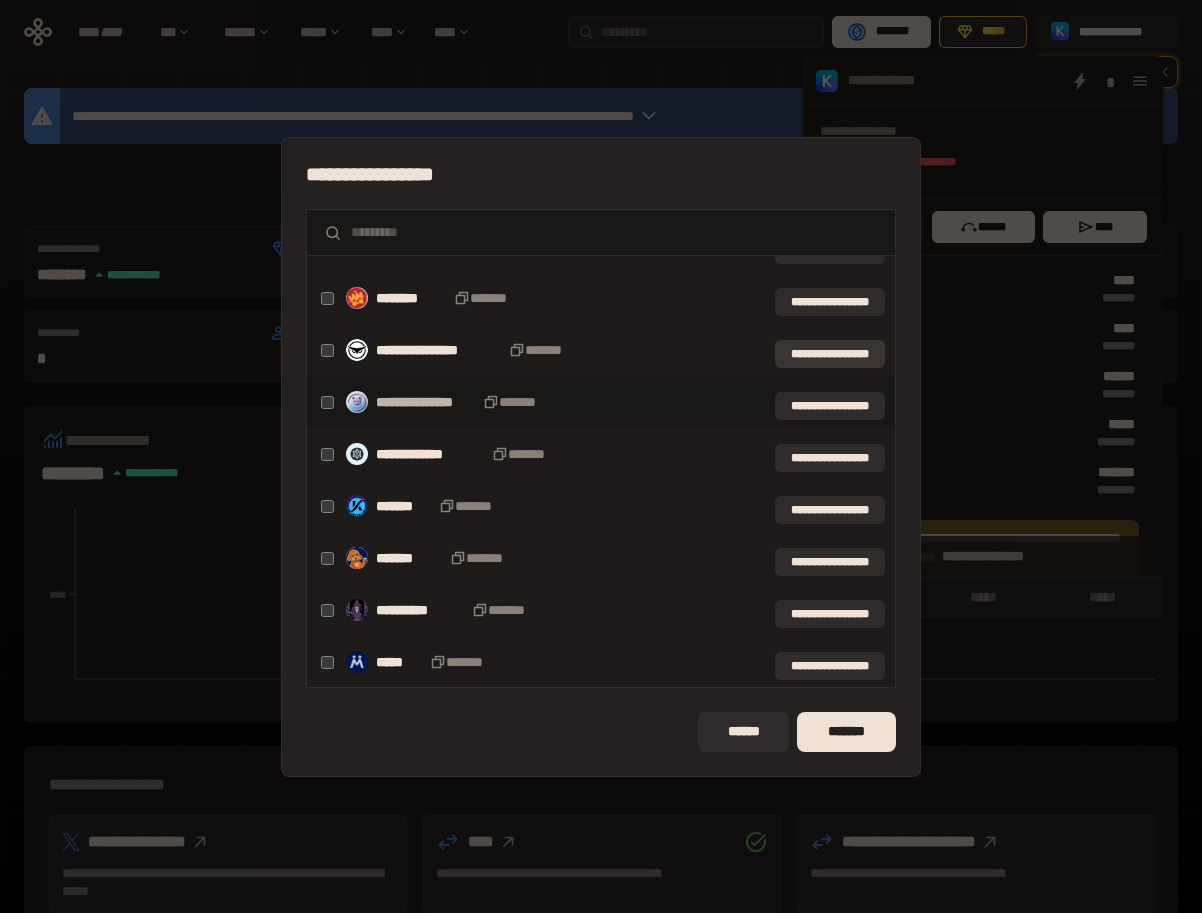 click on "**********" at bounding box center (830, 354) 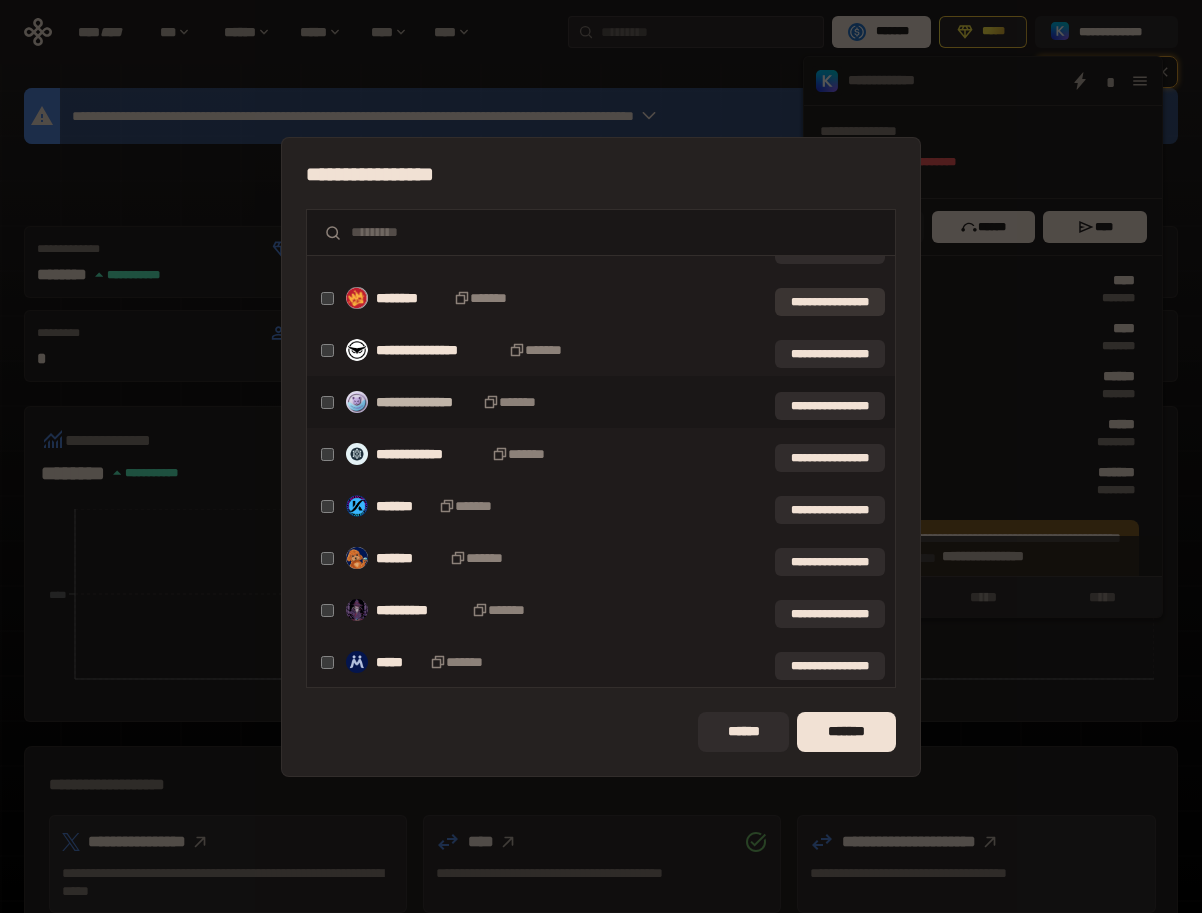 click on "**********" at bounding box center [830, 302] 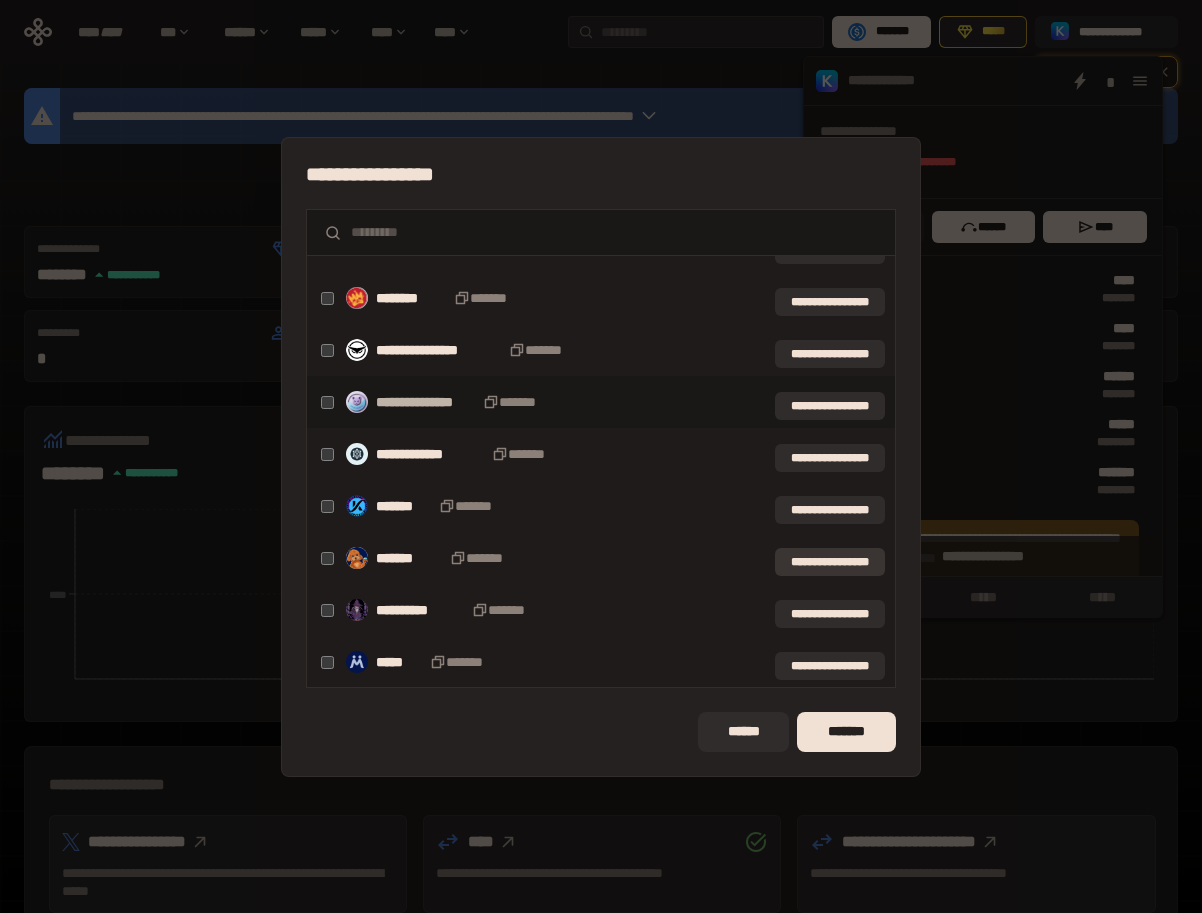 drag, startPoint x: 815, startPoint y: 553, endPoint x: 821, endPoint y: 562, distance: 10.816654 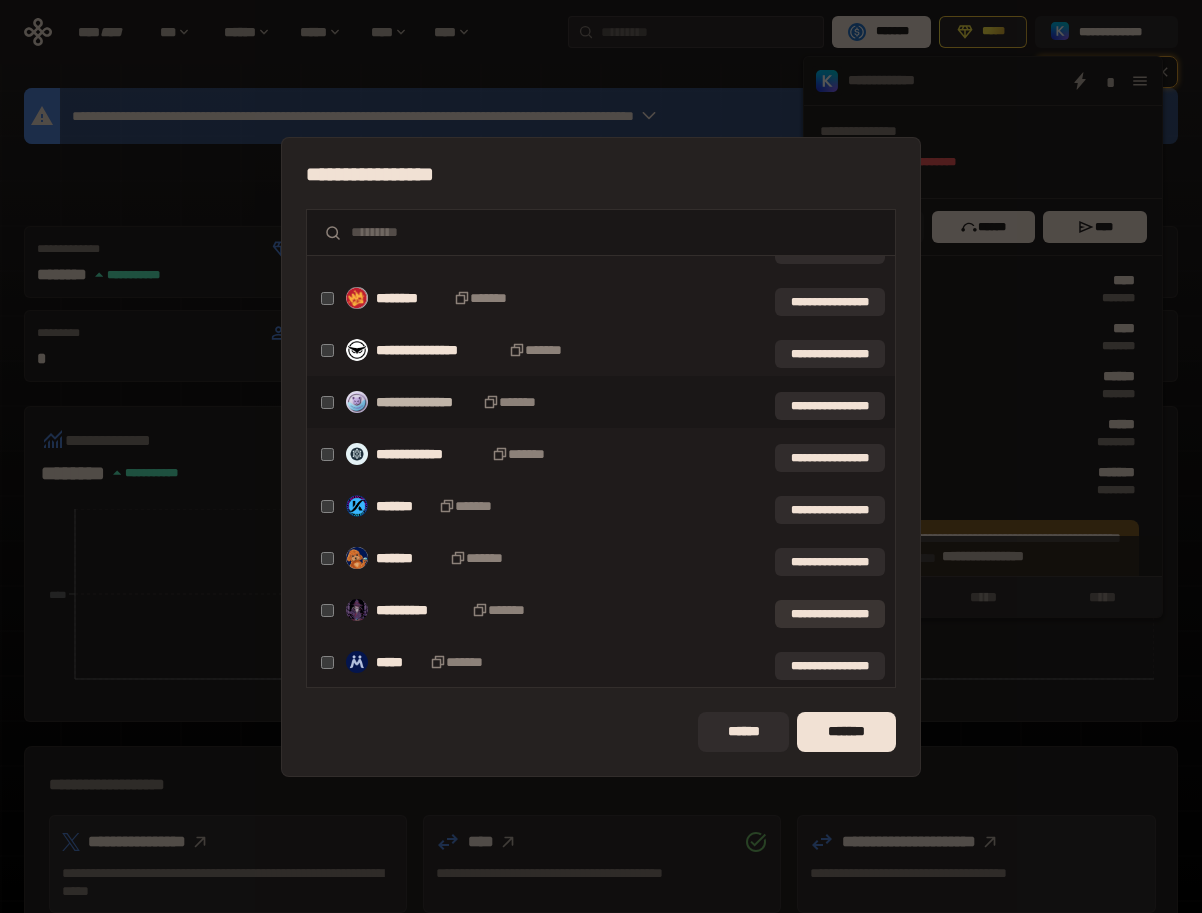 click on "**********" at bounding box center (830, 614) 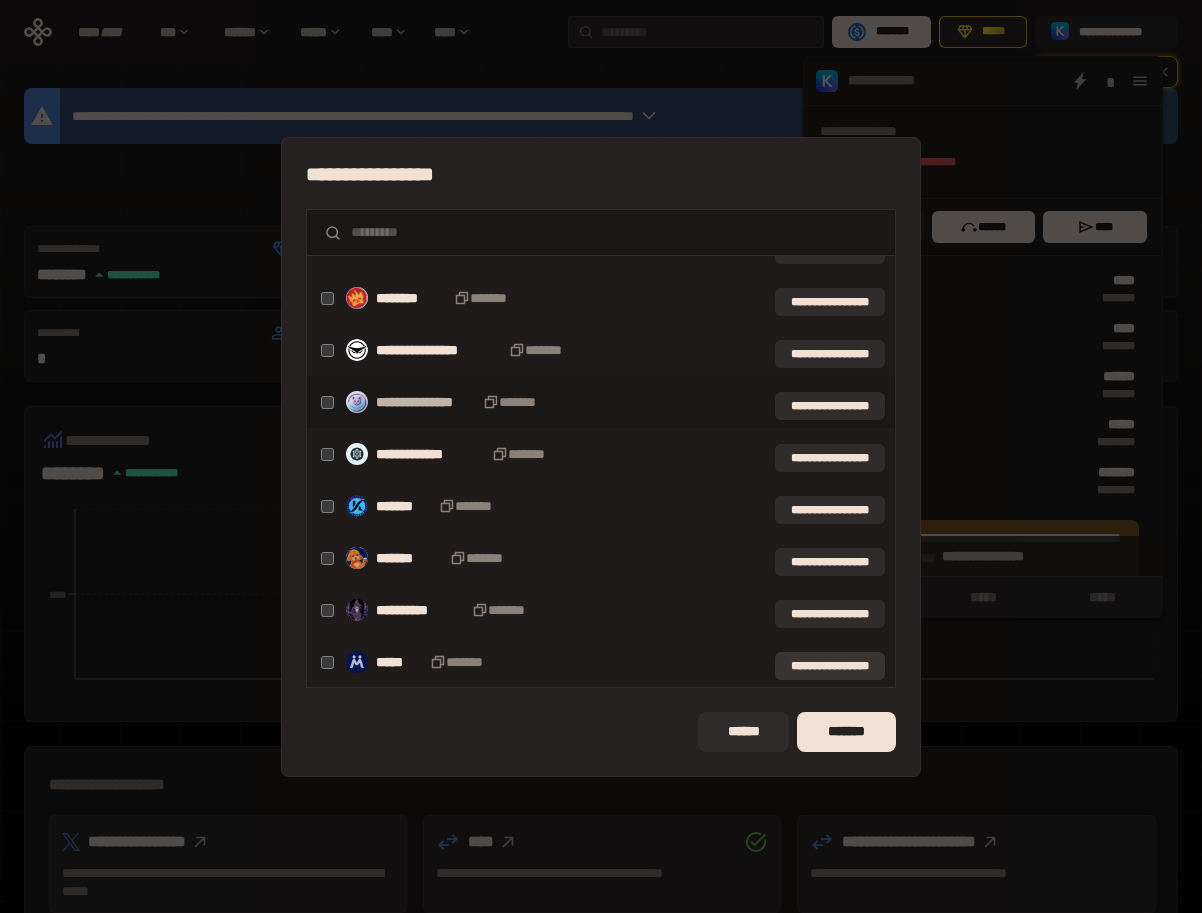 click on "**********" at bounding box center (830, 666) 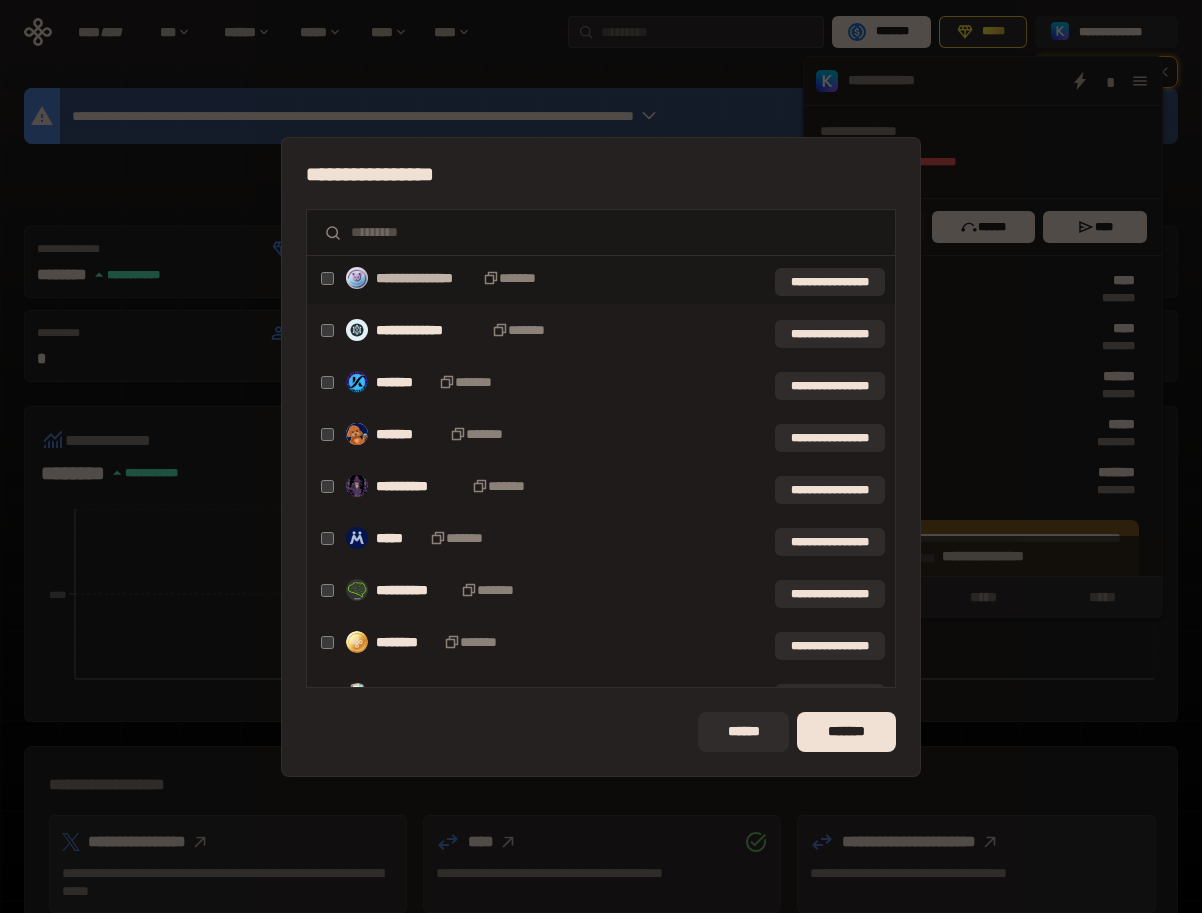 scroll, scrollTop: 608, scrollLeft: 0, axis: vertical 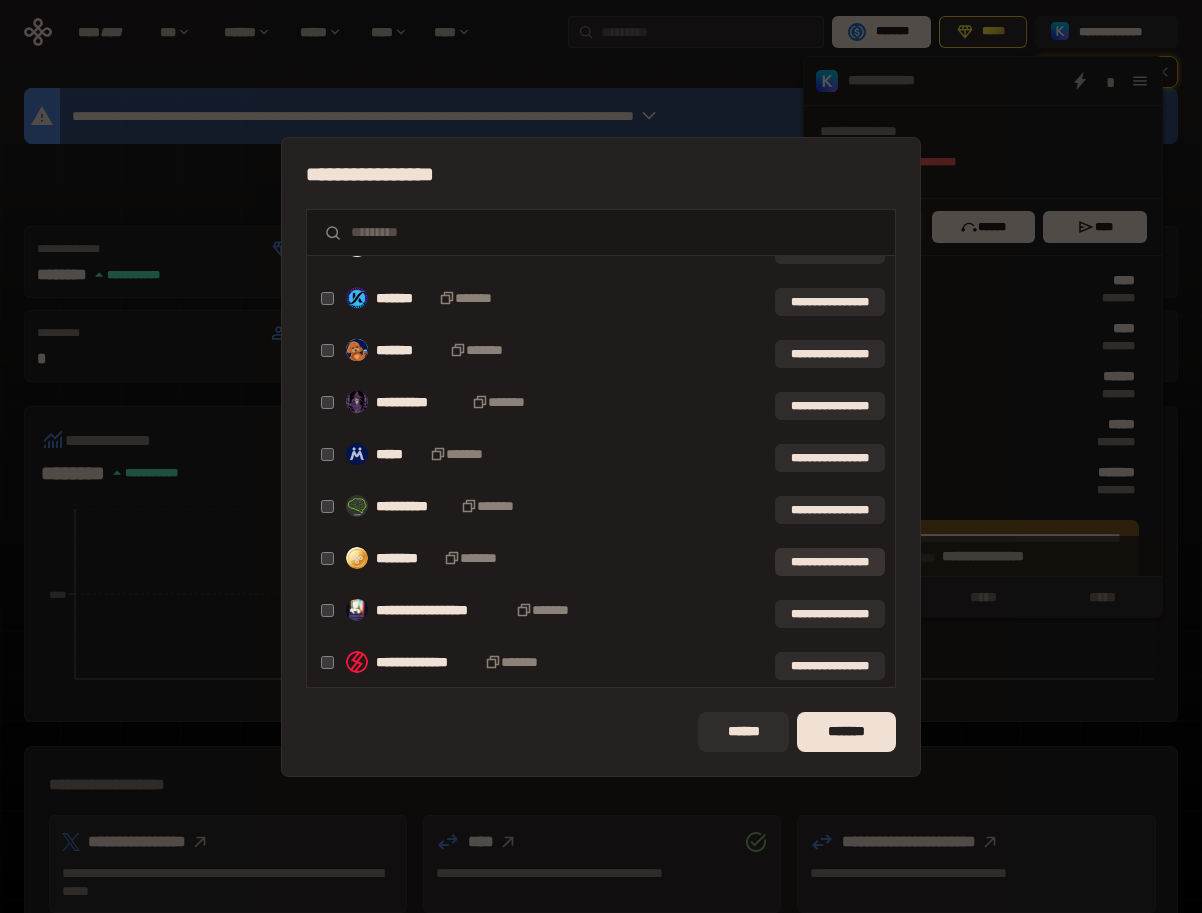 click on "**********" at bounding box center [830, 562] 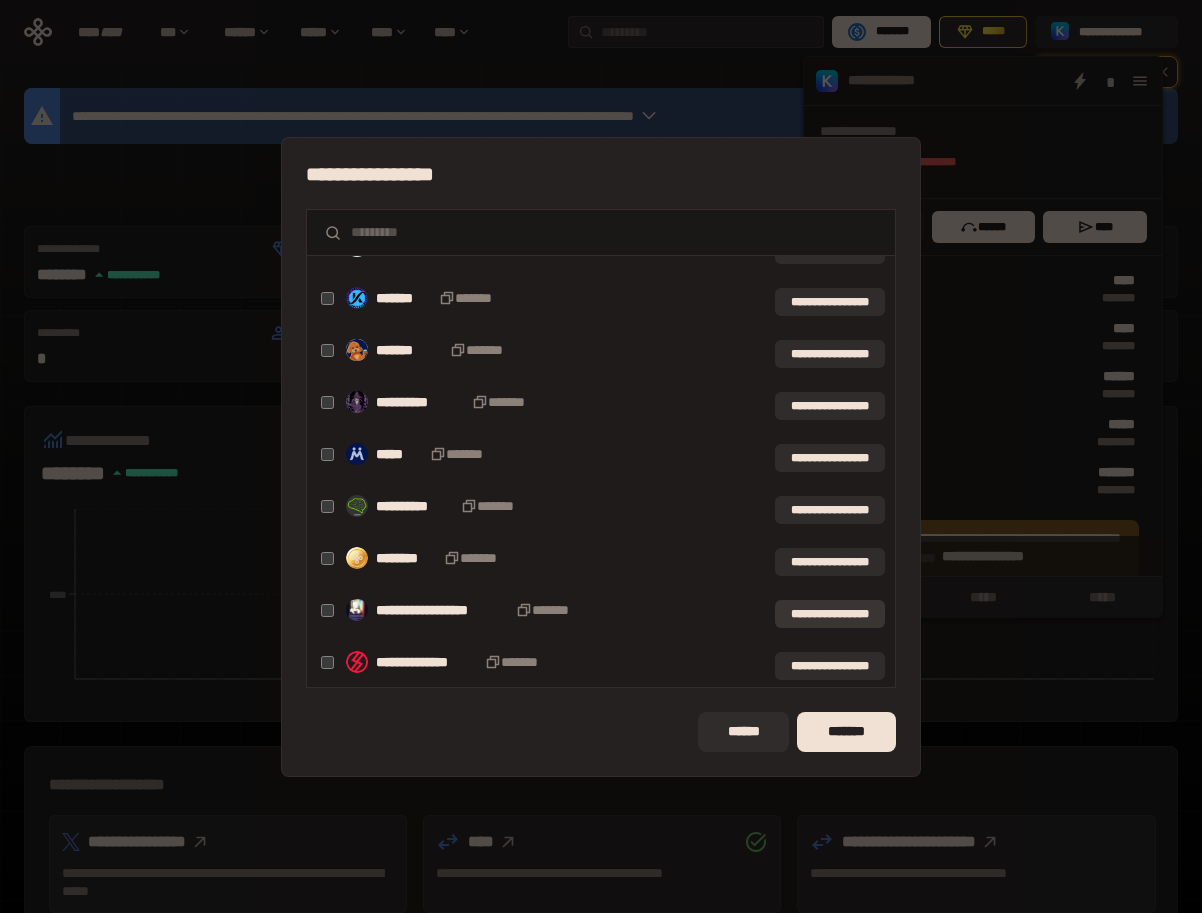 drag, startPoint x: 823, startPoint y: 596, endPoint x: 827, endPoint y: 615, distance: 19.416489 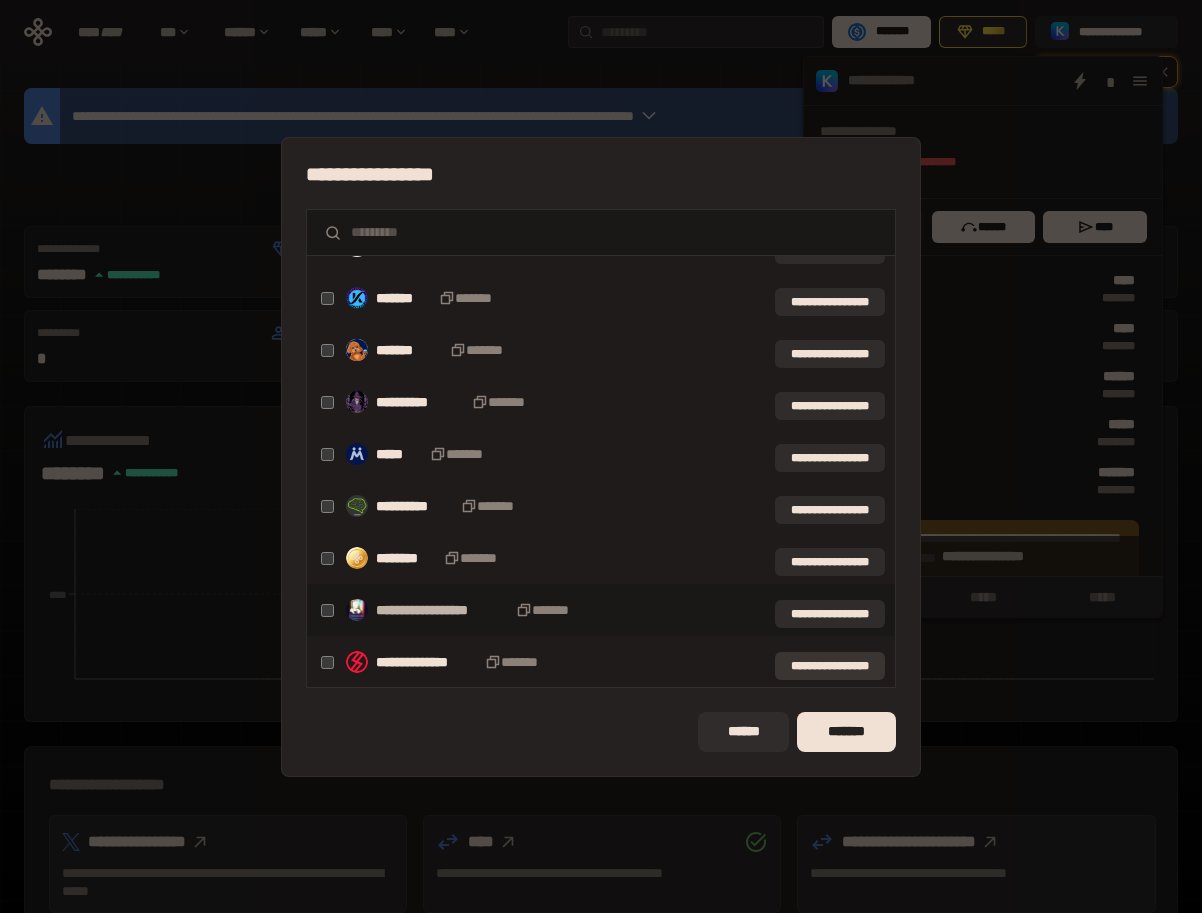 click on "**********" at bounding box center [830, 666] 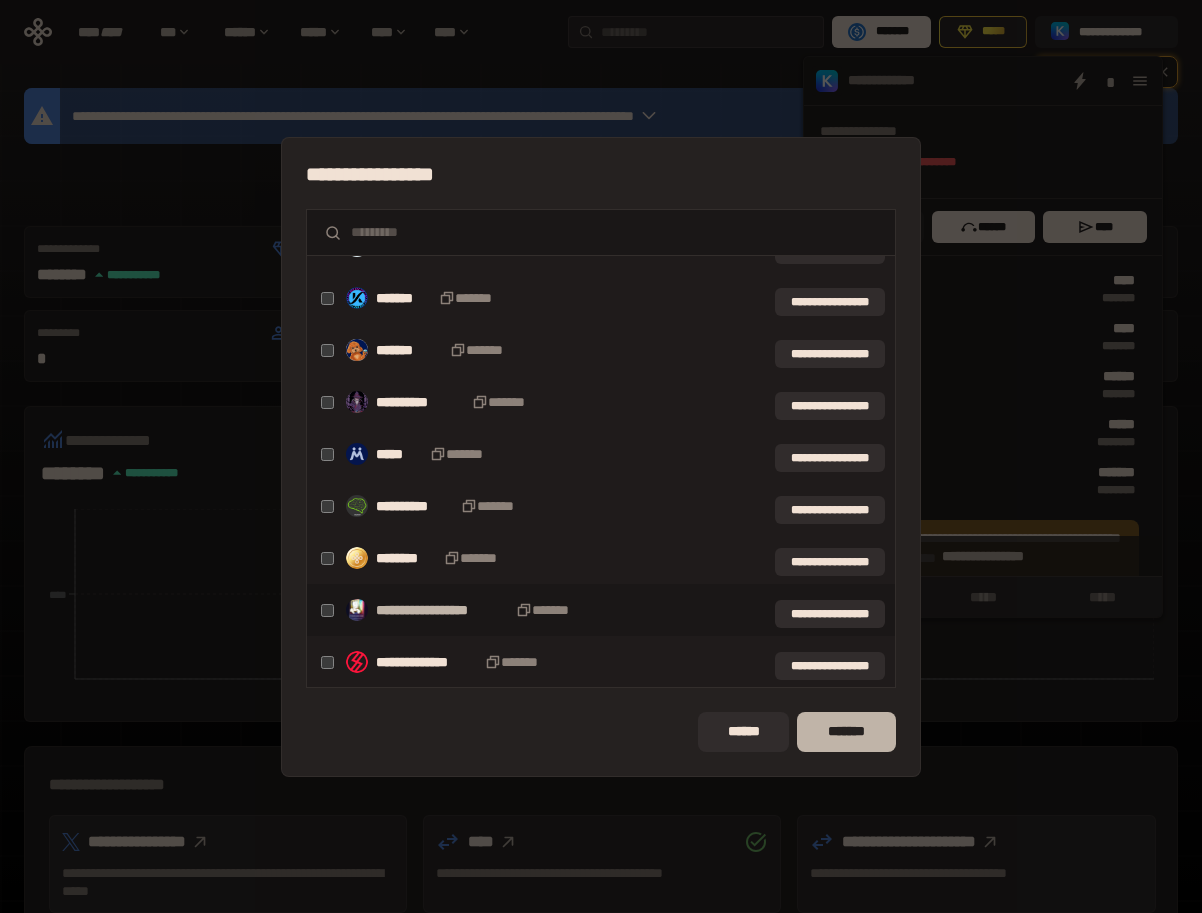 click on "*******" at bounding box center (846, 732) 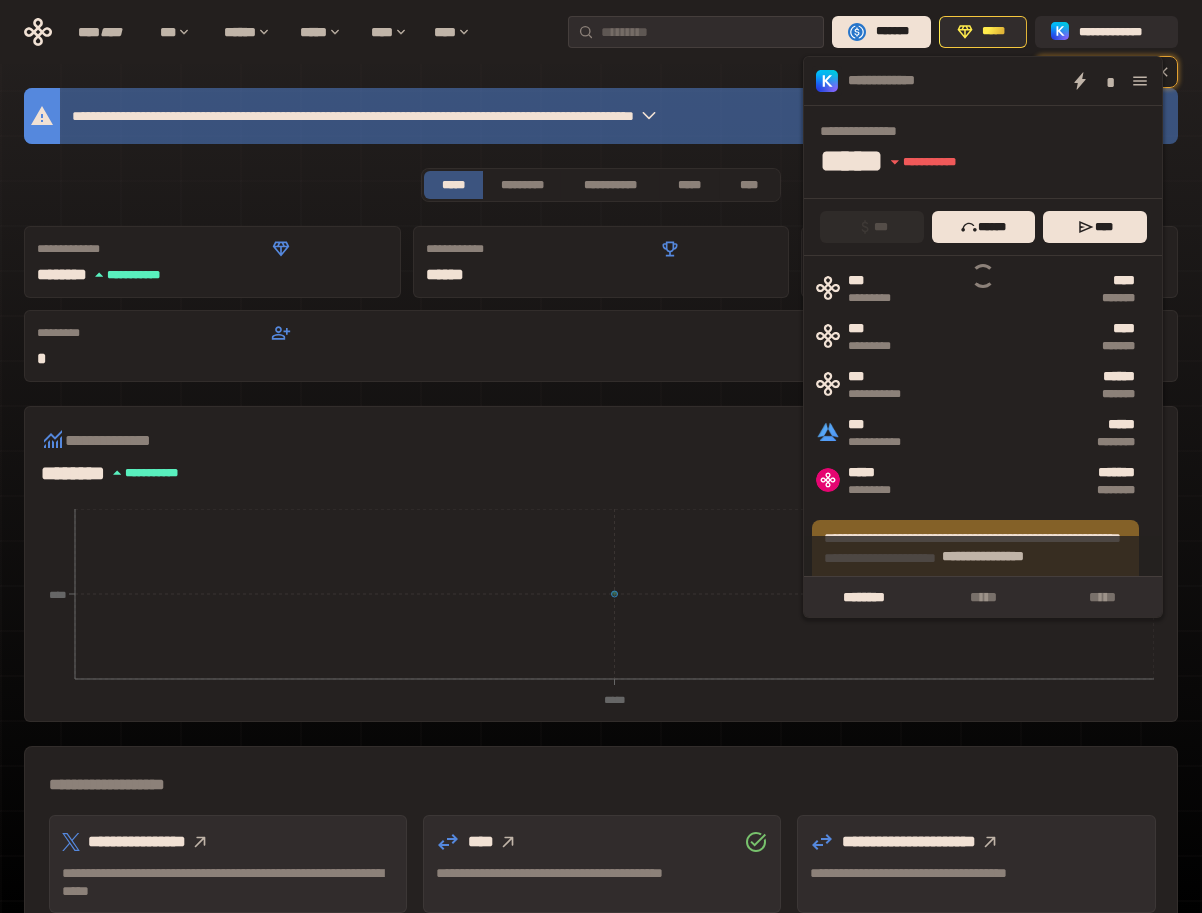 click on "**********" at bounding box center [601, 452] 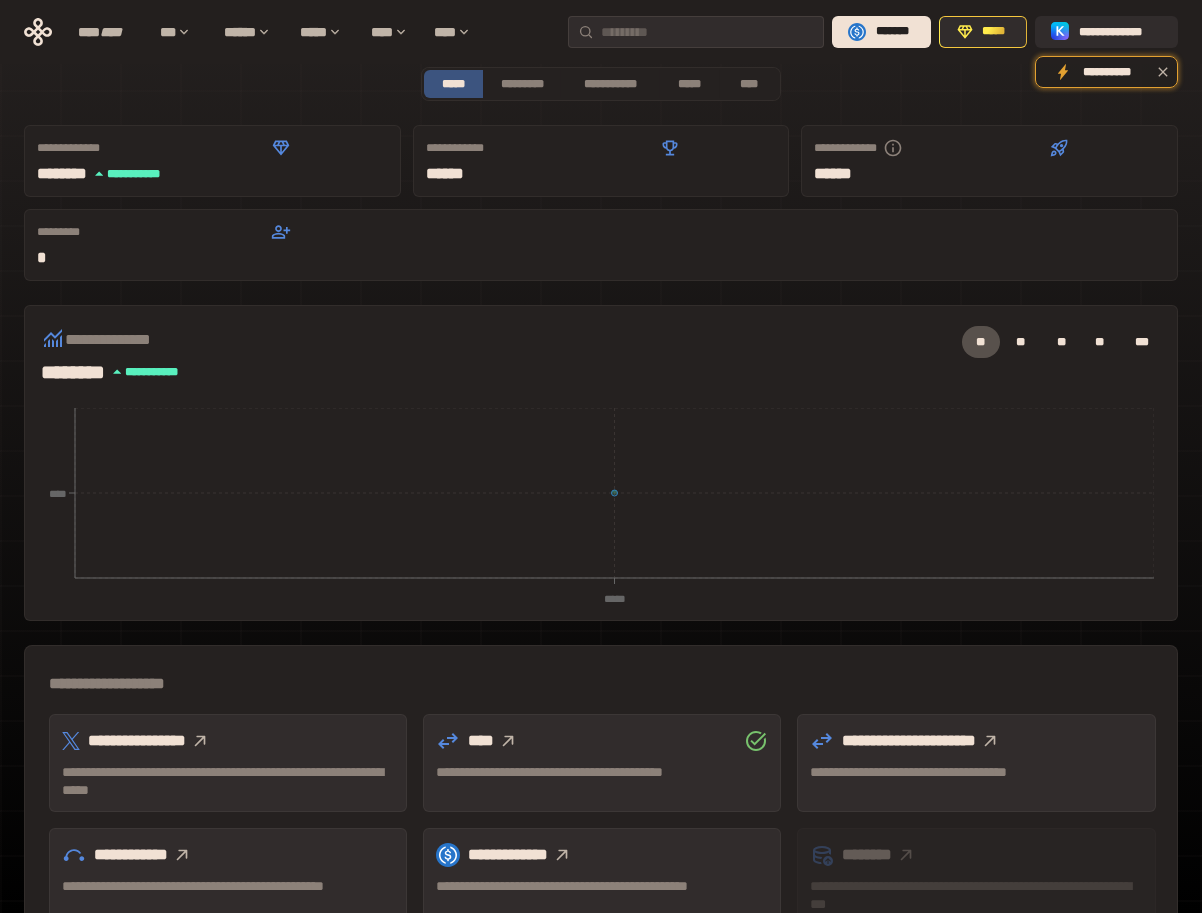 scroll, scrollTop: 300, scrollLeft: 0, axis: vertical 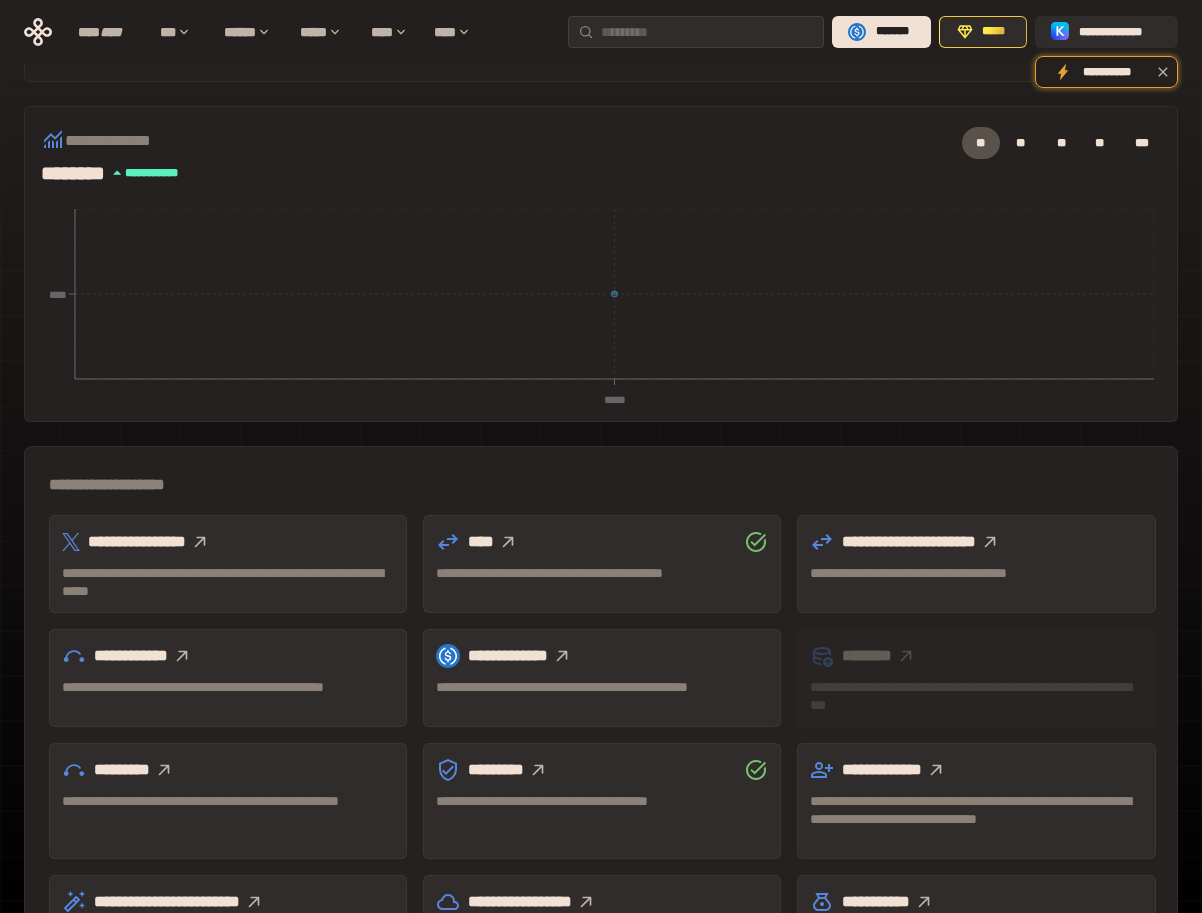 click 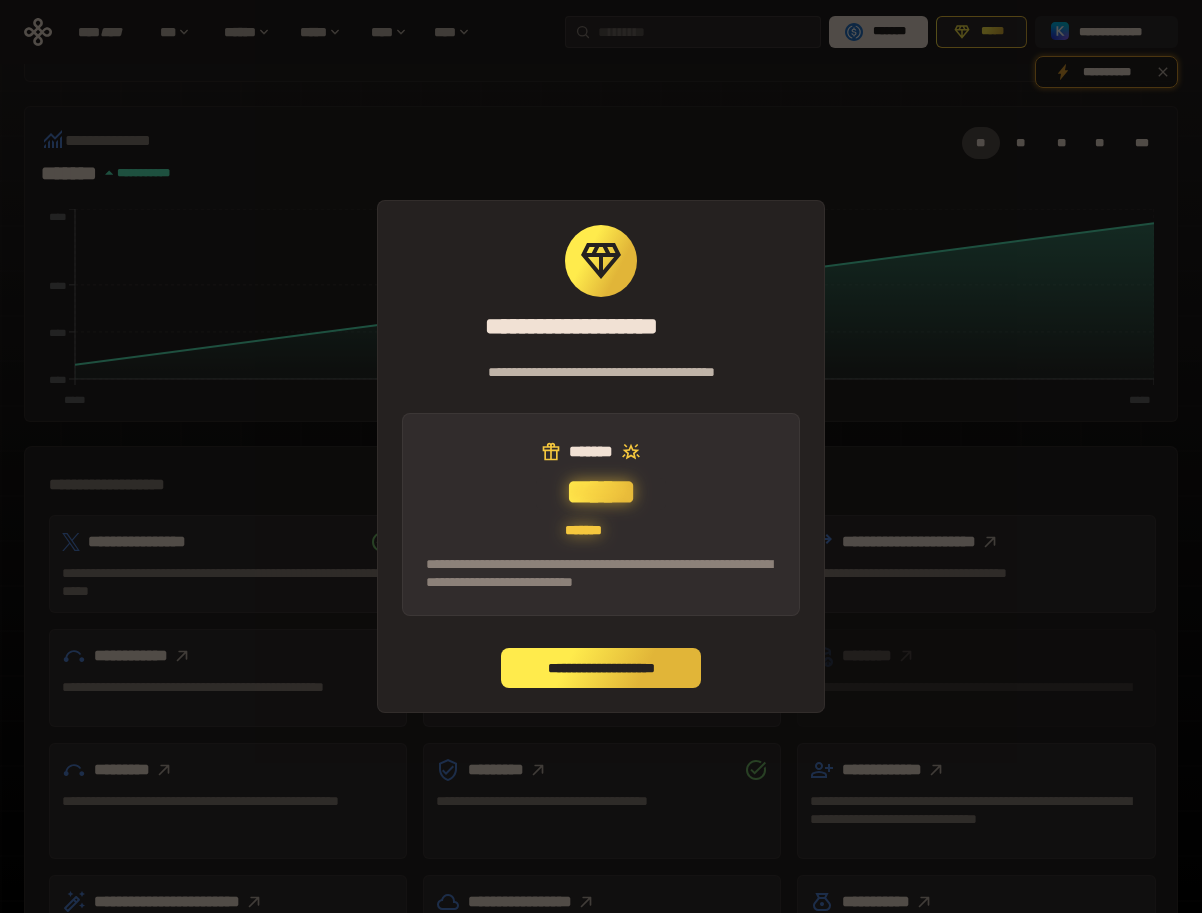 click on "**********" at bounding box center (601, 668) 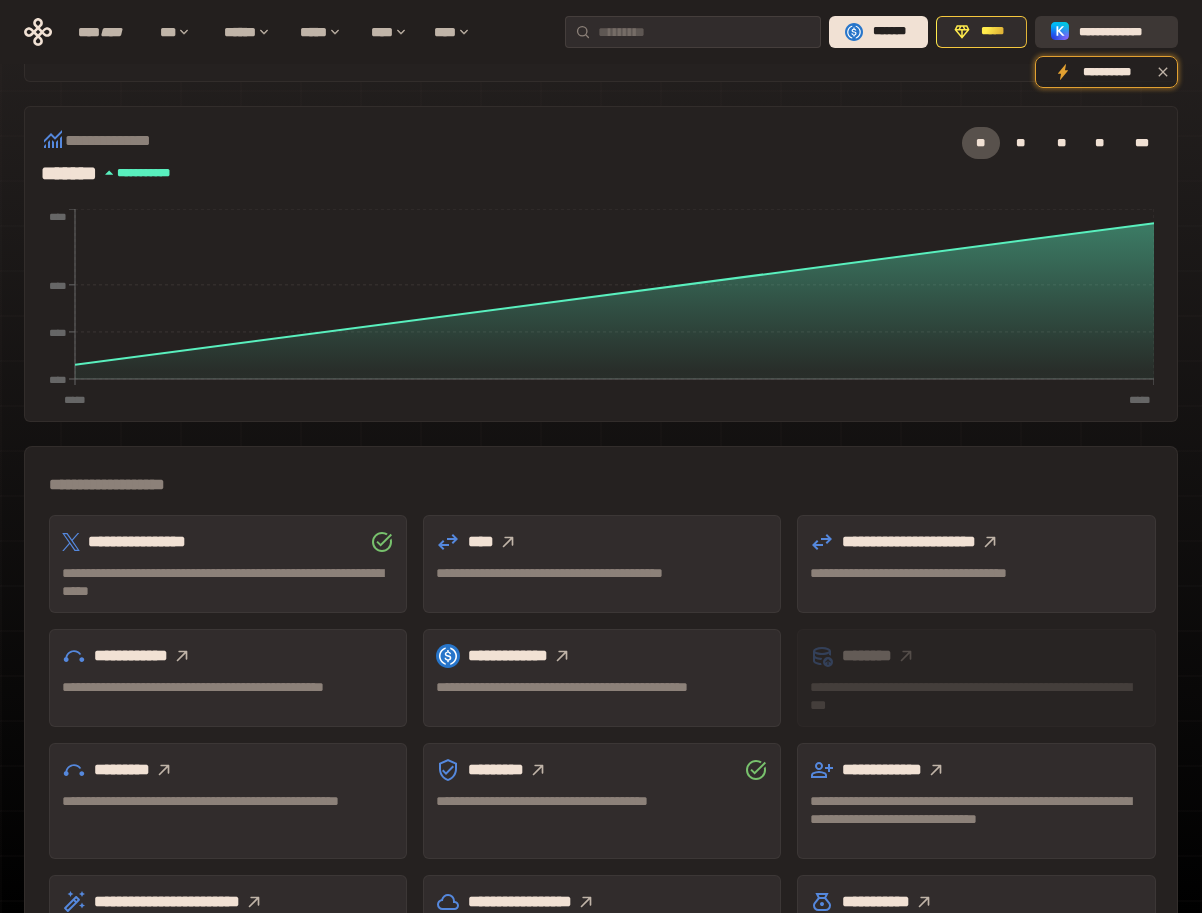 click on "**********" at bounding box center (1120, 32) 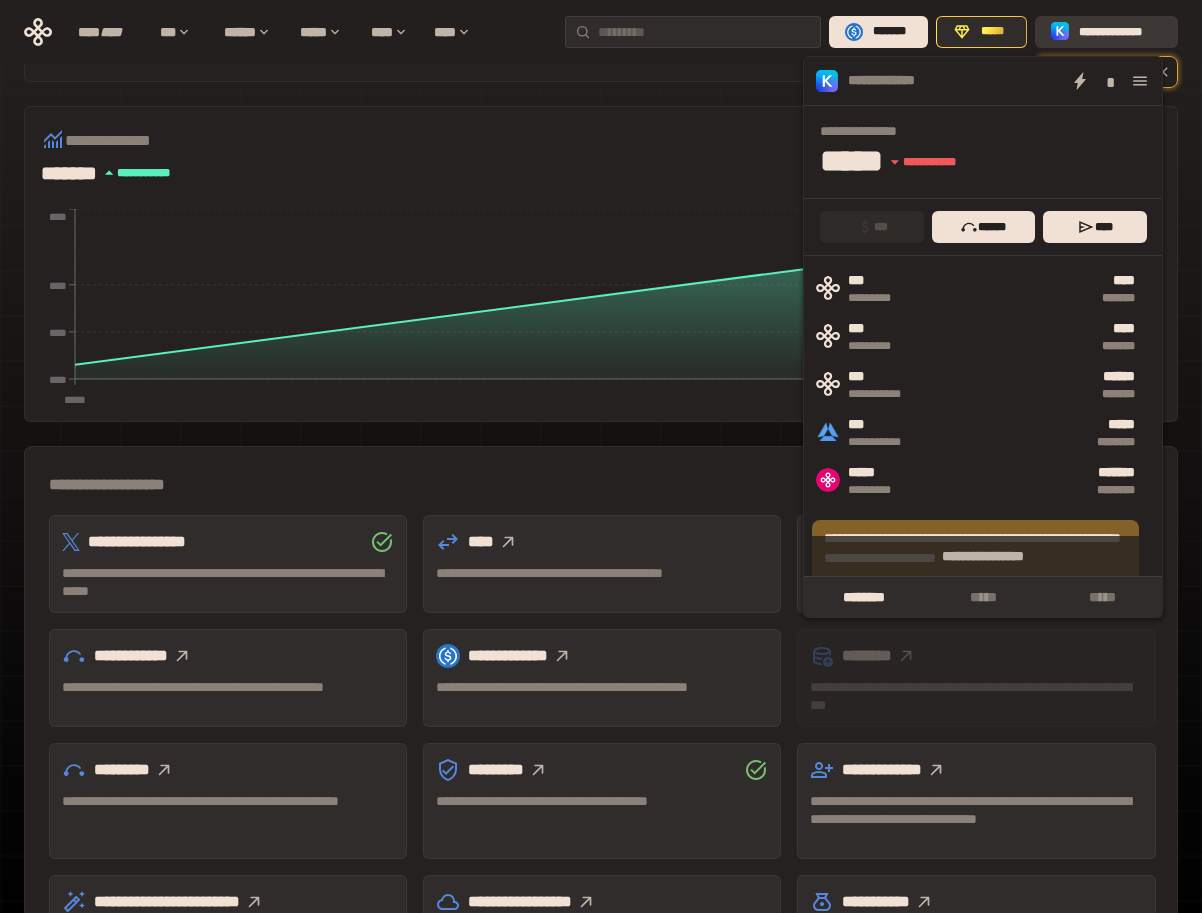 click on "**********" at bounding box center (1120, 32) 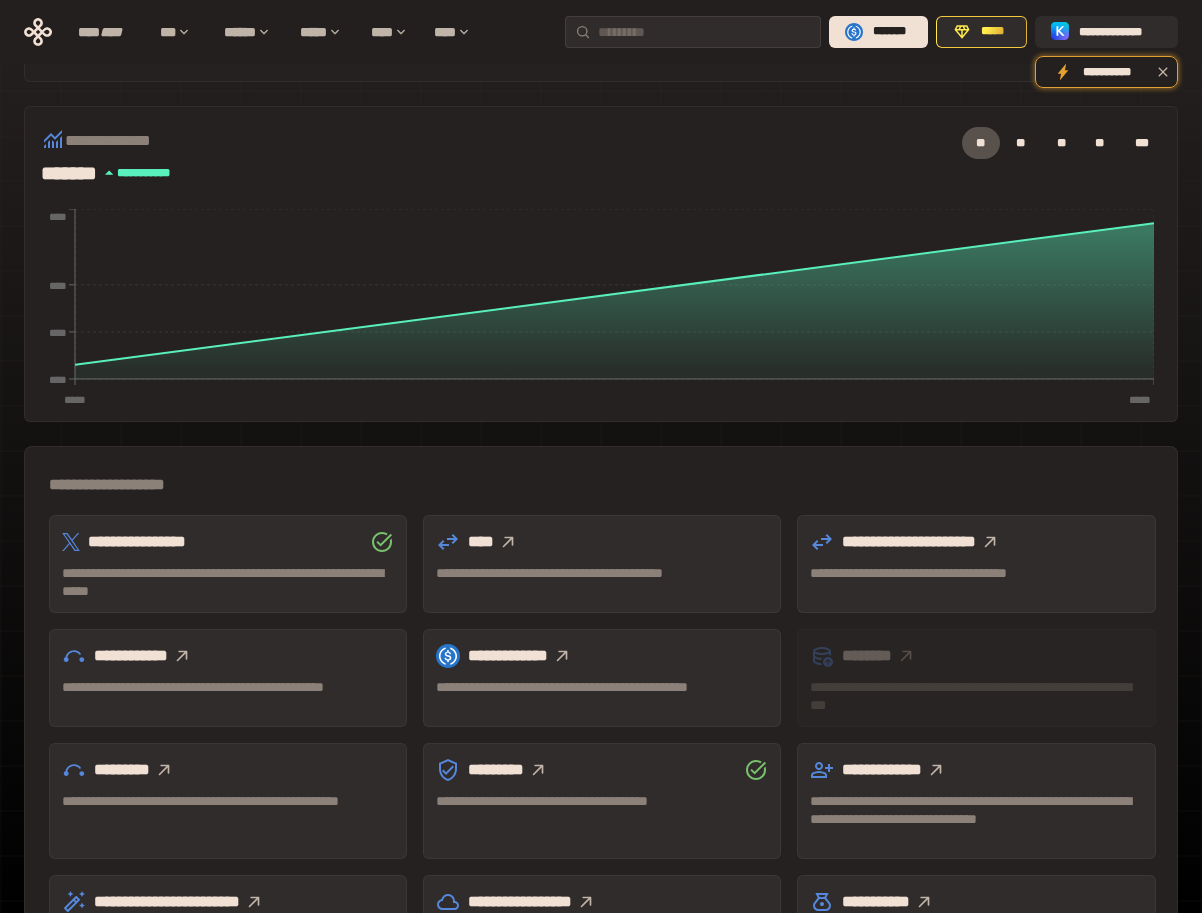 click on "**********" at bounding box center [601, 403] 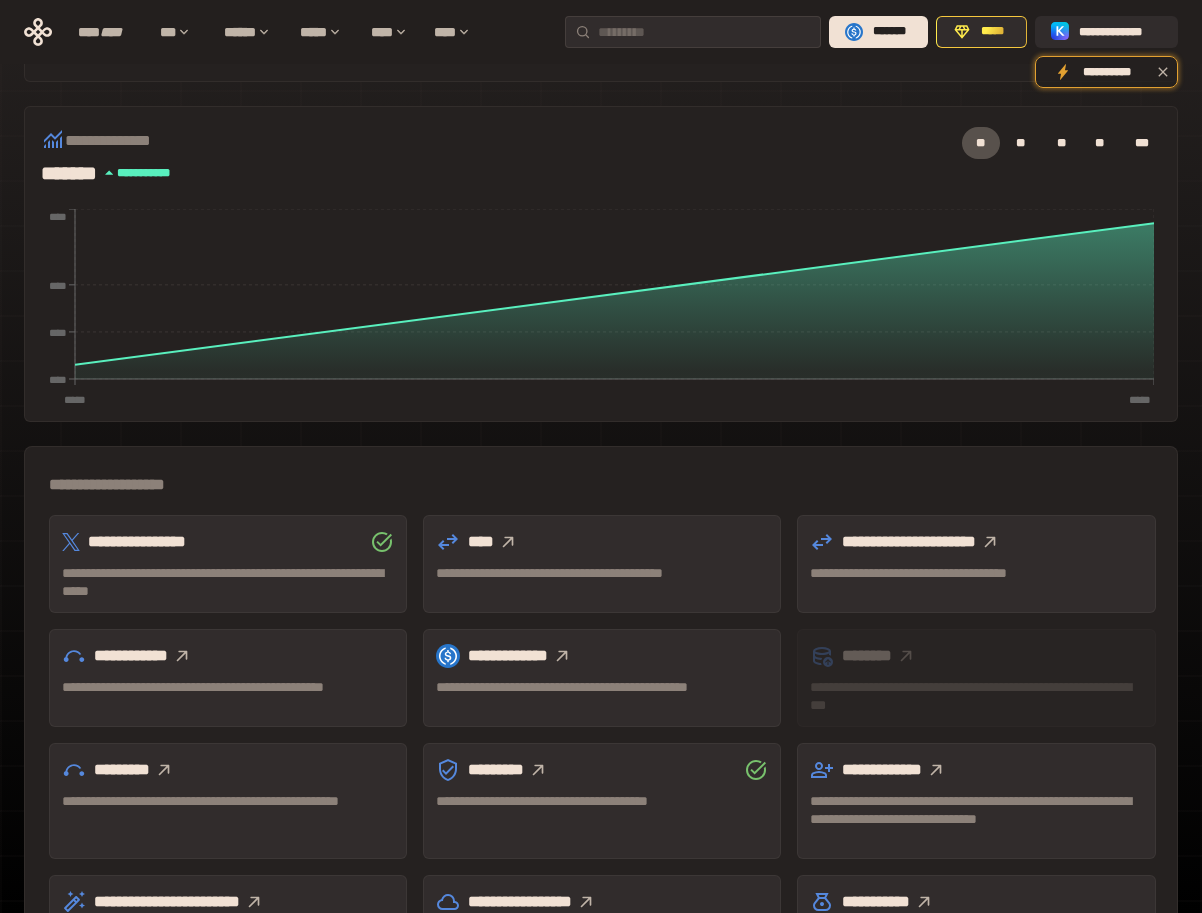 click on "**********" at bounding box center [602, 582] 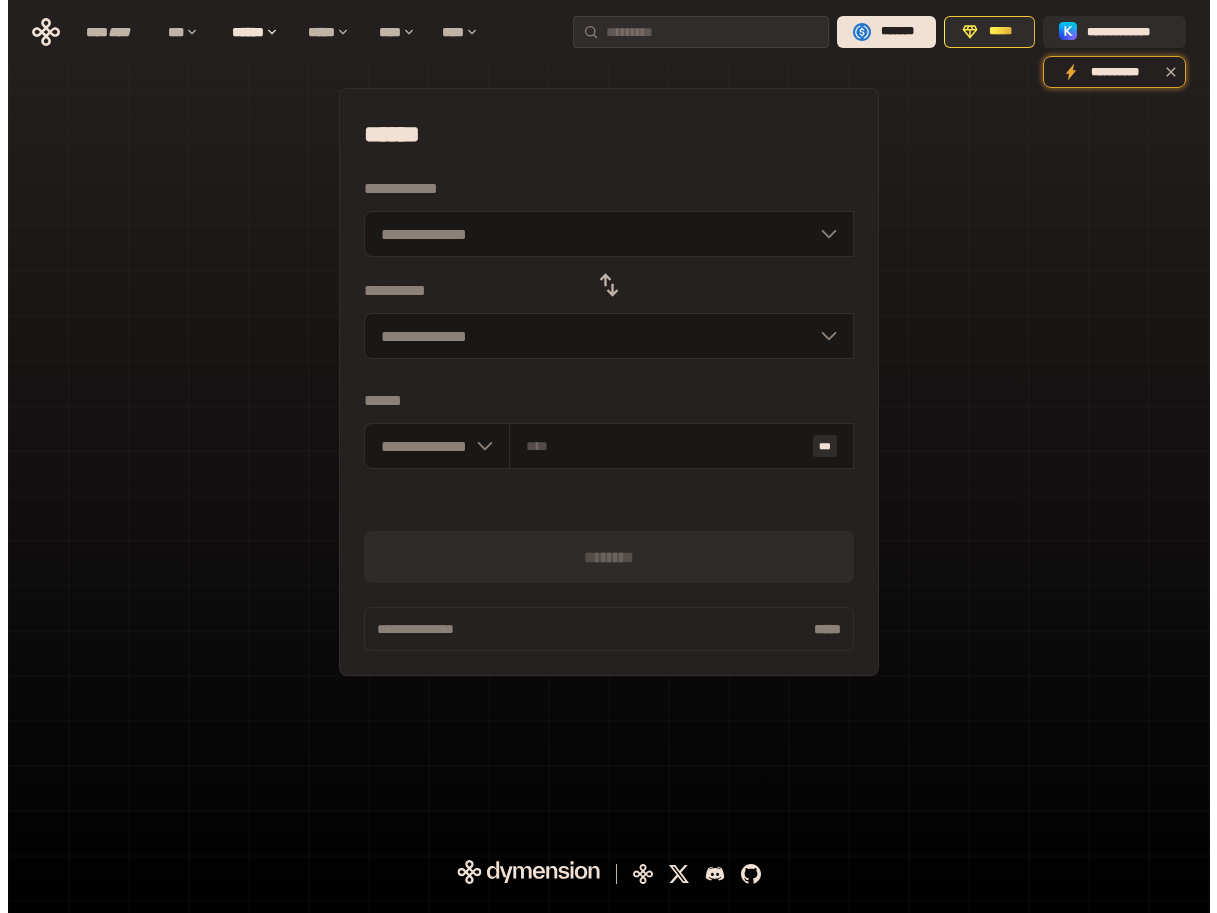 scroll, scrollTop: 0, scrollLeft: 0, axis: both 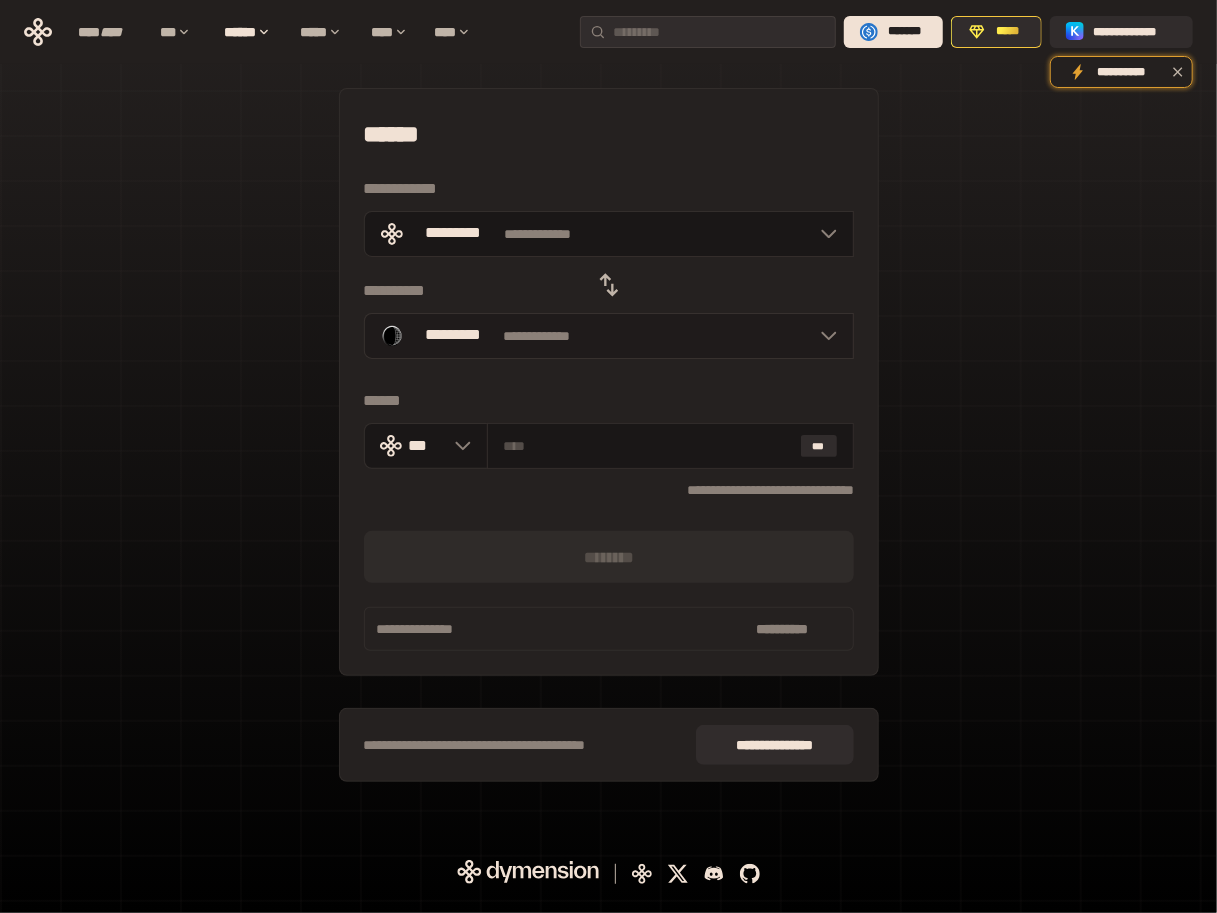 click 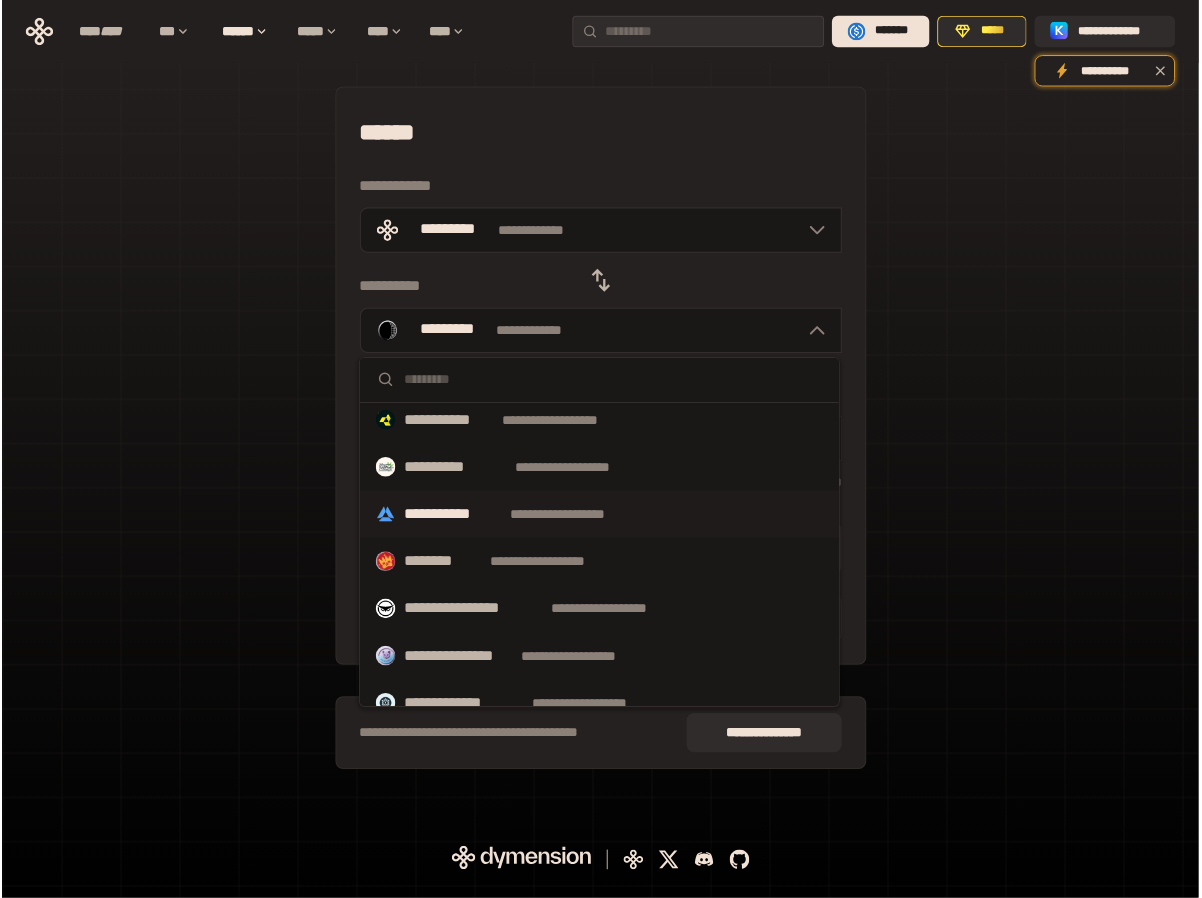 scroll, scrollTop: 200, scrollLeft: 0, axis: vertical 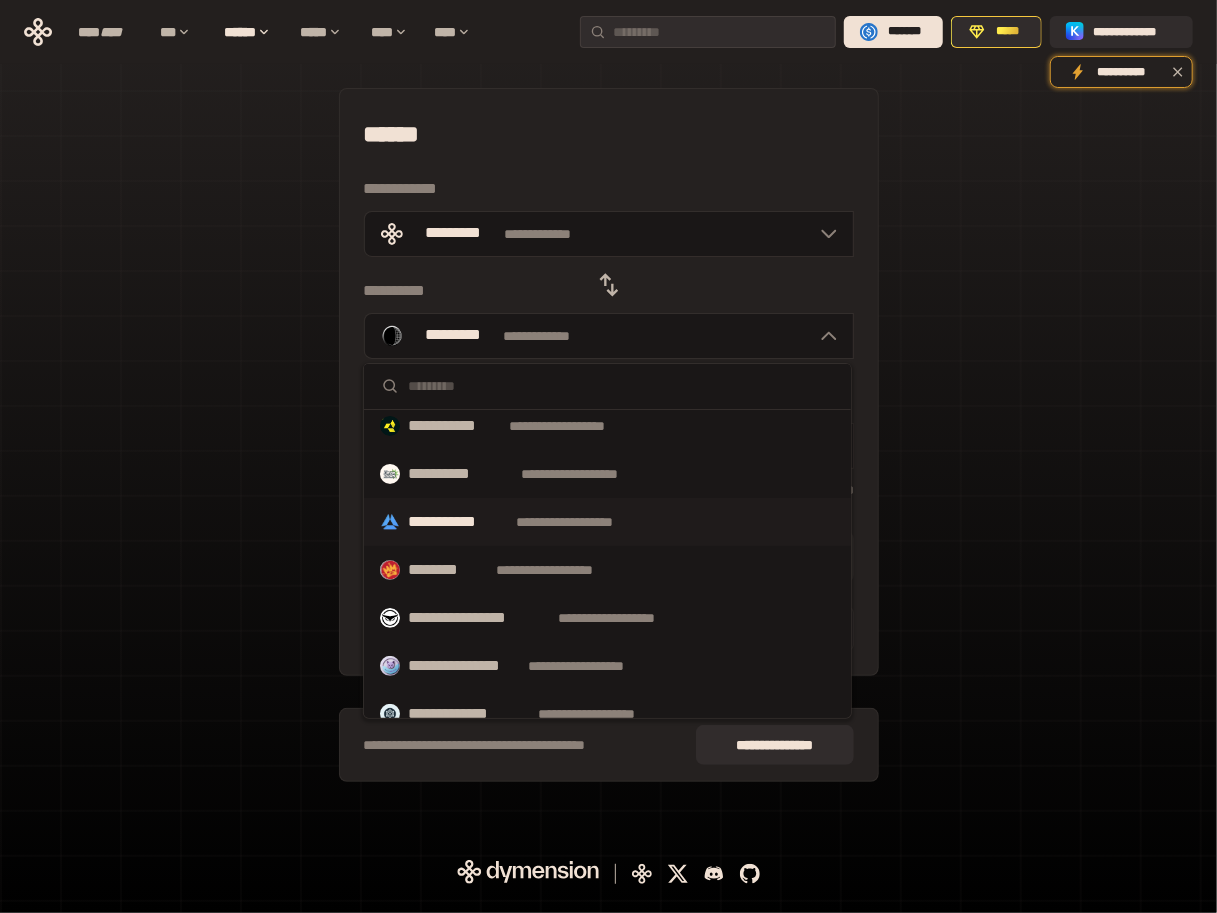 click on "**********" at bounding box center [583, 522] 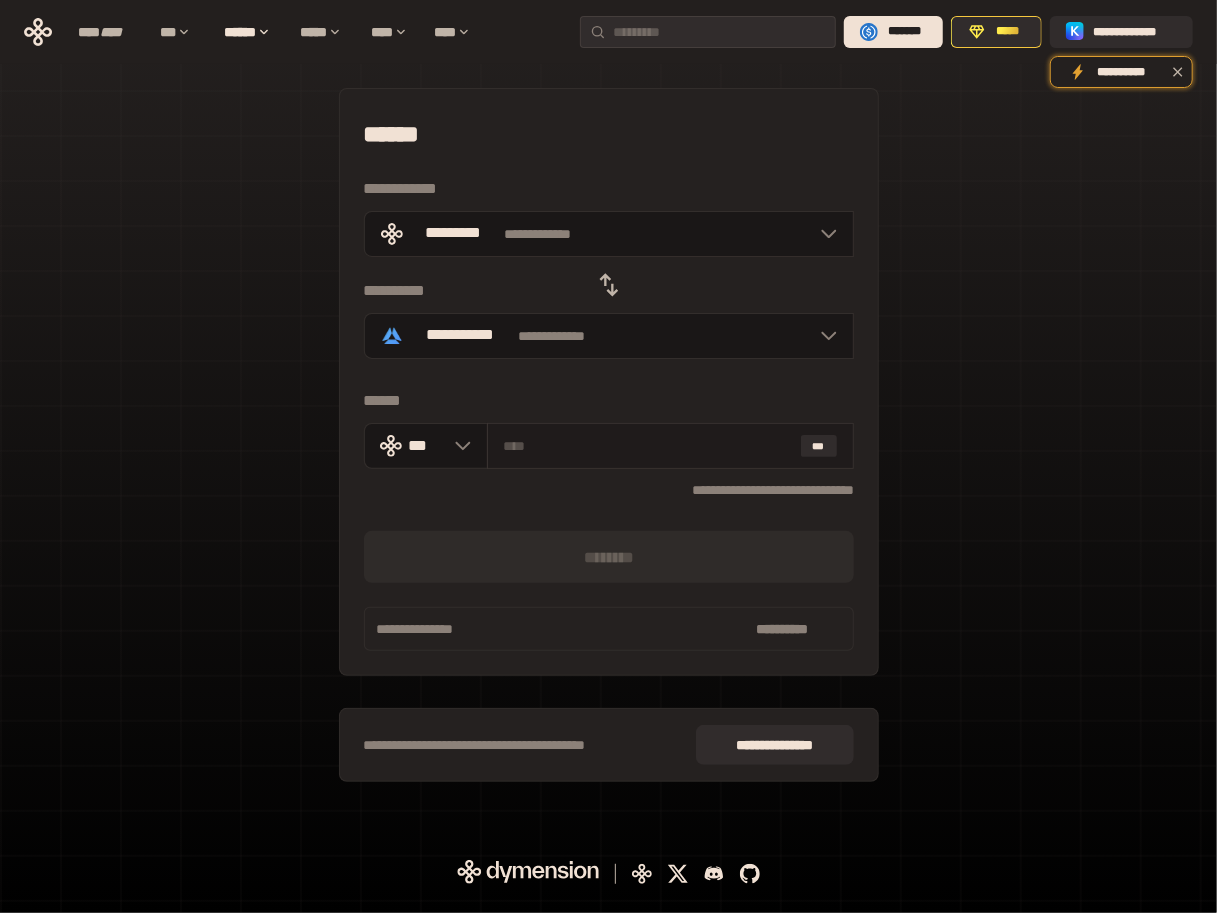 click at bounding box center [648, 446] 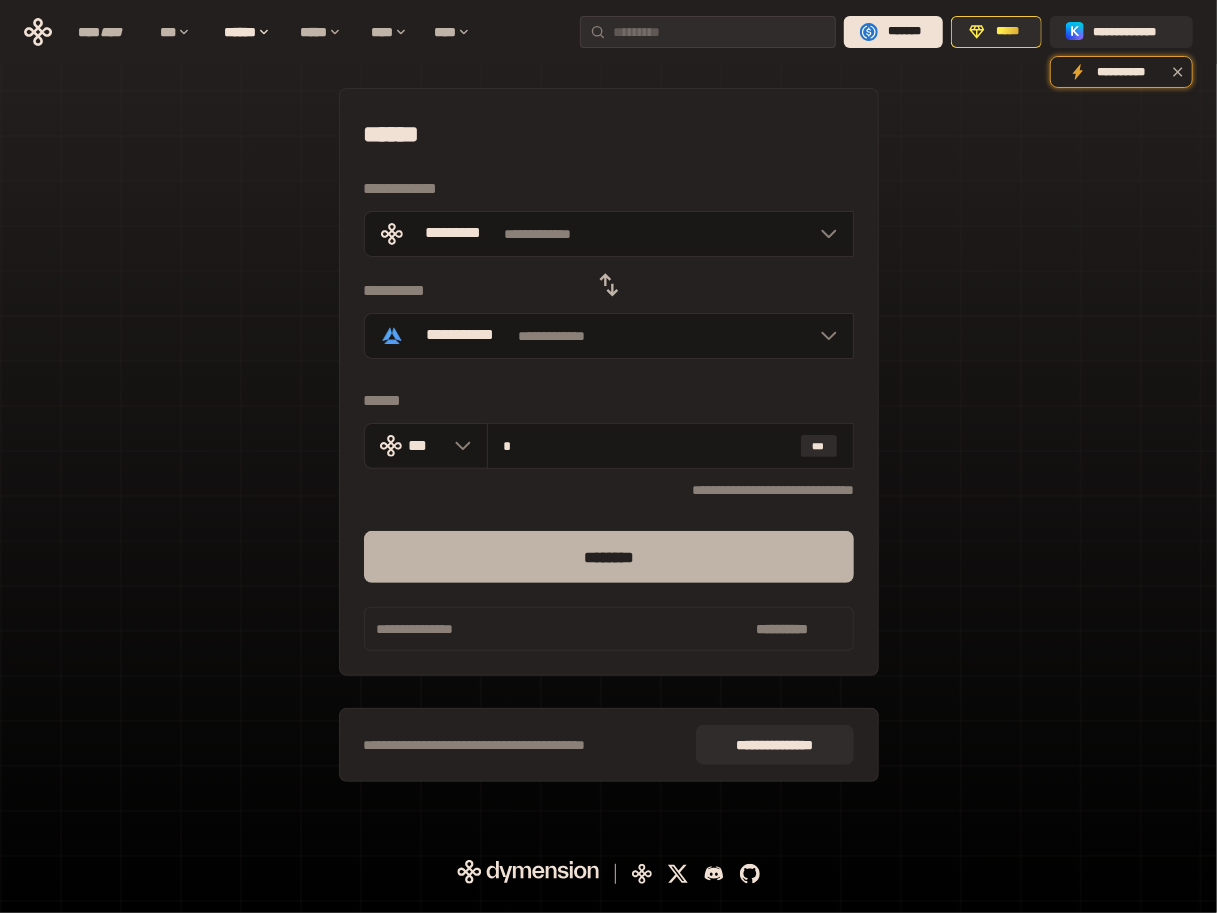 type on "*" 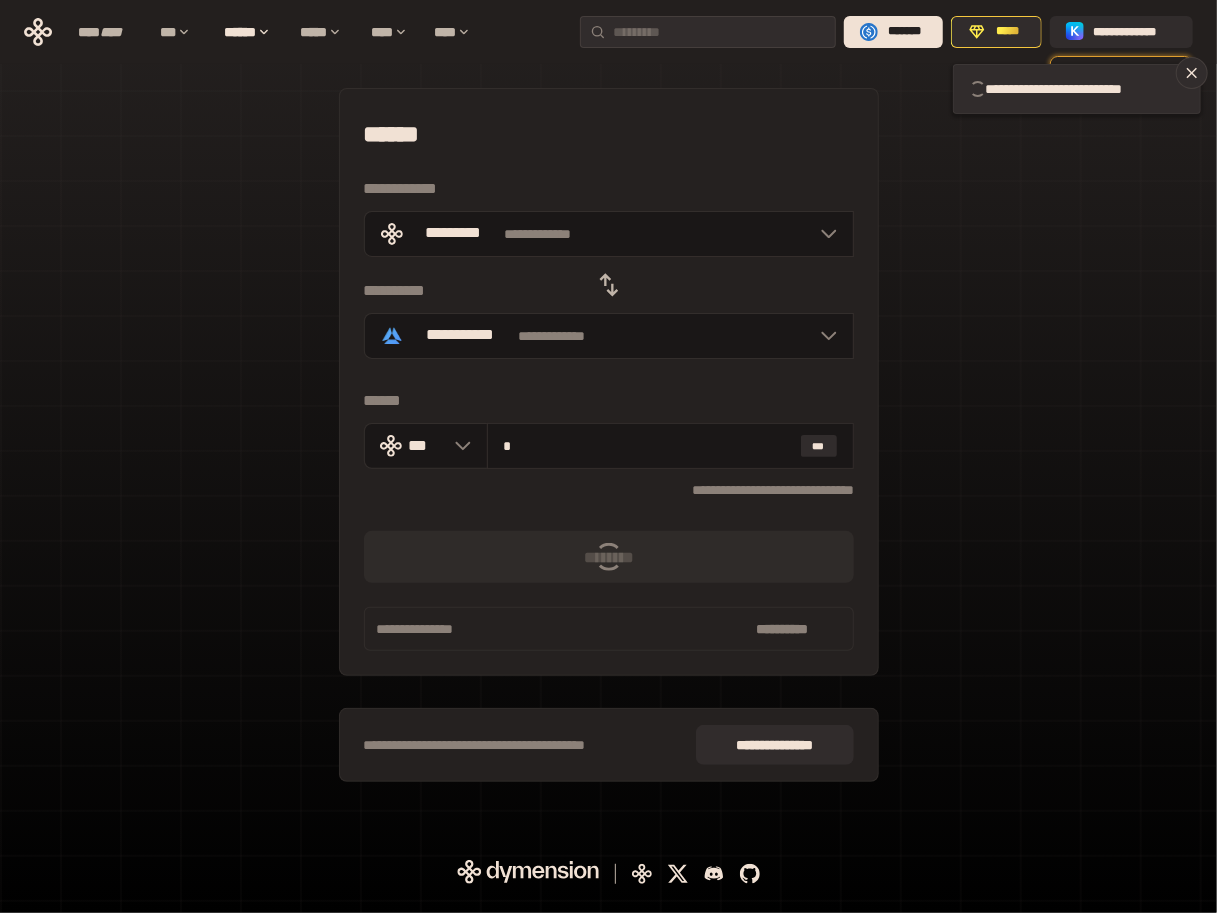 type 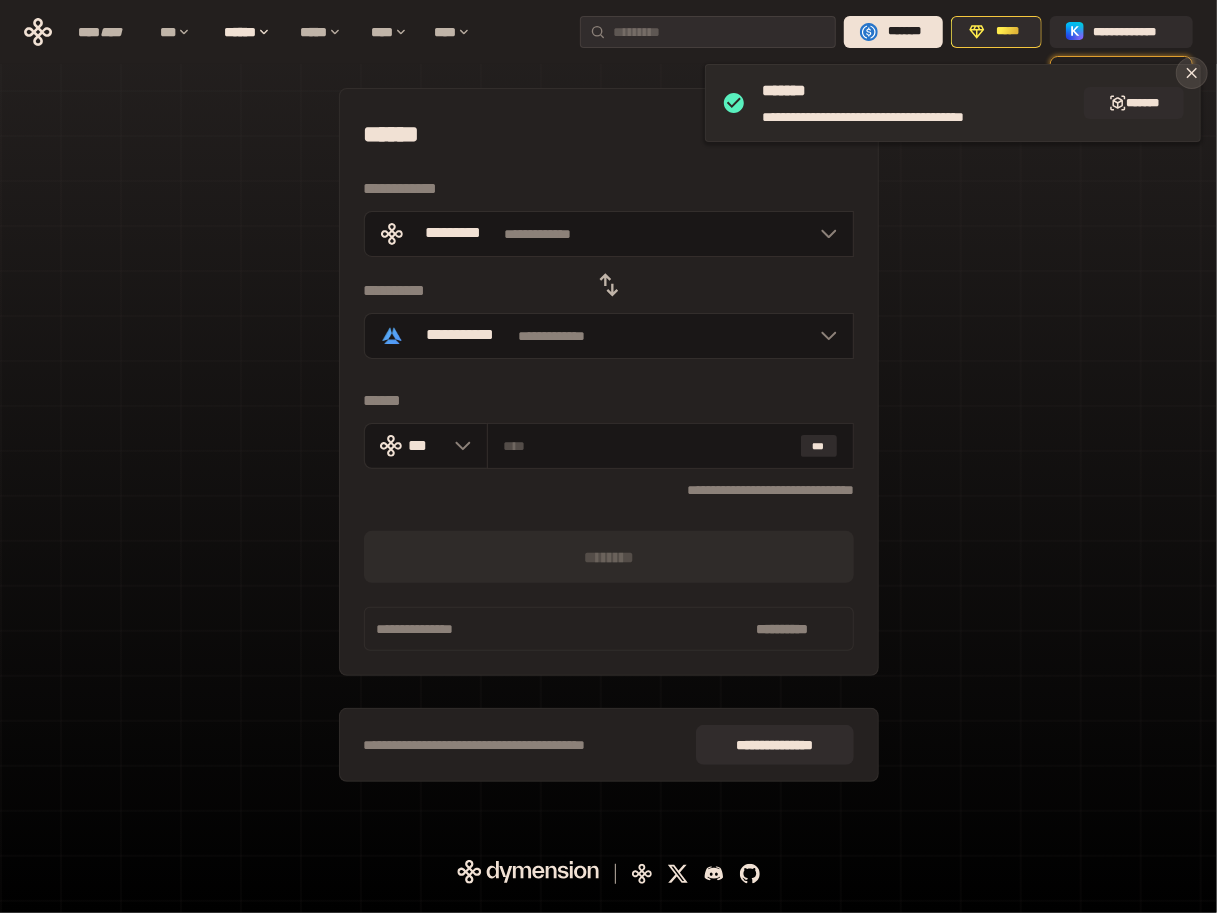 click at bounding box center (1192, 73) 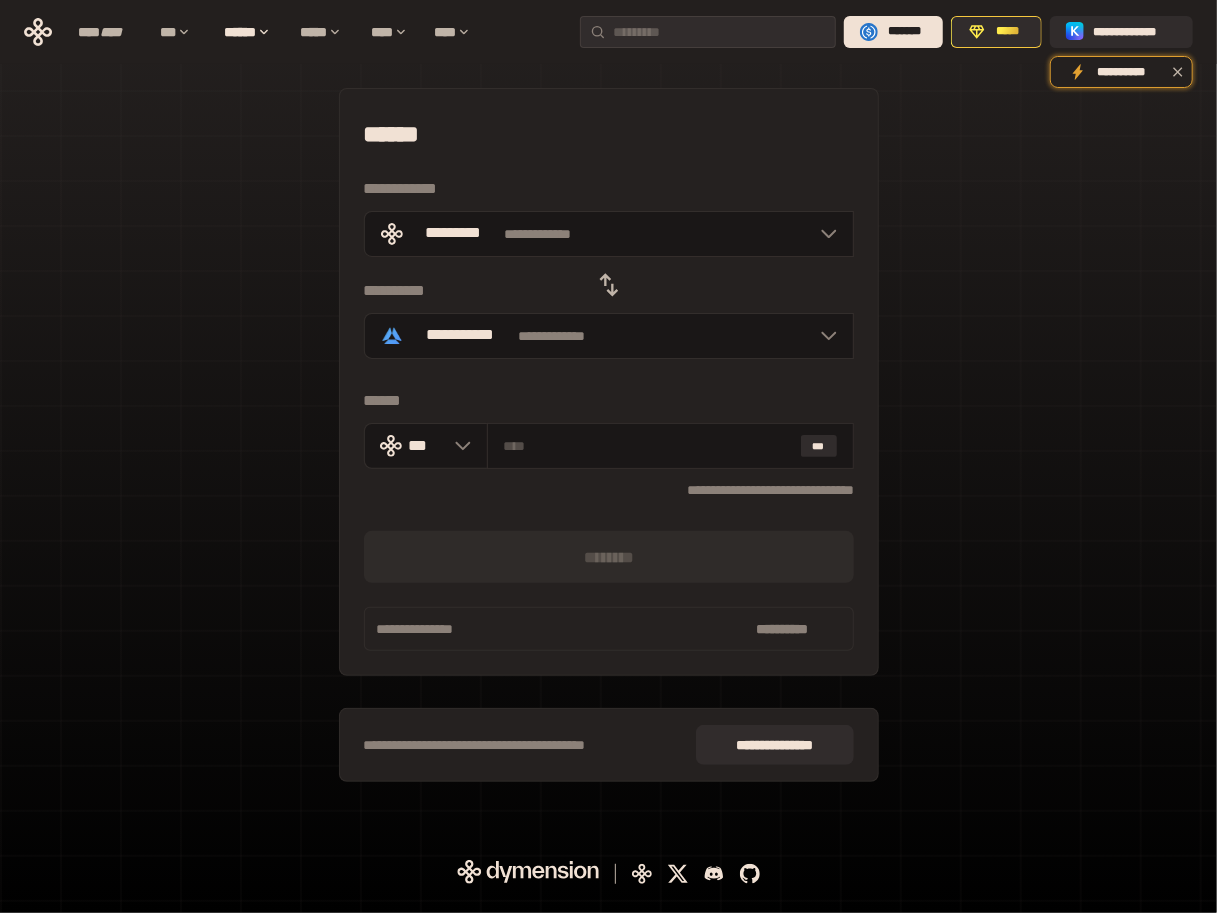 click on "**********" at bounding box center (608, 445) 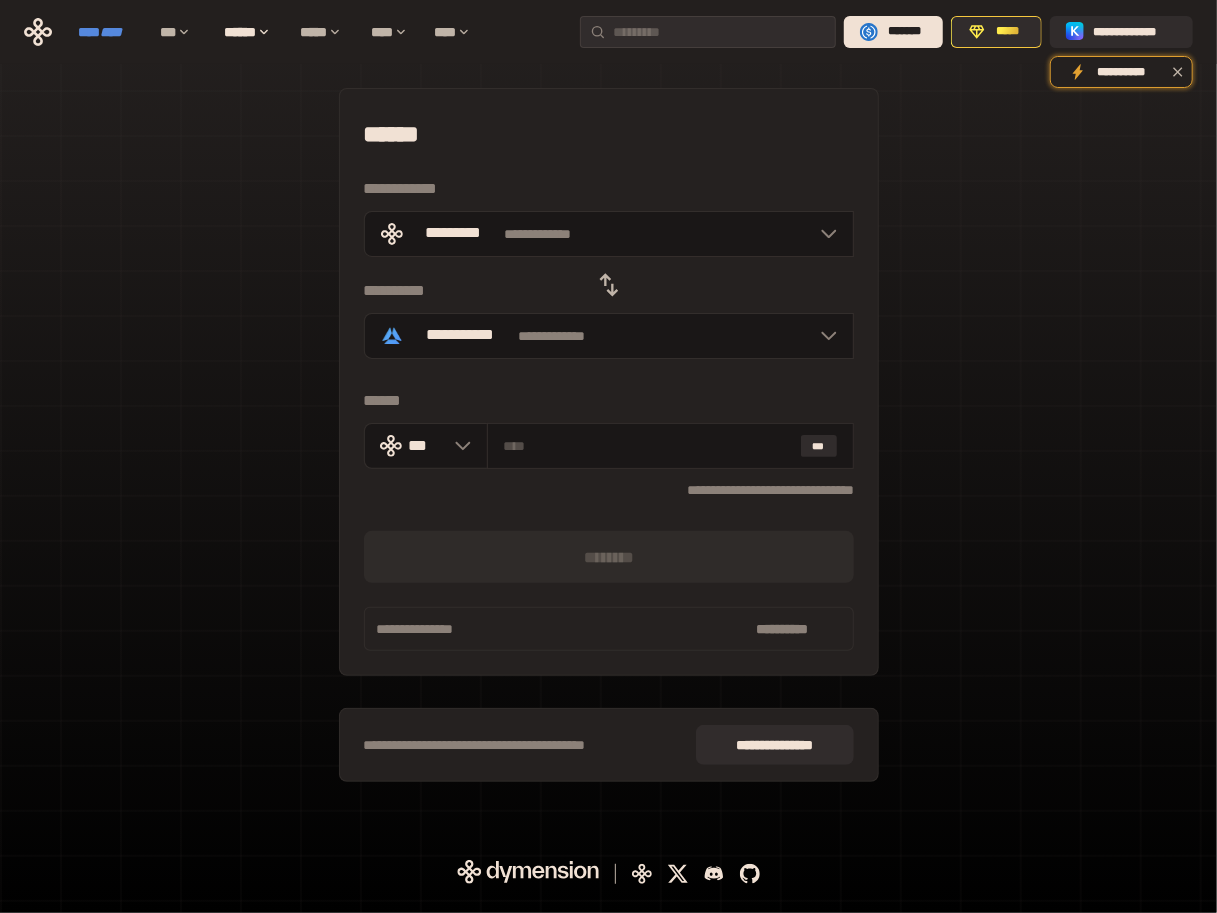 click on "****" at bounding box center [111, 32] 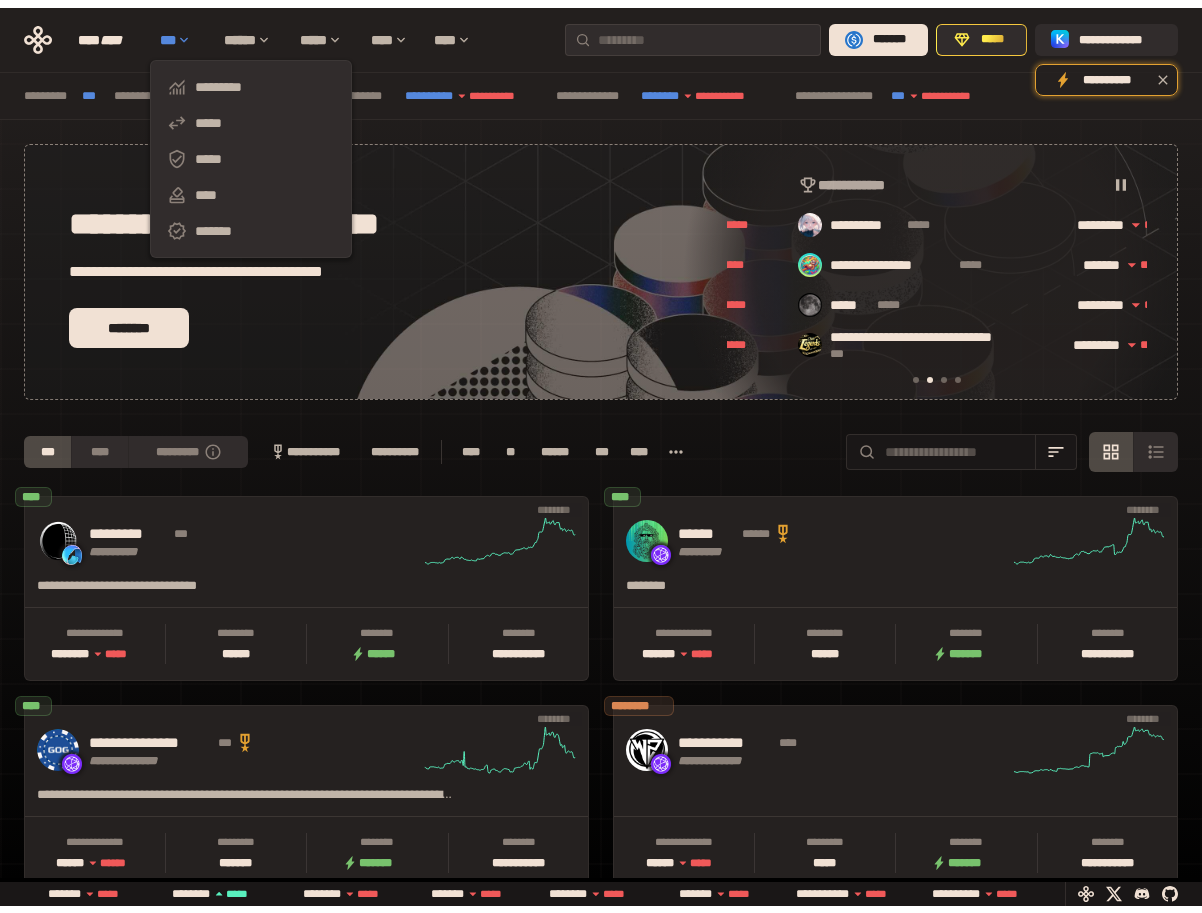 scroll, scrollTop: 0, scrollLeft: 436, axis: horizontal 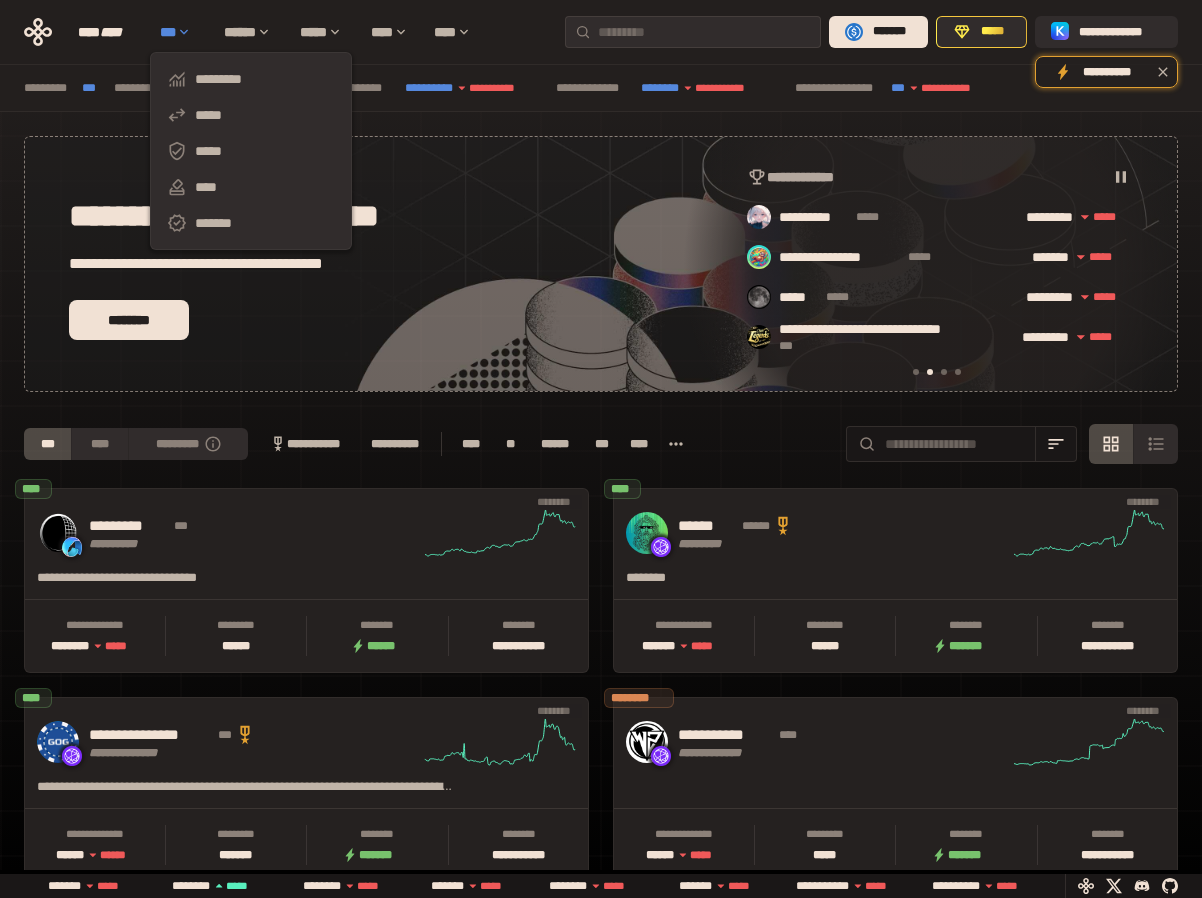 click on "***" at bounding box center (182, 32) 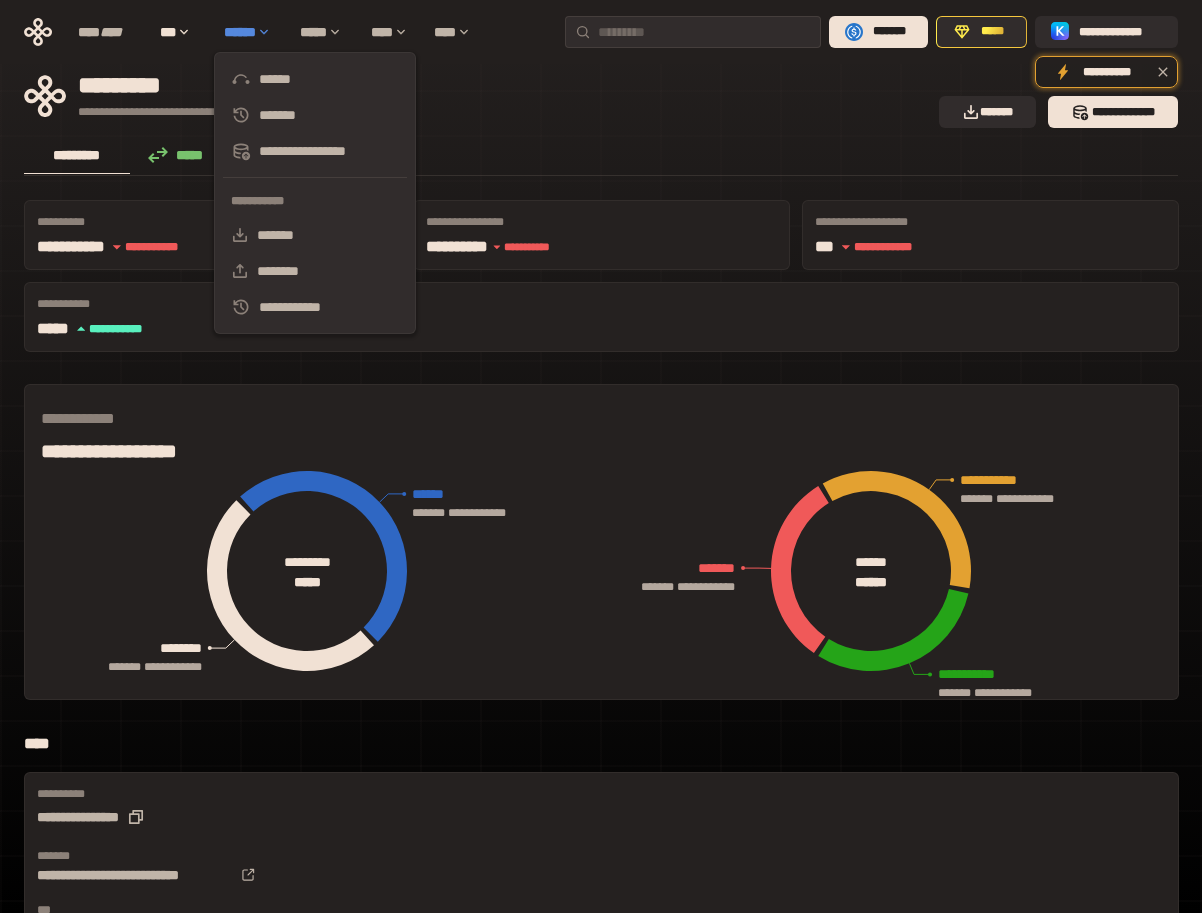 click on "******" at bounding box center (252, 32) 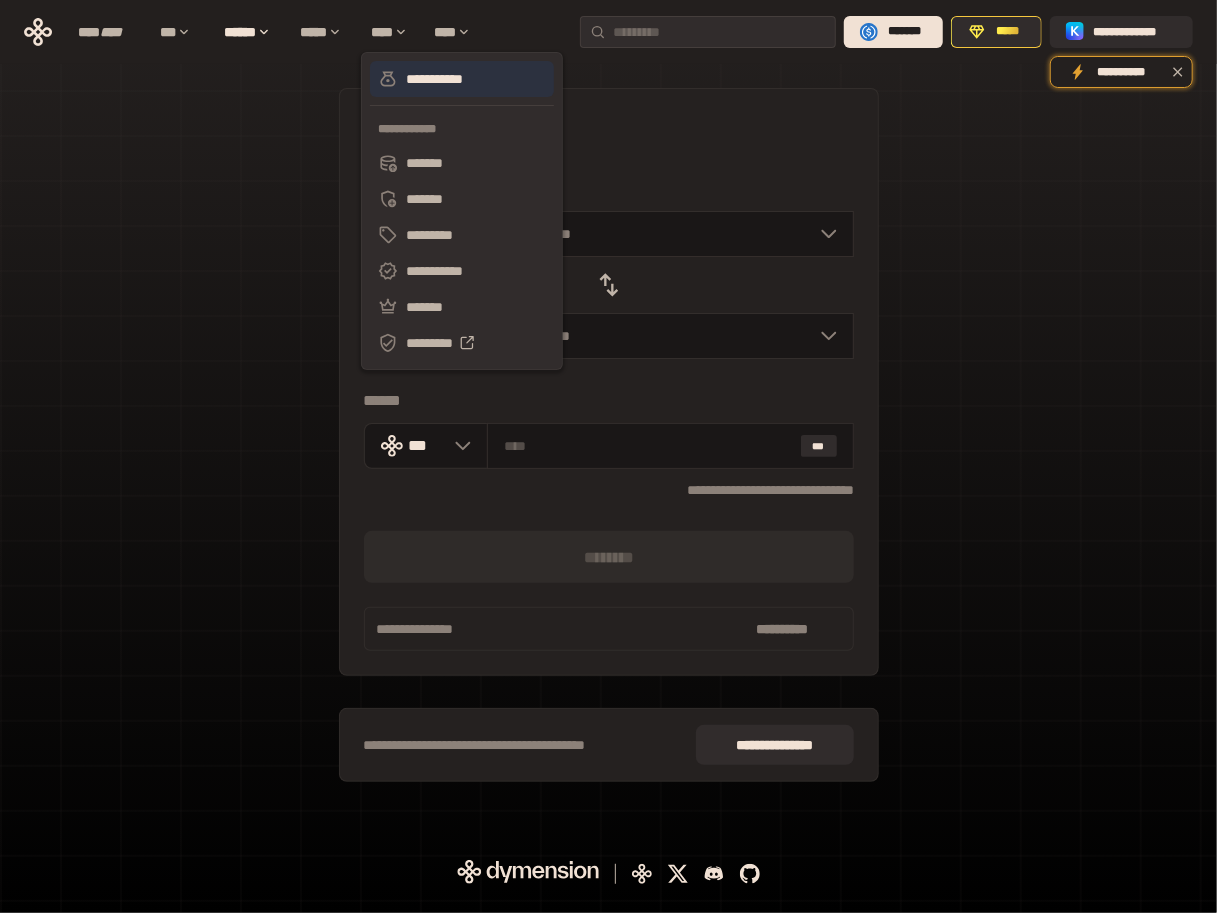 click 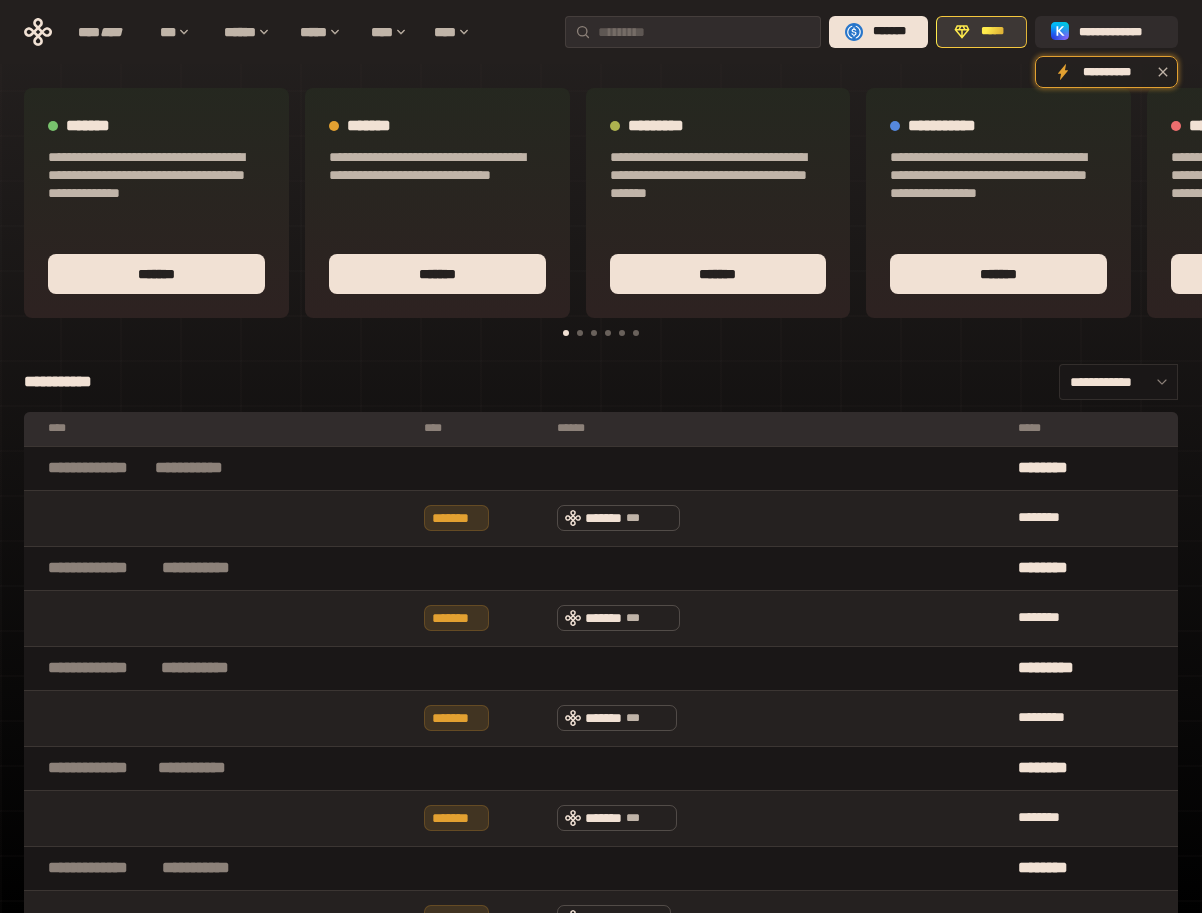 click on "*****" at bounding box center (992, 32) 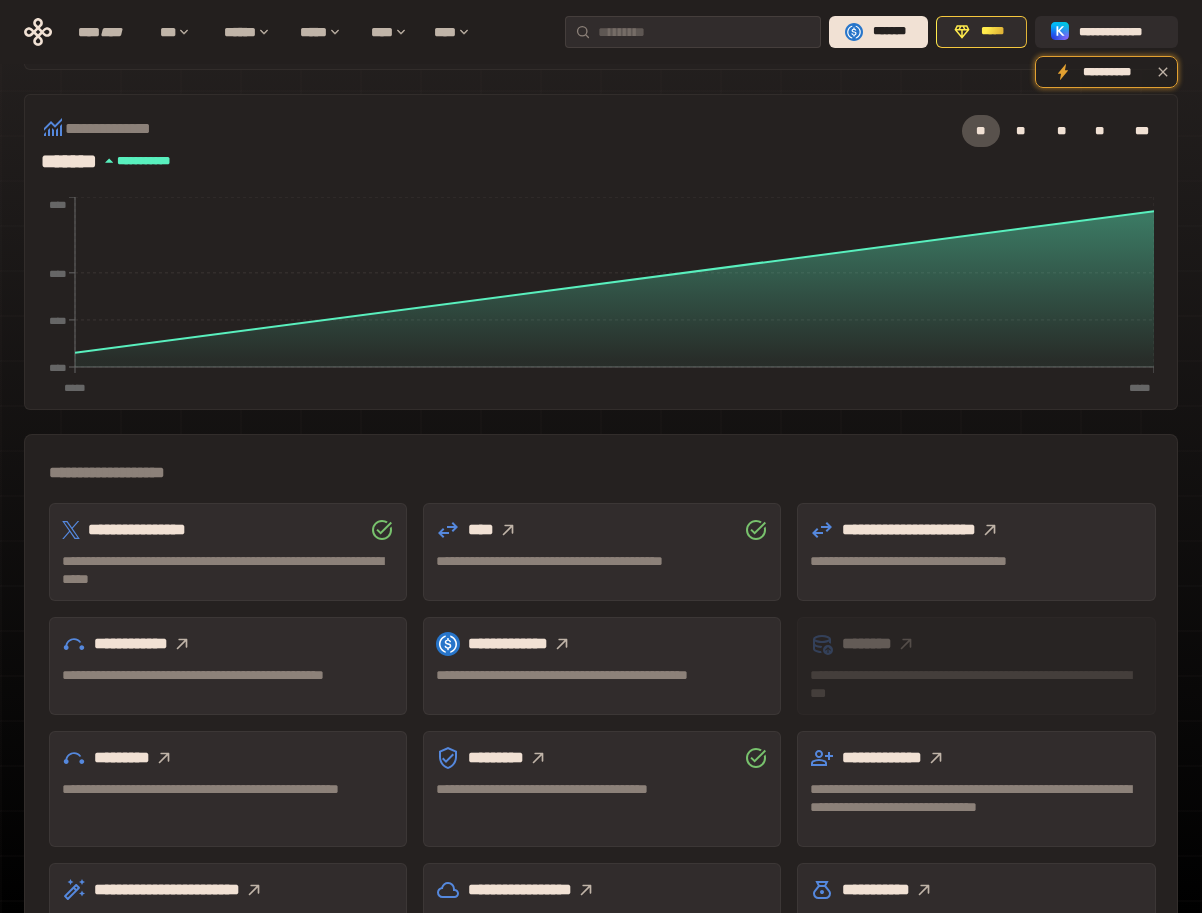 scroll, scrollTop: 387, scrollLeft: 0, axis: vertical 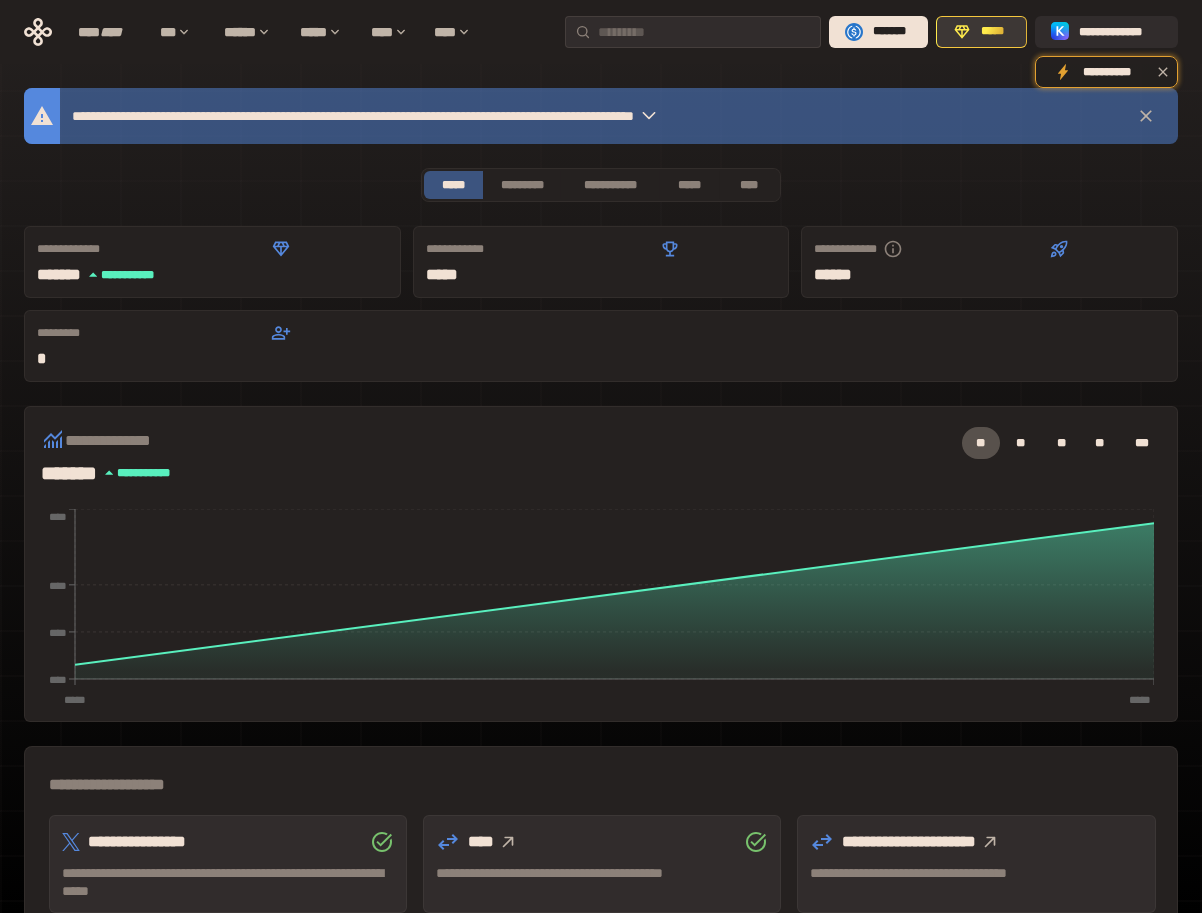 click on "*****" at bounding box center [981, 32] 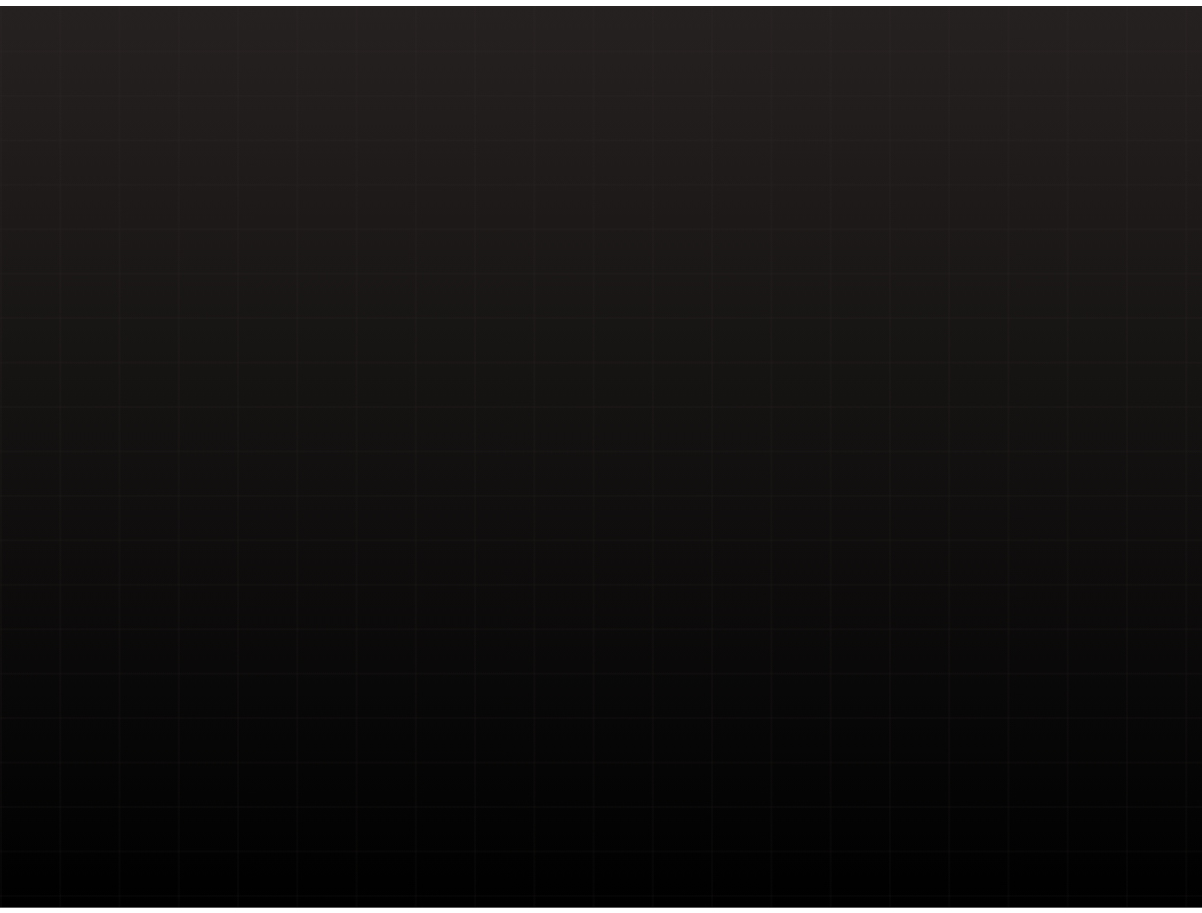 scroll, scrollTop: 0, scrollLeft: 0, axis: both 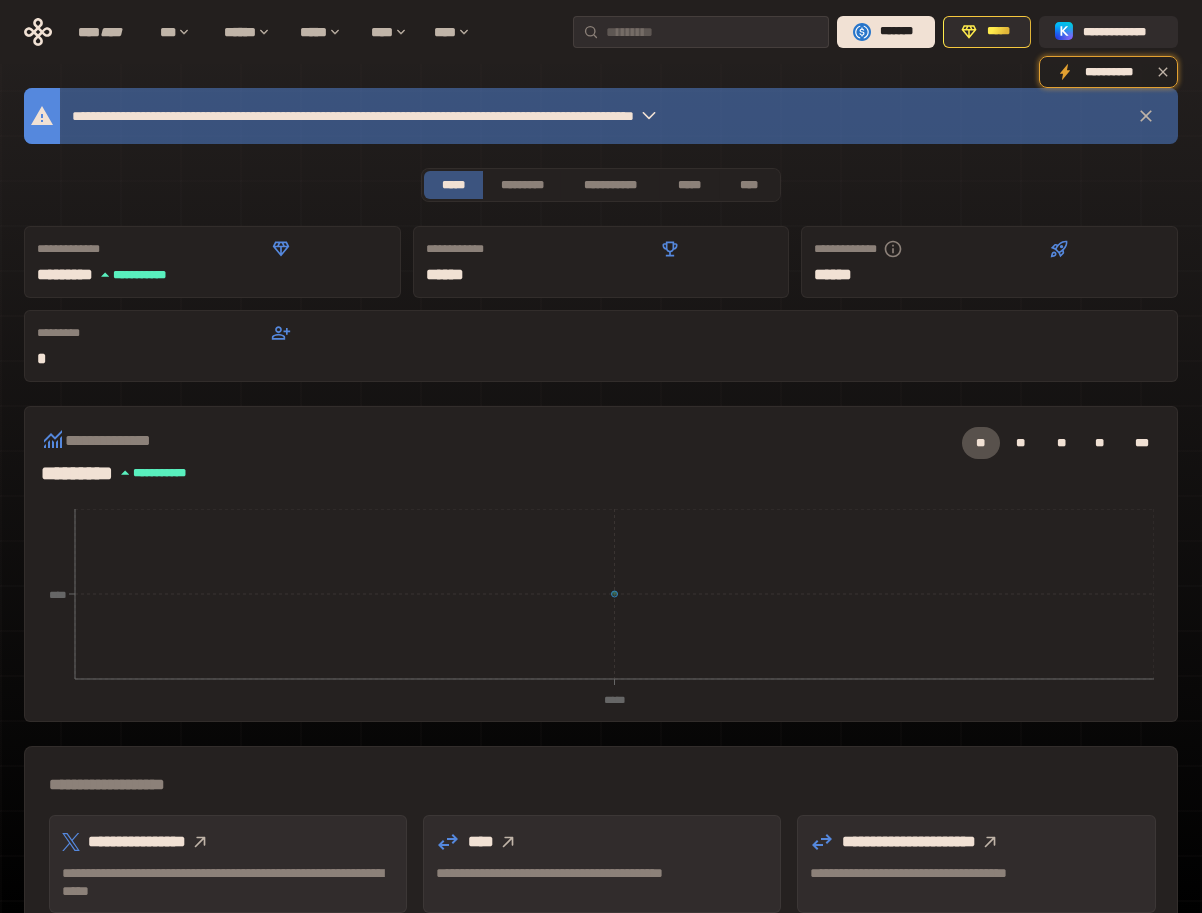 click on "**********" at bounding box center [601, 703] 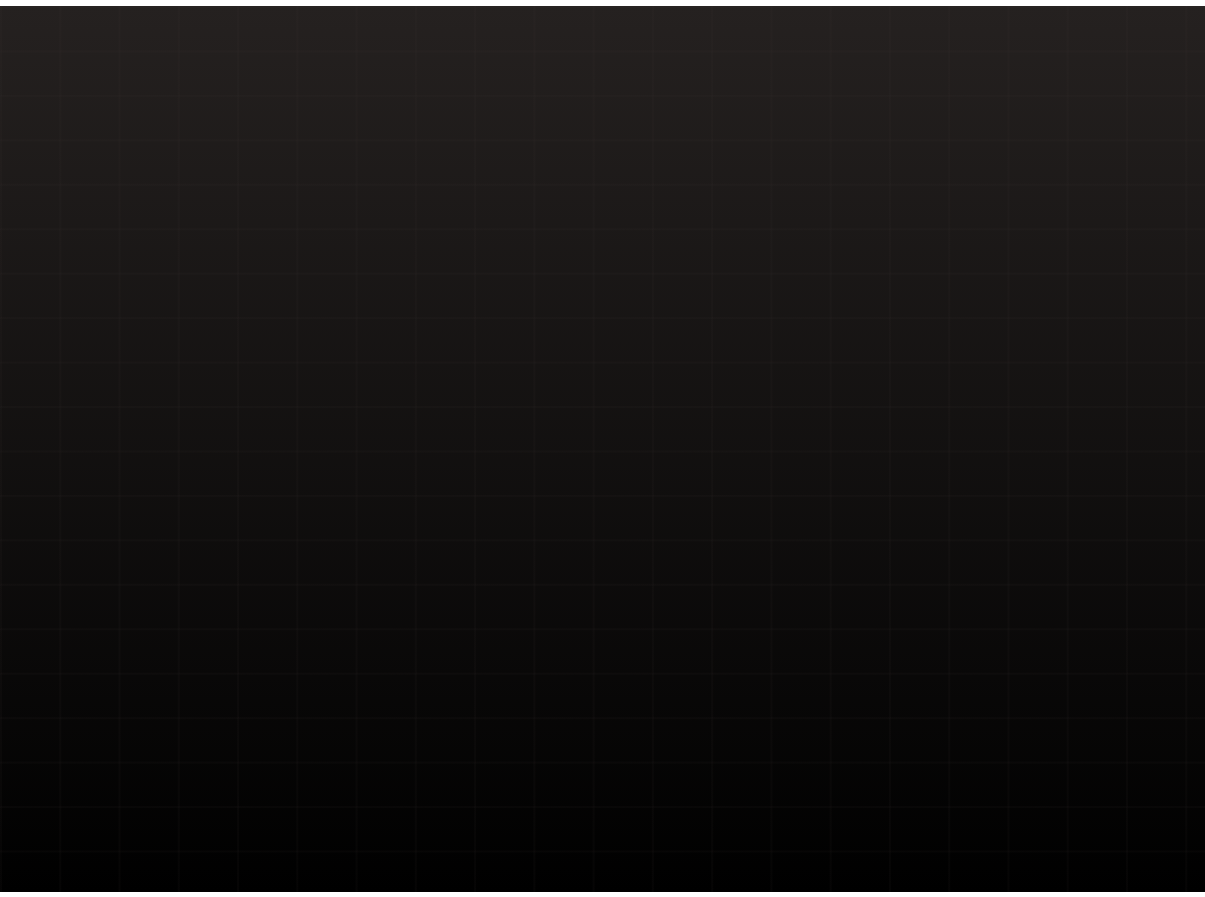 scroll, scrollTop: 0, scrollLeft: 0, axis: both 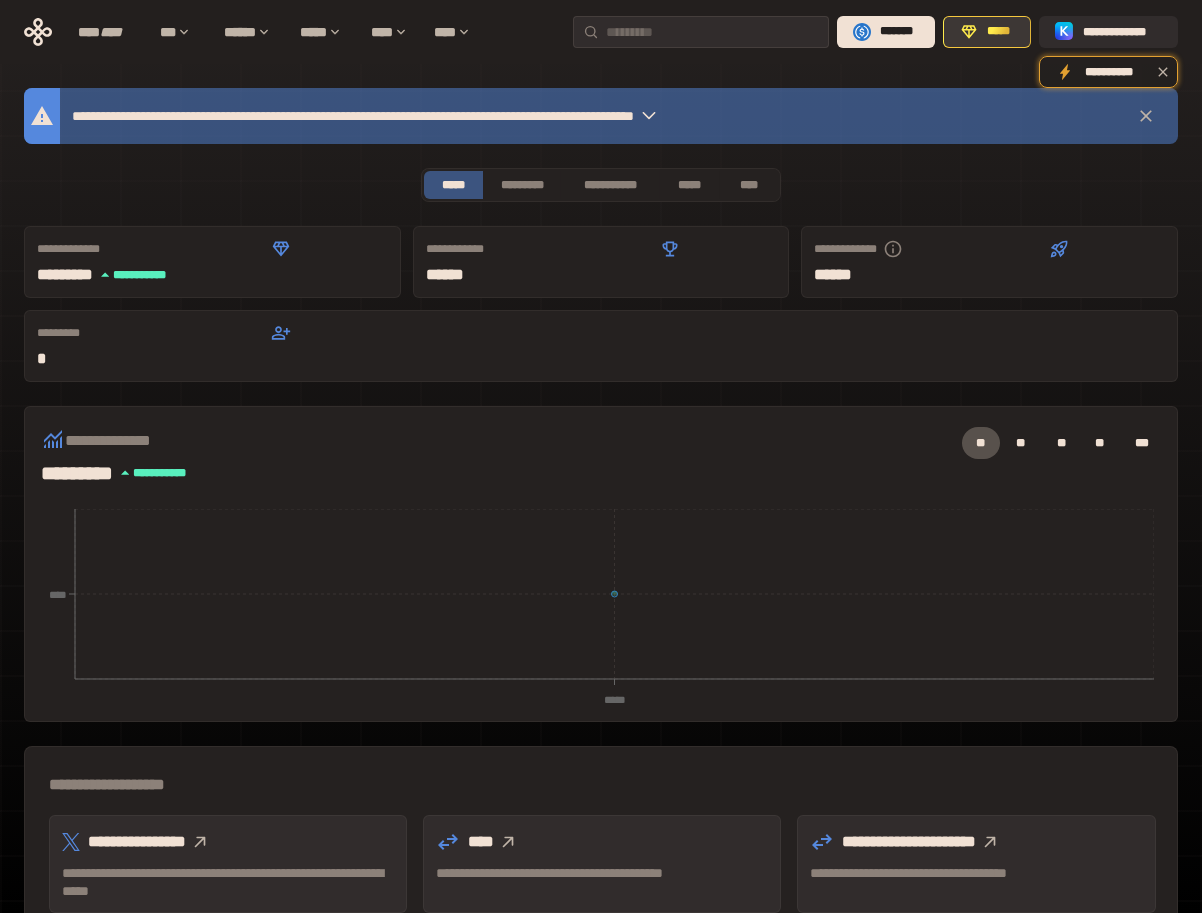 click on "*****" at bounding box center (998, 32) 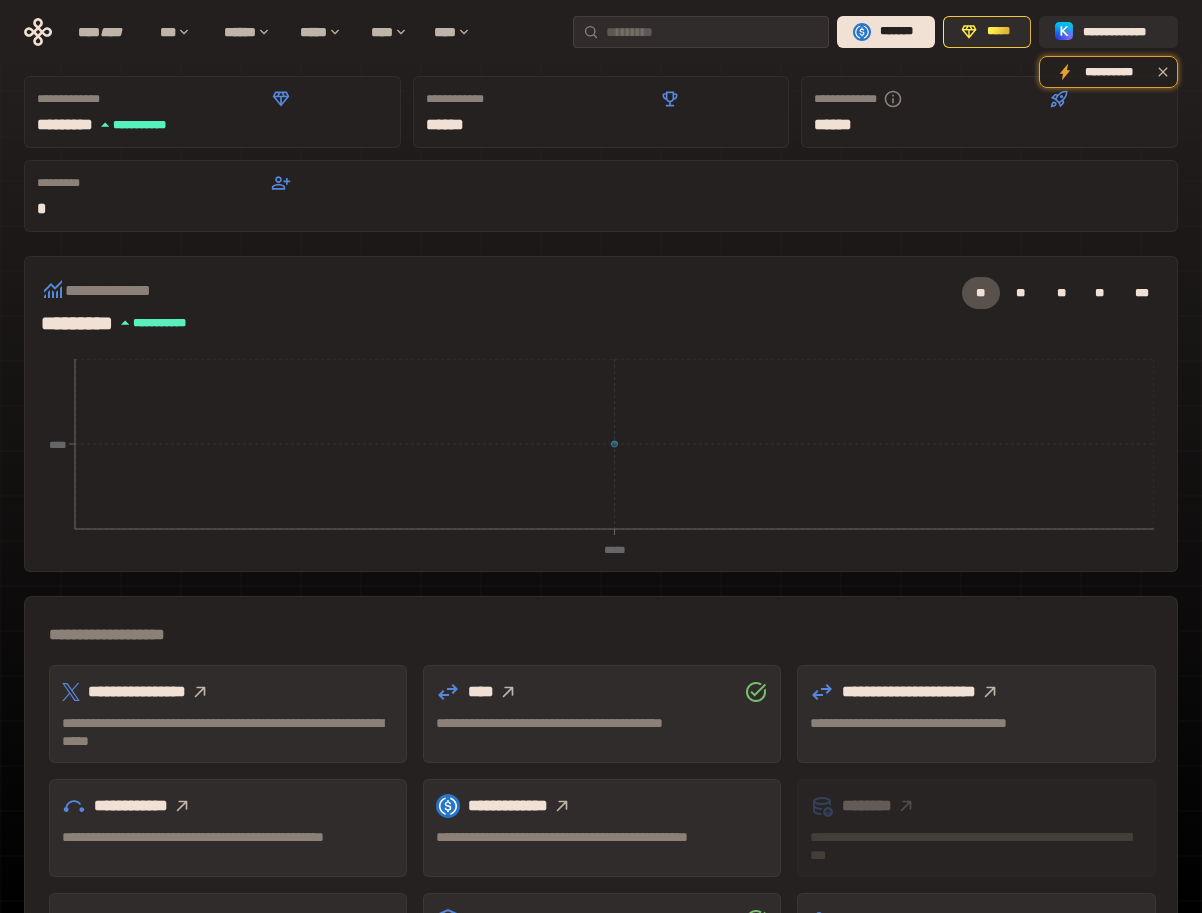 scroll, scrollTop: 0, scrollLeft: 0, axis: both 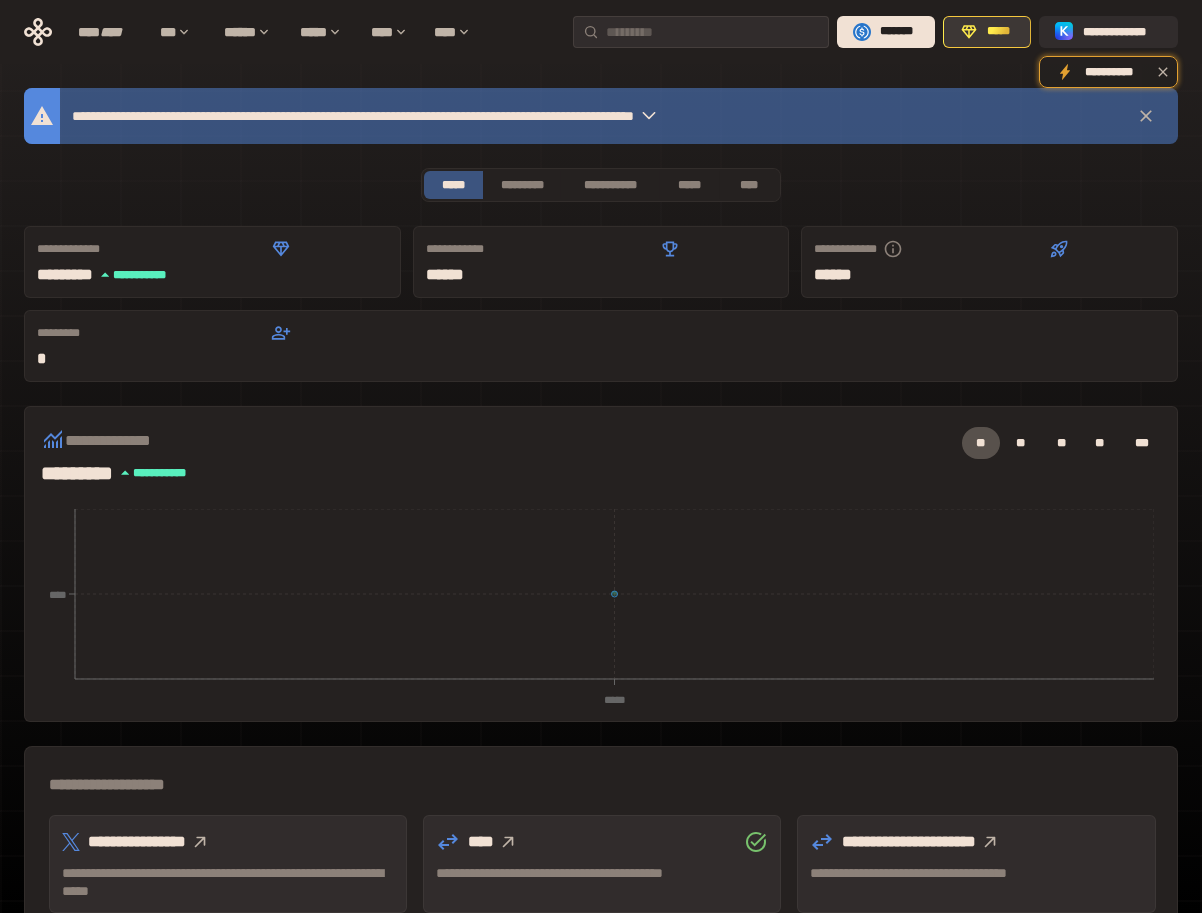 click on "*****" at bounding box center [998, 32] 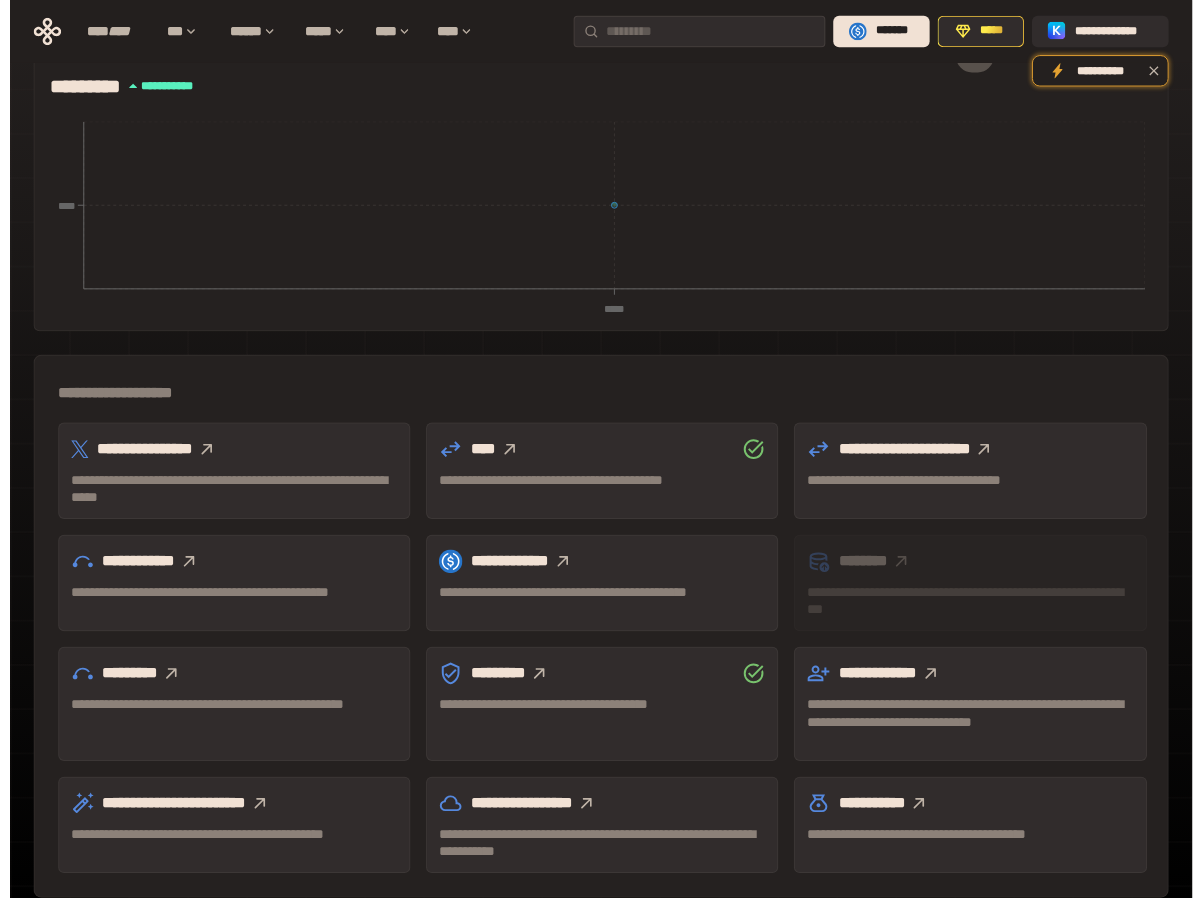 scroll, scrollTop: 387, scrollLeft: 0, axis: vertical 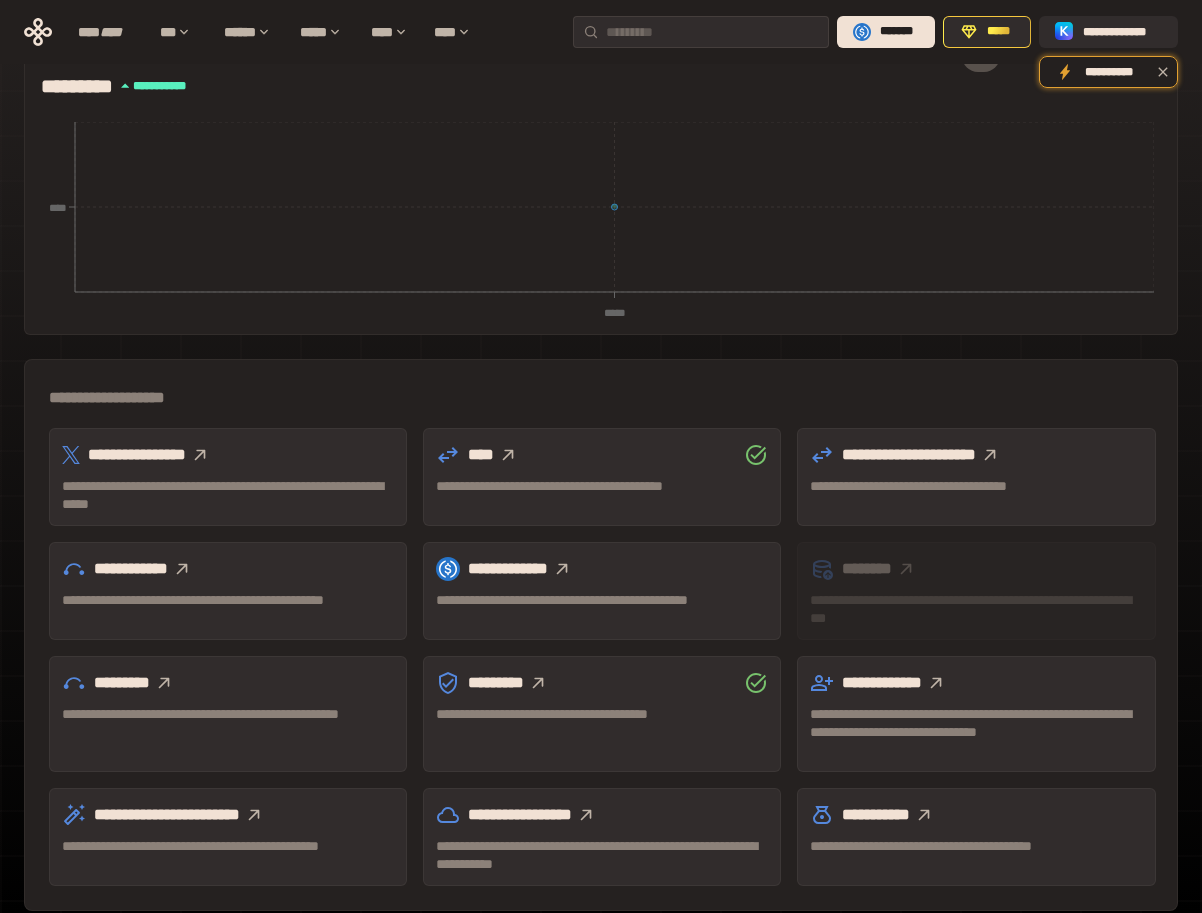 click on "**********" at bounding box center [976, 455] 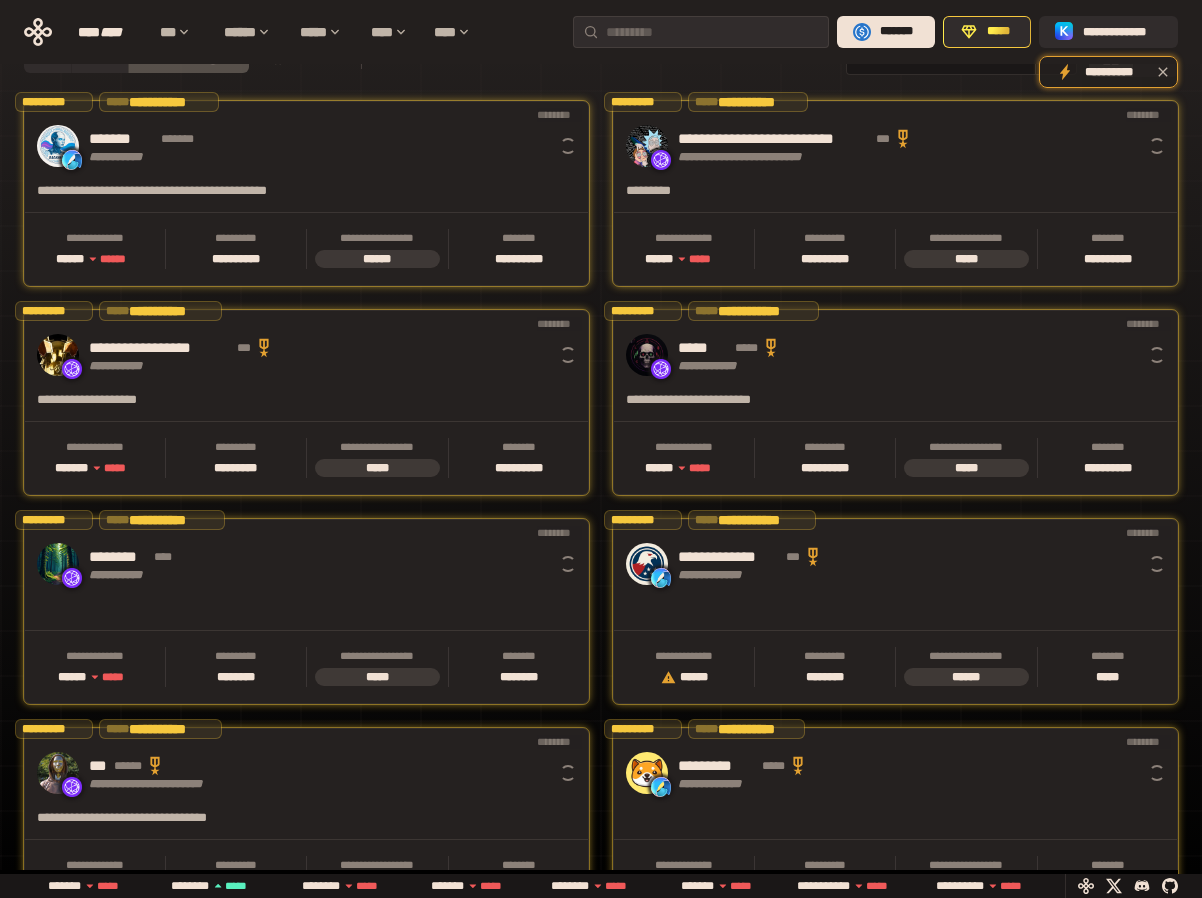 scroll, scrollTop: 0, scrollLeft: 16, axis: horizontal 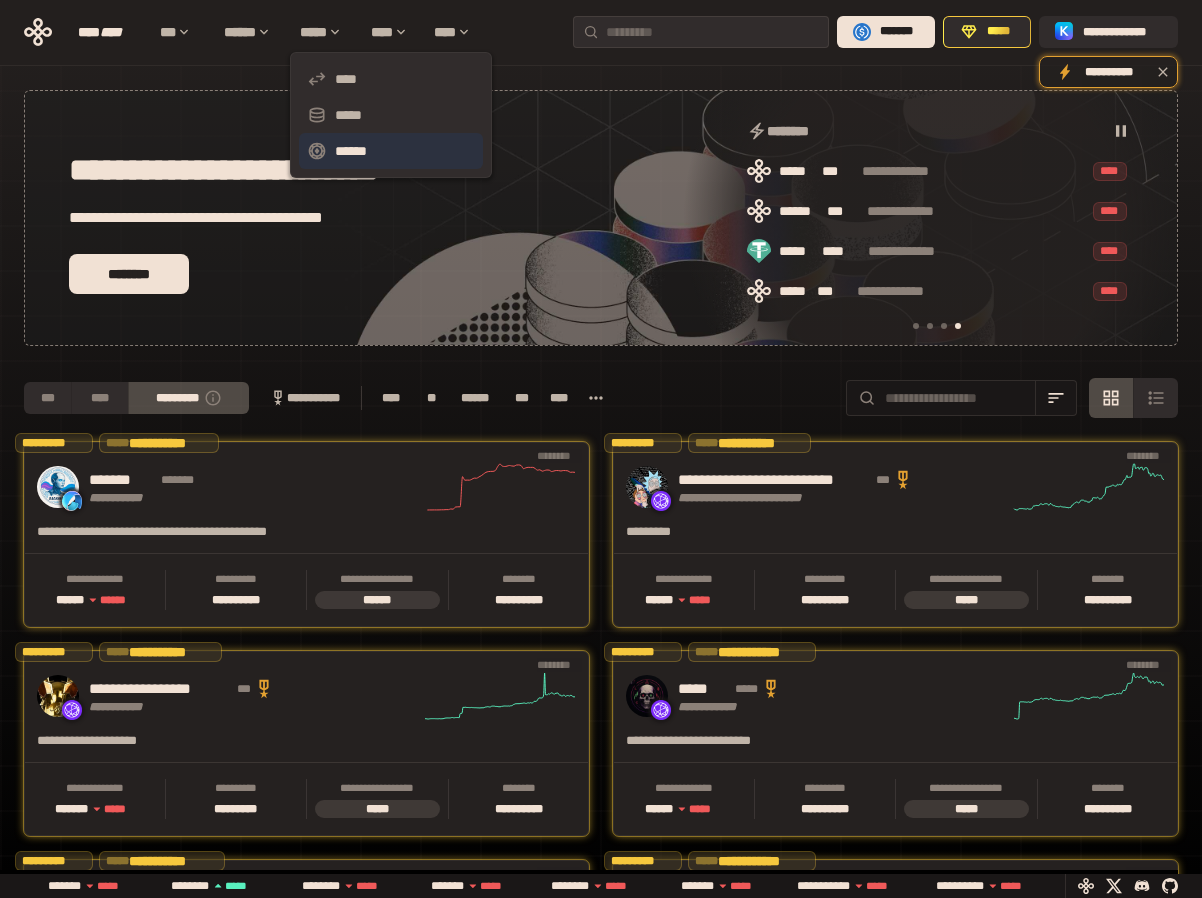 click on "******" at bounding box center (391, 151) 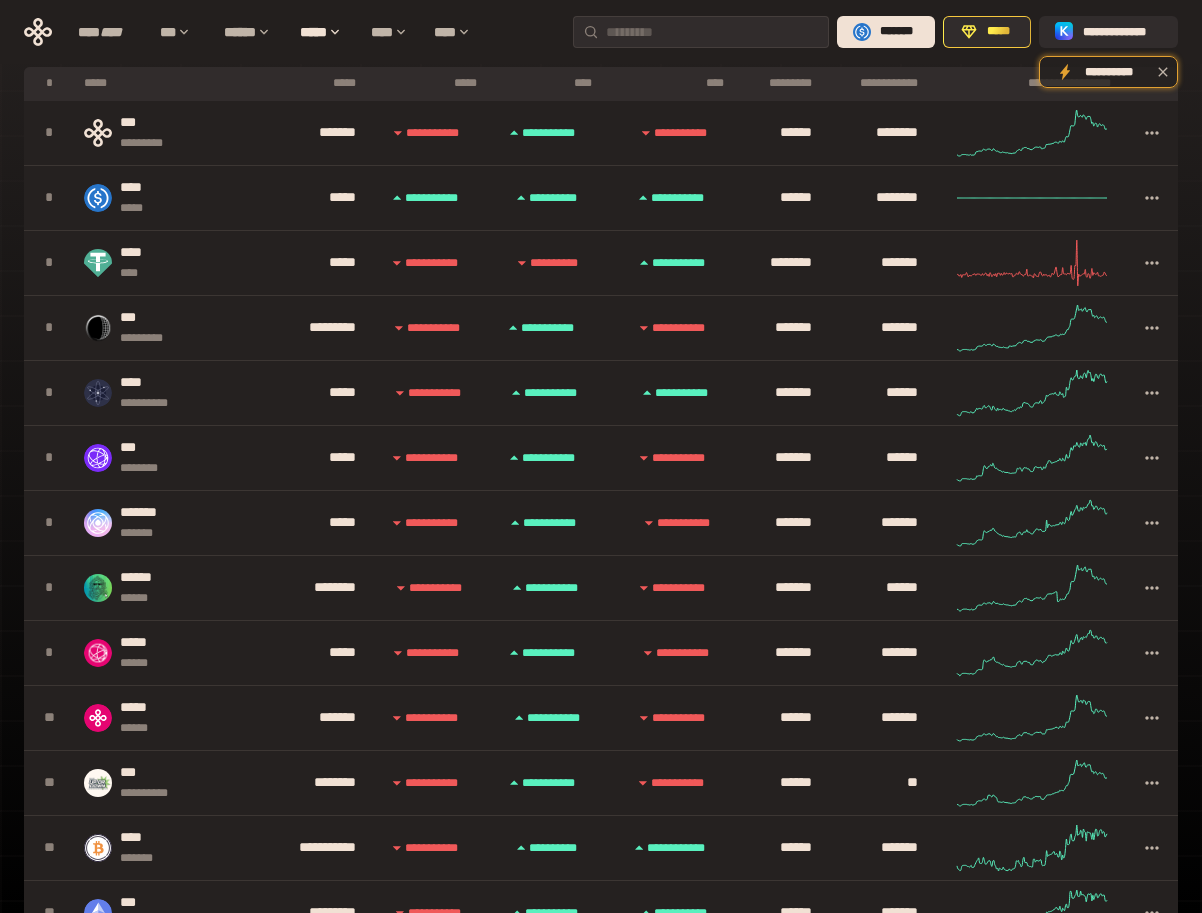 scroll, scrollTop: 0, scrollLeft: 0, axis: both 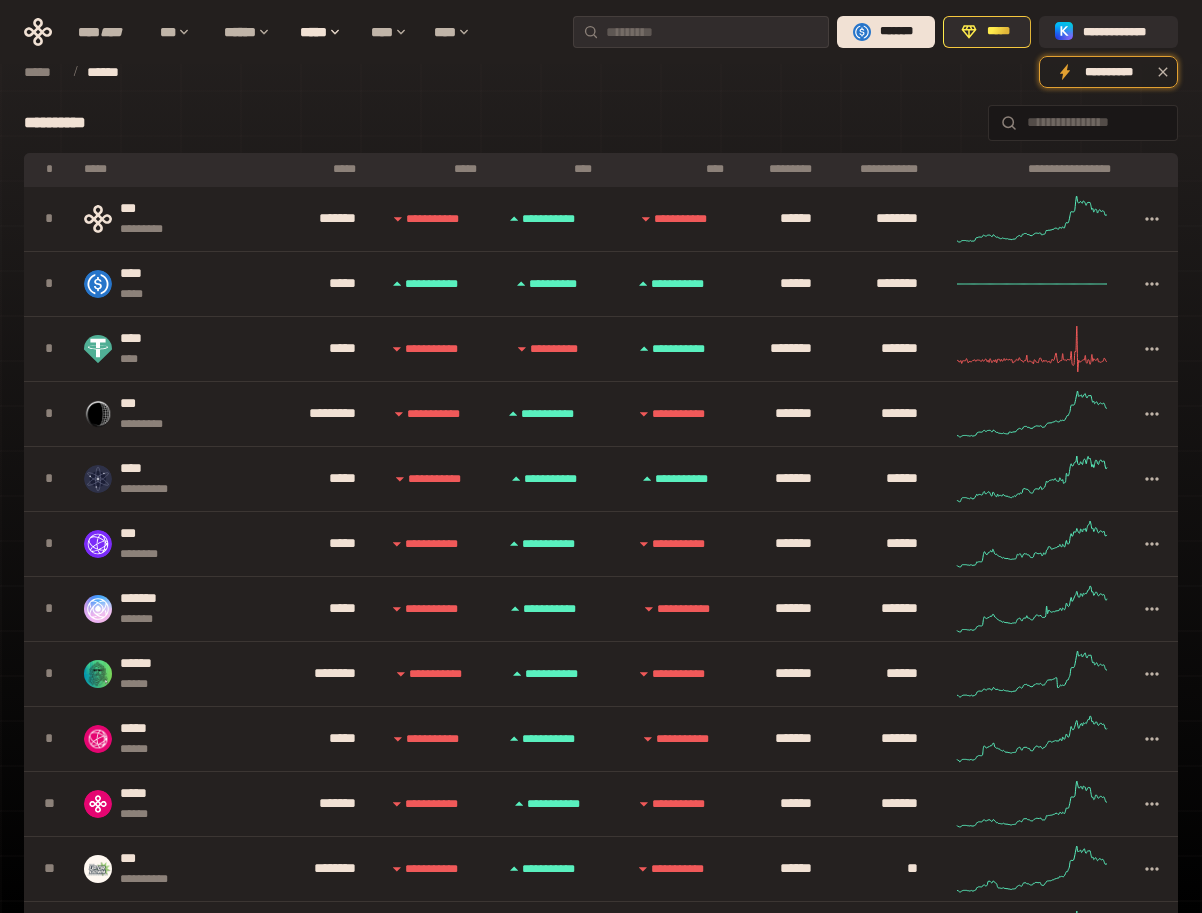 click 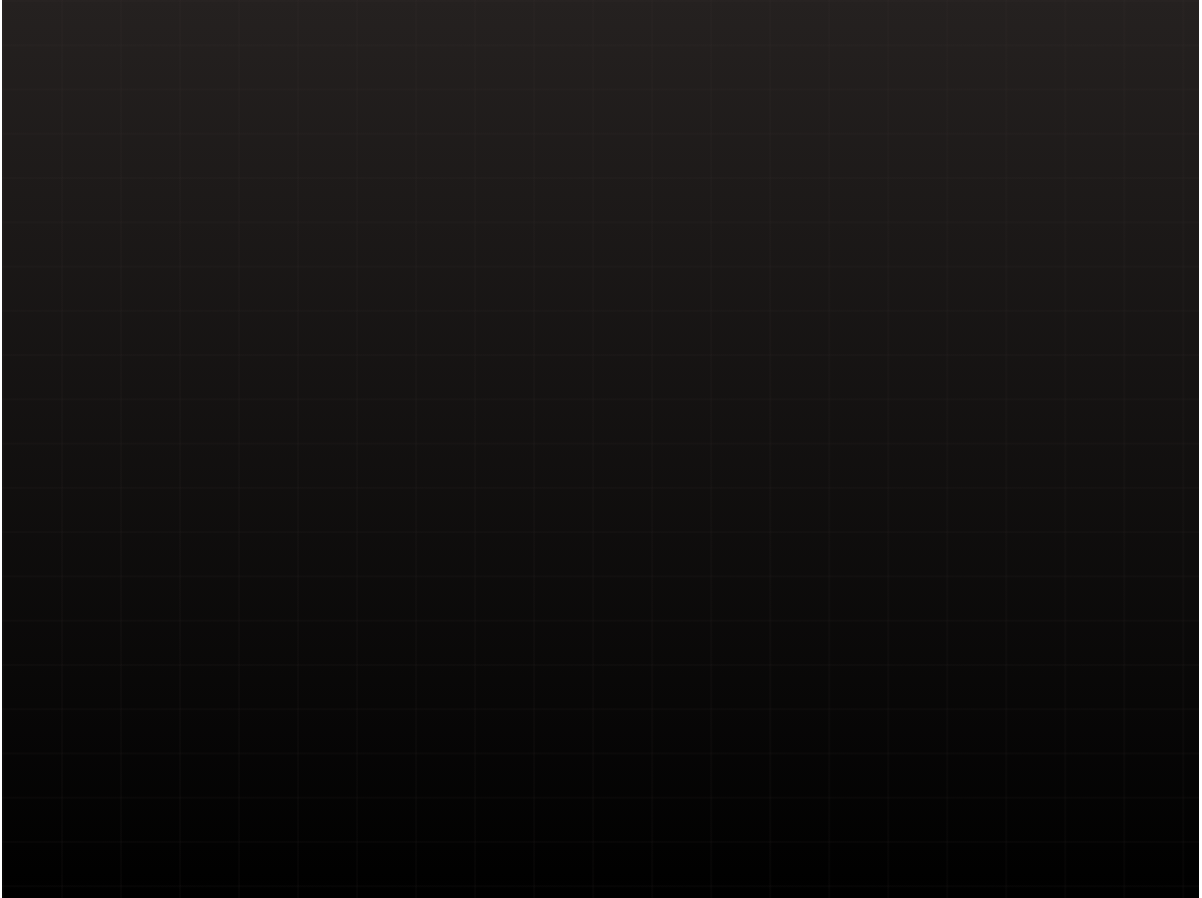 scroll, scrollTop: 0, scrollLeft: 0, axis: both 